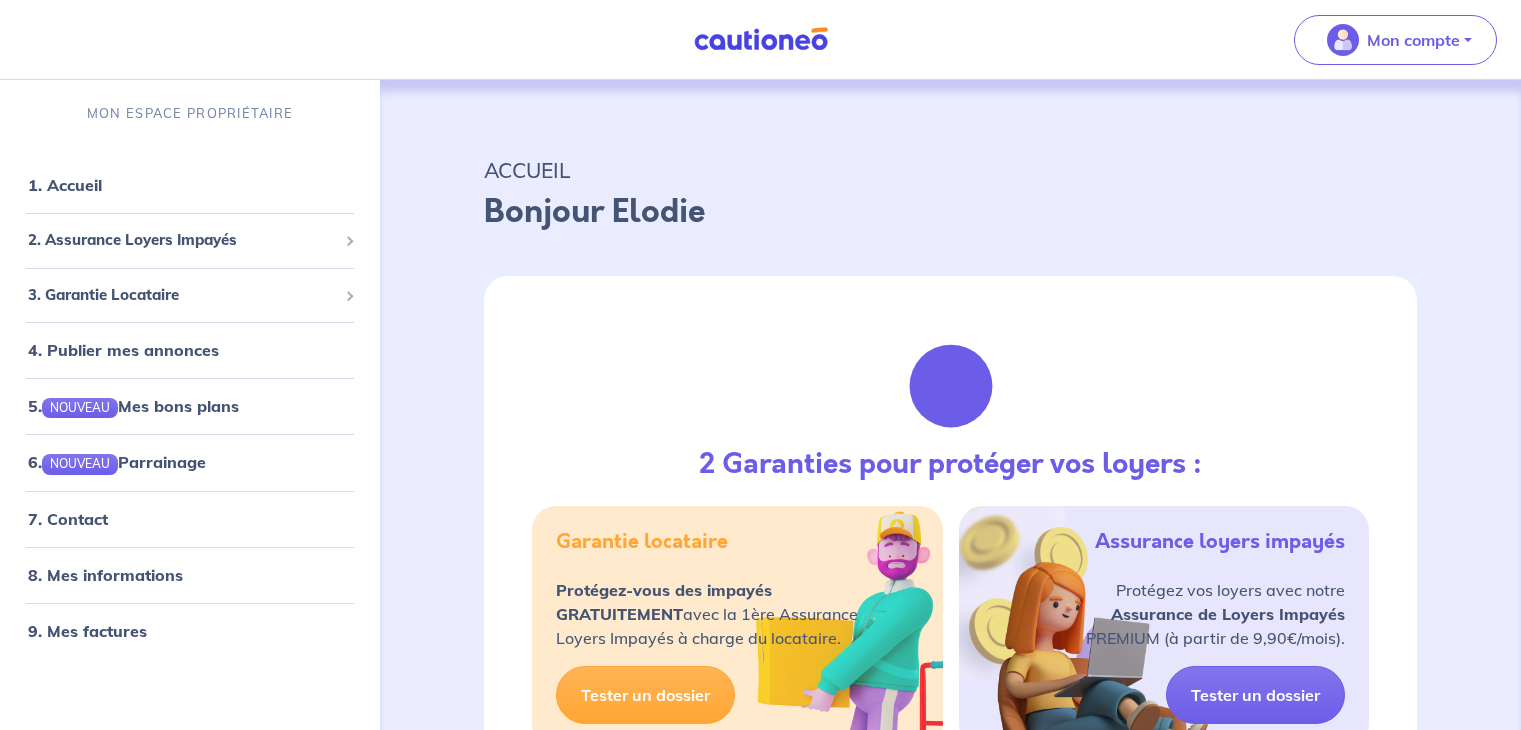 scroll, scrollTop: 0, scrollLeft: 0, axis: both 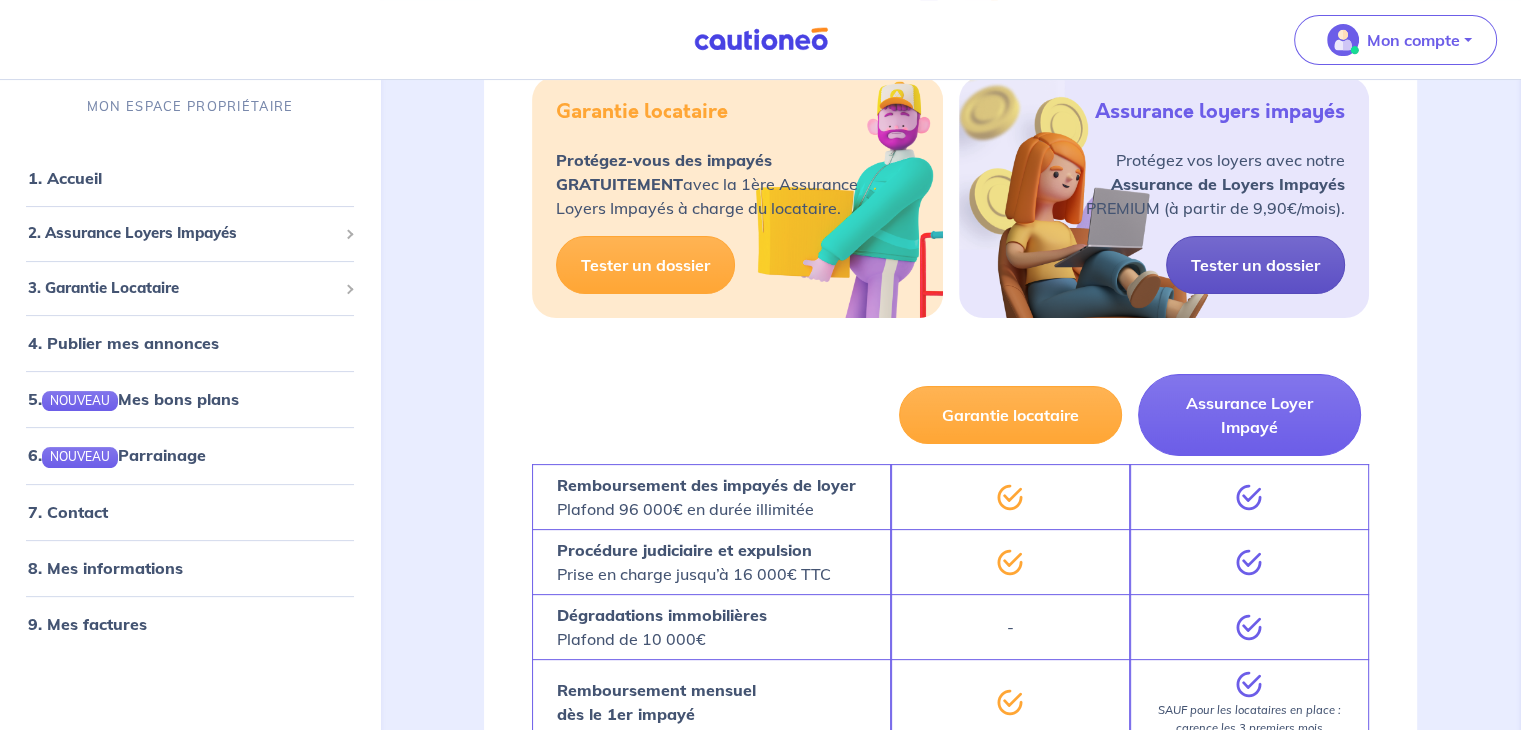 click on "Tester un dossier" at bounding box center [1255, 265] 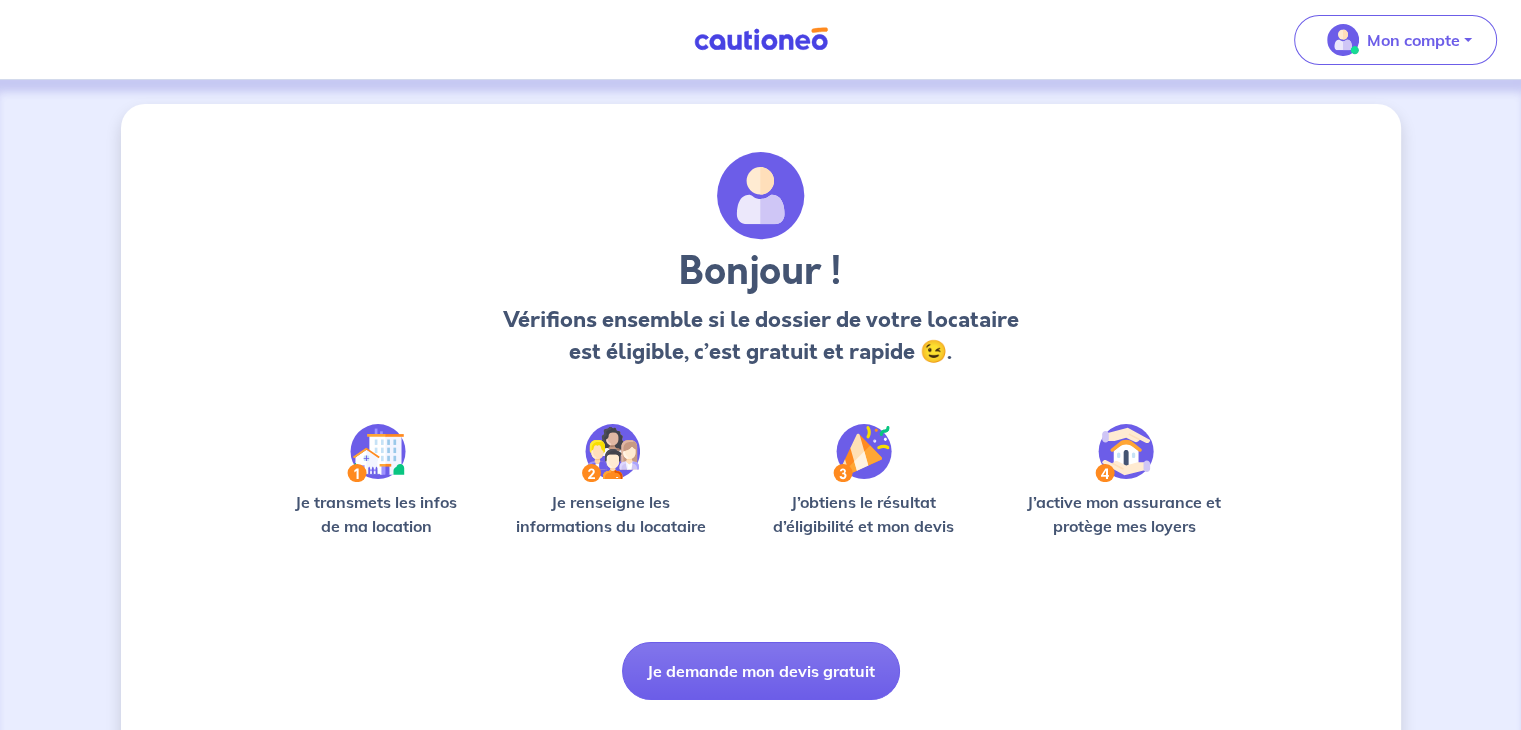 scroll, scrollTop: 50, scrollLeft: 0, axis: vertical 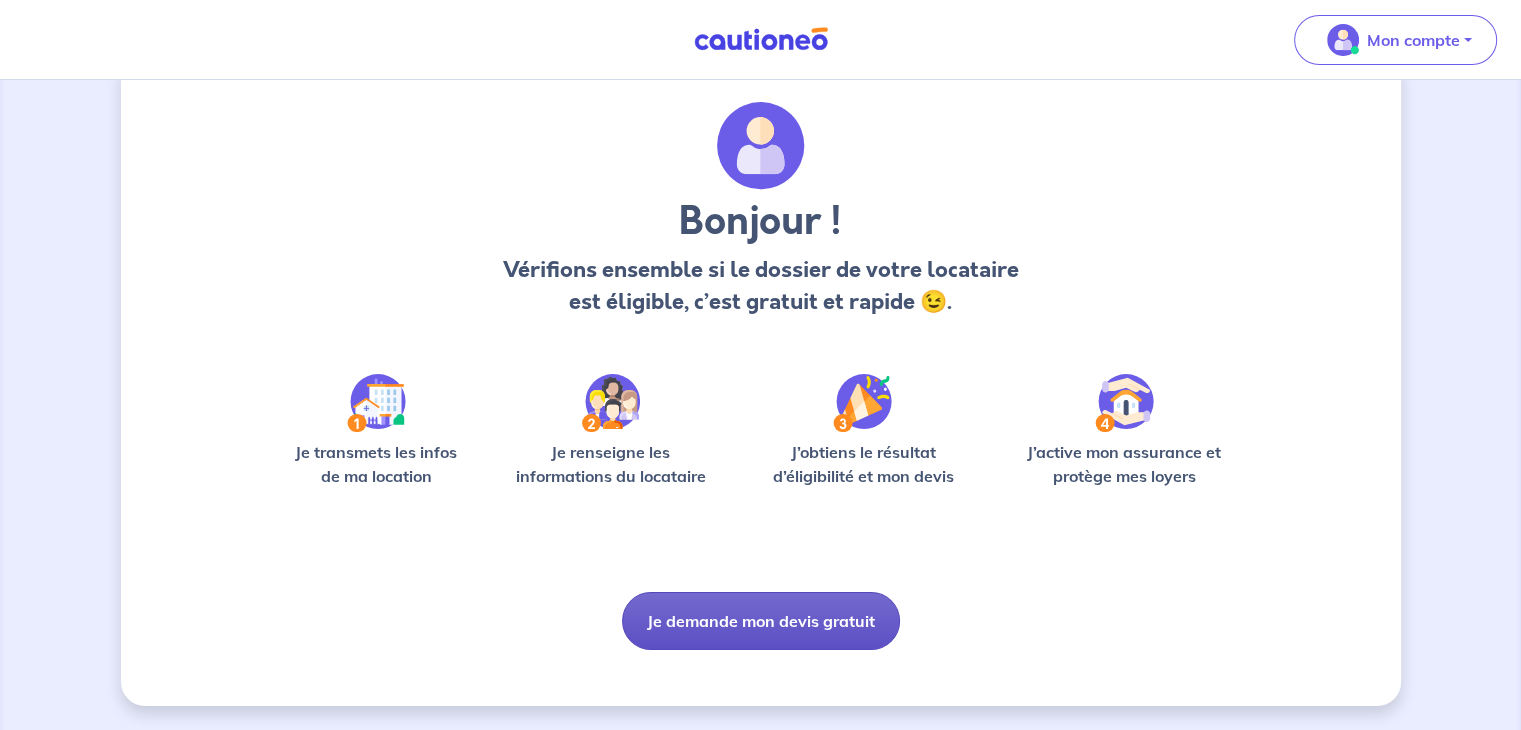 click on "Je demande mon devis gratuit" at bounding box center (761, 621) 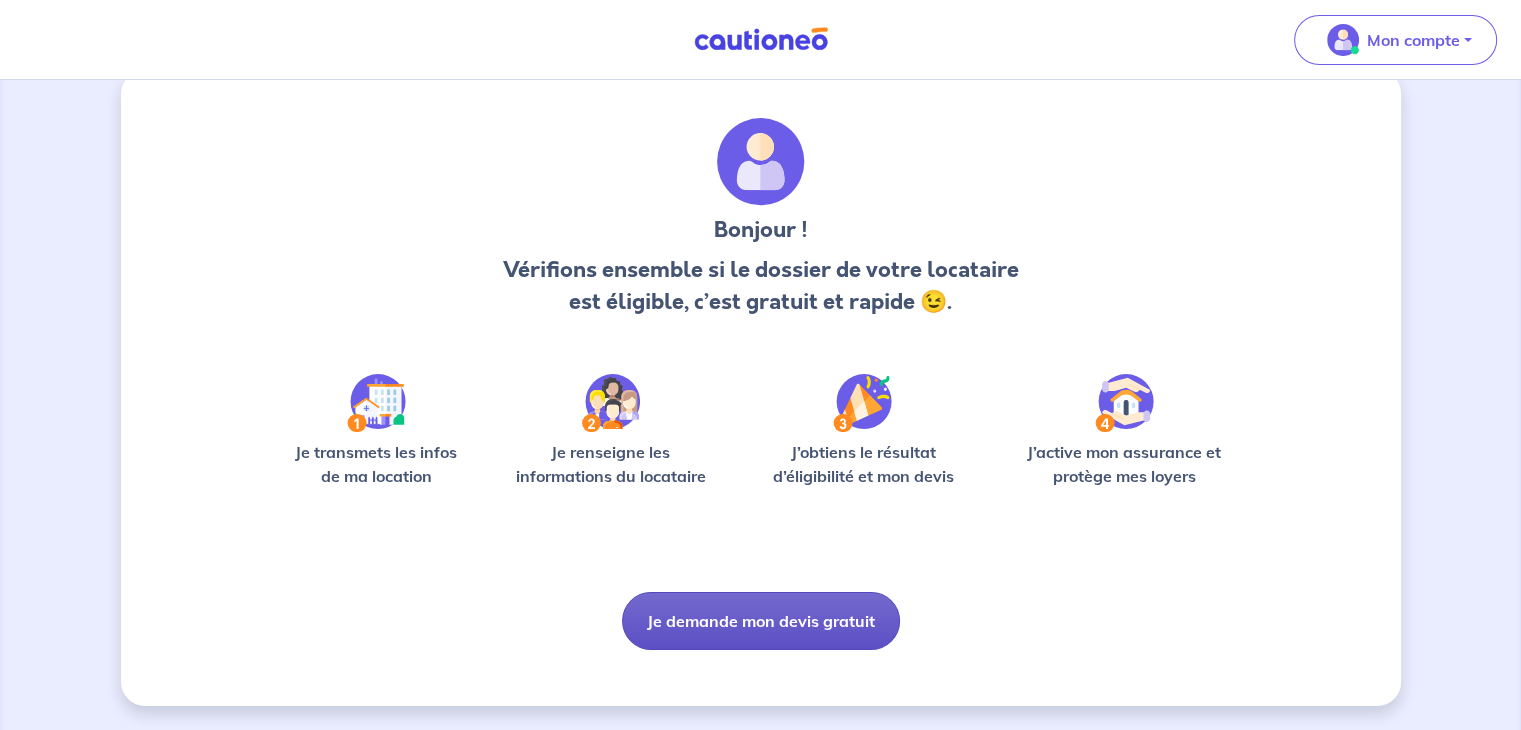 scroll, scrollTop: 34, scrollLeft: 0, axis: vertical 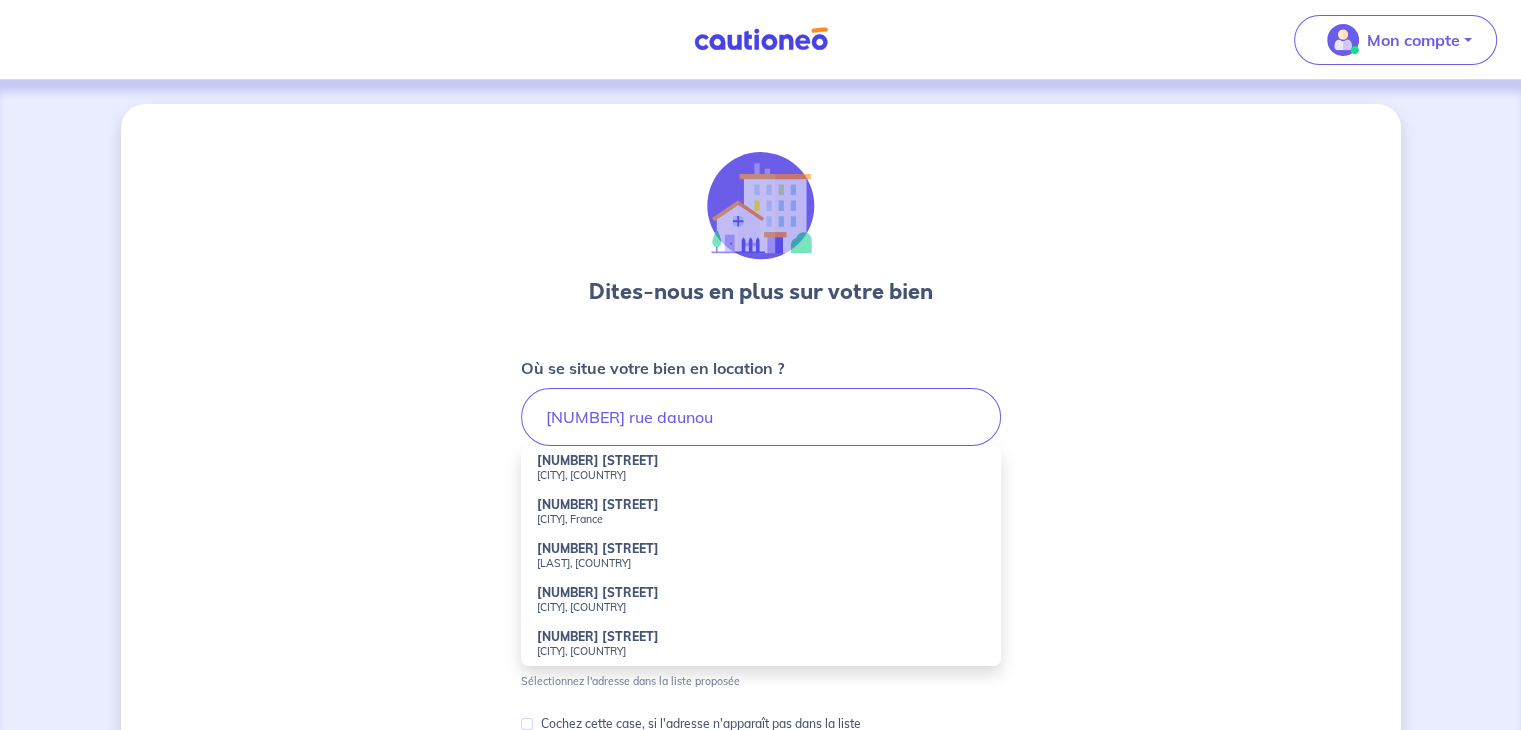 click on "[CITY], [COUNTRY]" at bounding box center (761, 475) 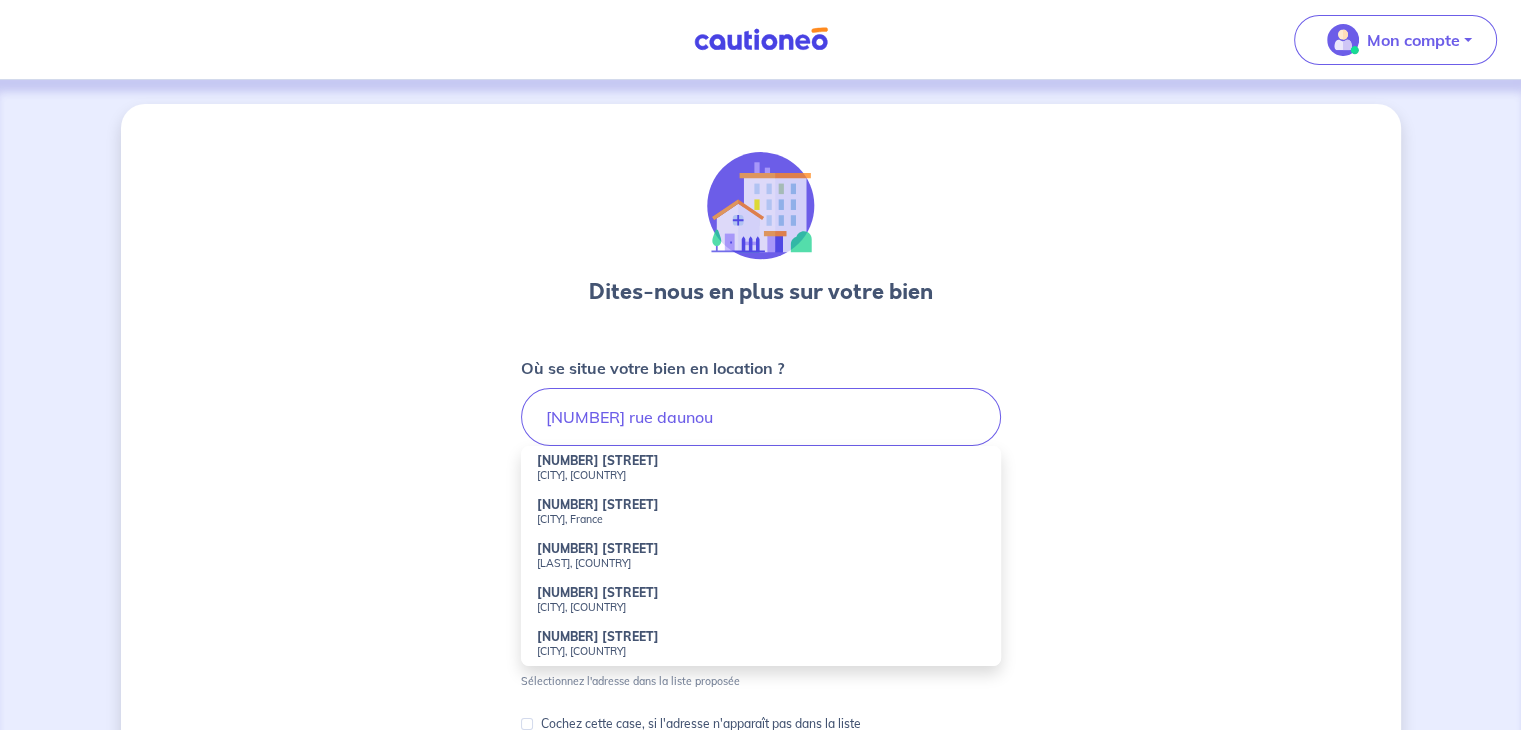 type on "[NUMBER] [STREET], [CITY], France" 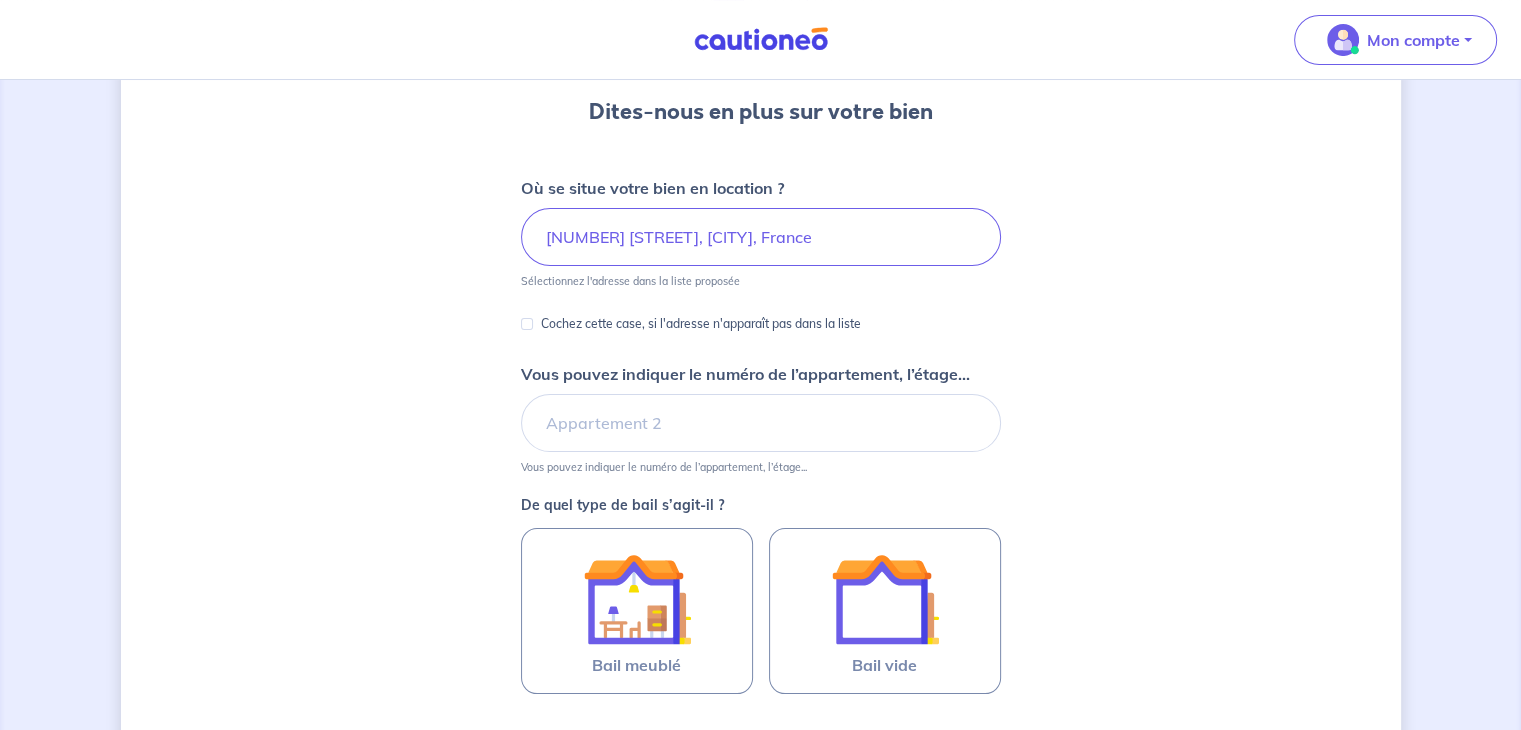scroll, scrollTop: 186, scrollLeft: 0, axis: vertical 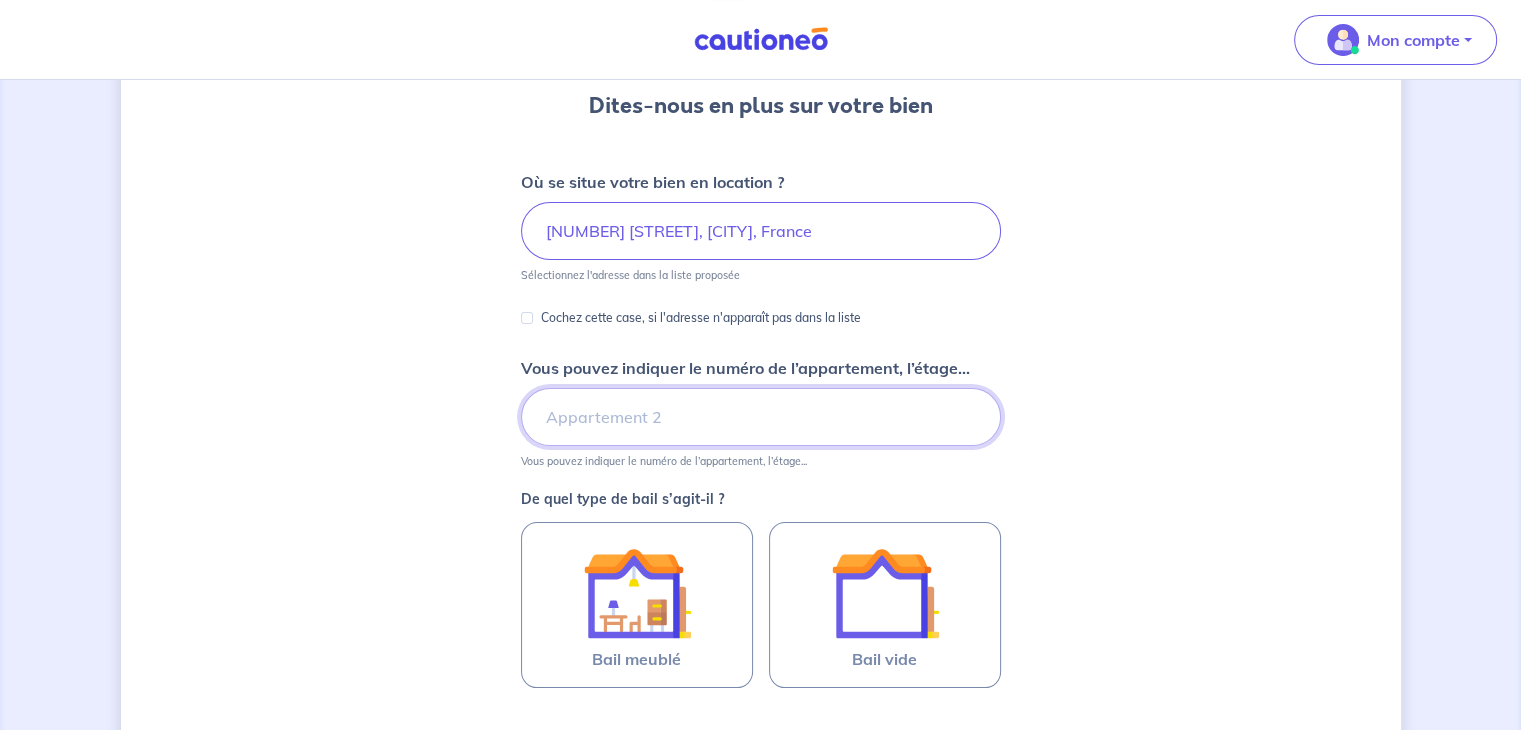 click on "Vous pouvez indiquer le numéro de l’appartement, l’étage..." at bounding box center [761, 417] 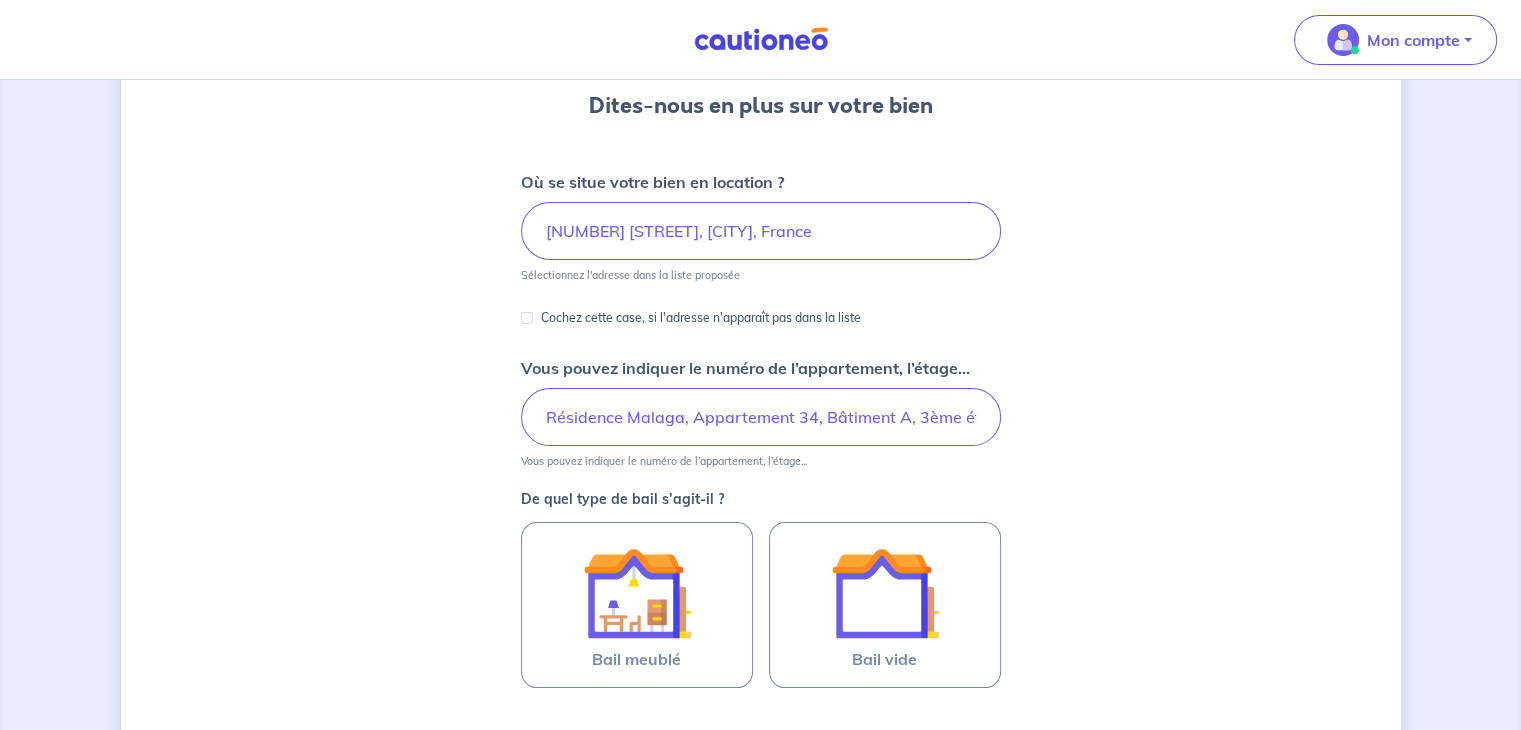 scroll, scrollTop: 343, scrollLeft: 0, axis: vertical 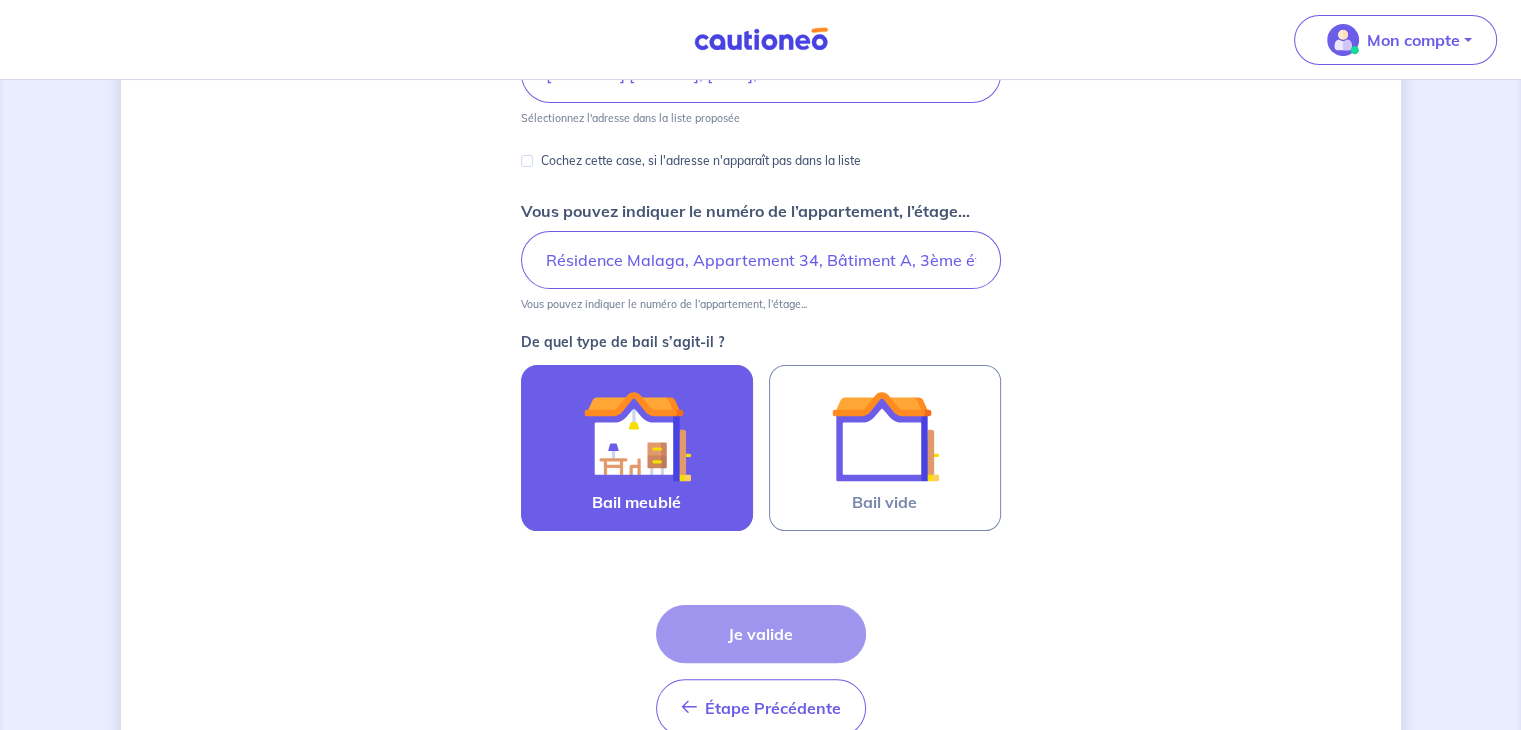 click at bounding box center (637, 436) 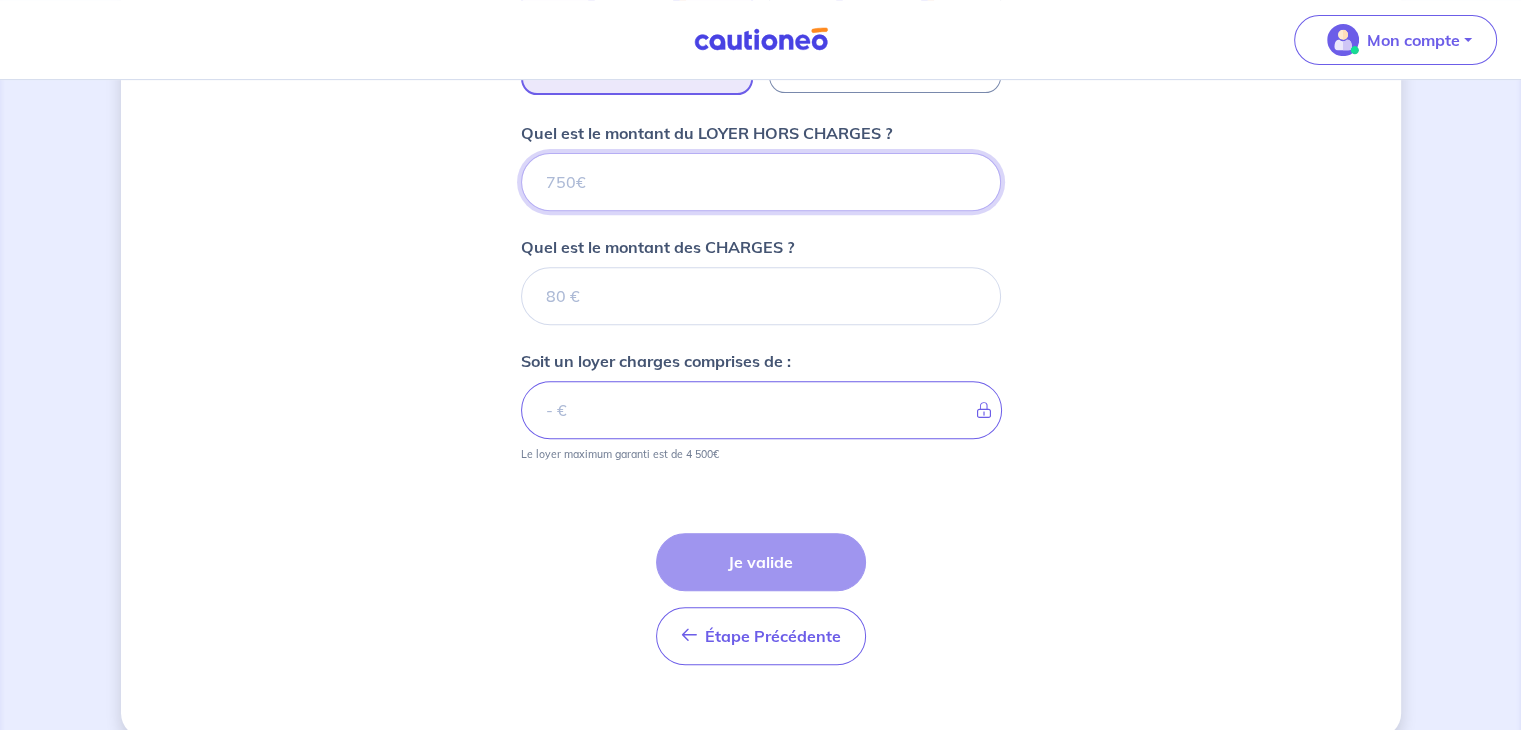 scroll, scrollTop: 808, scrollLeft: 0, axis: vertical 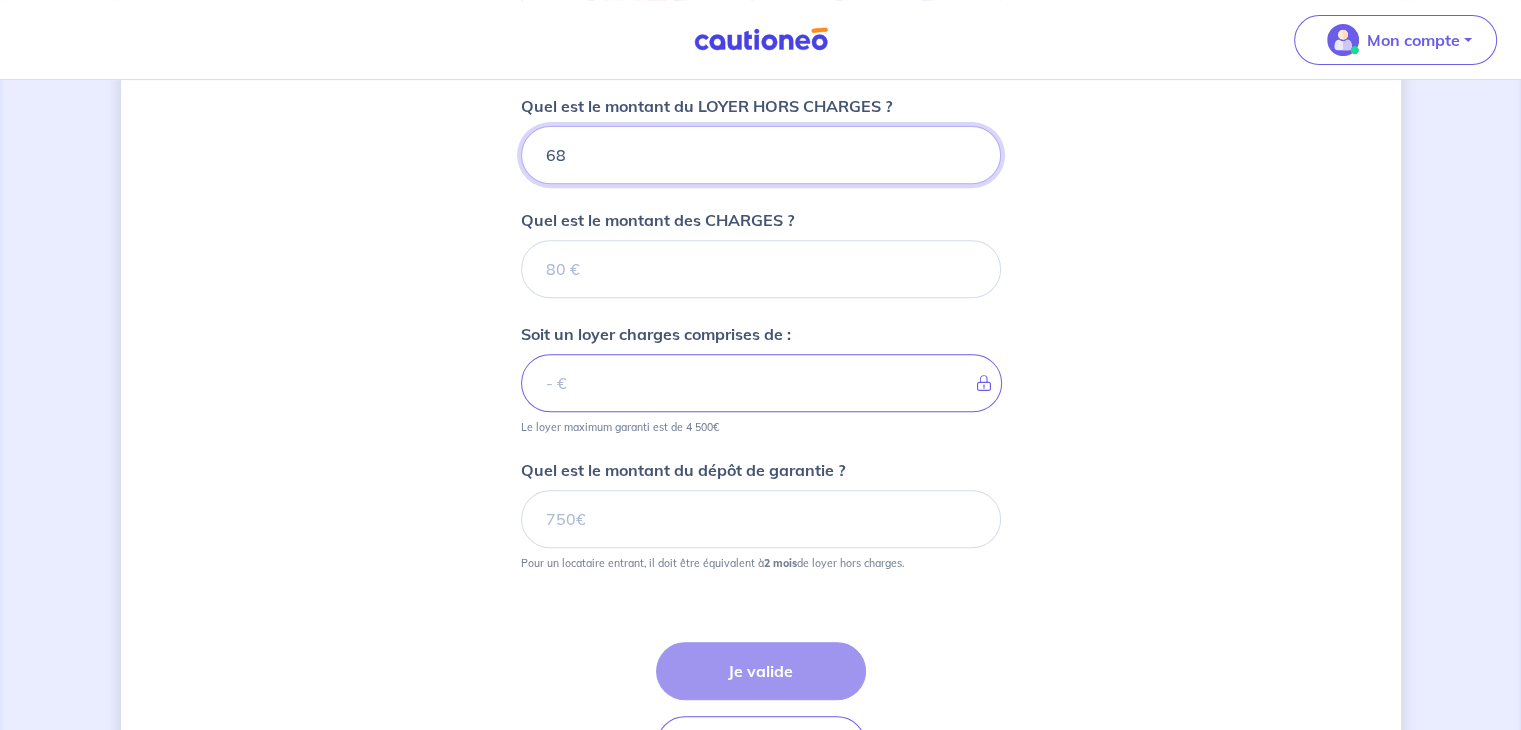 type on "[NUMBER]" 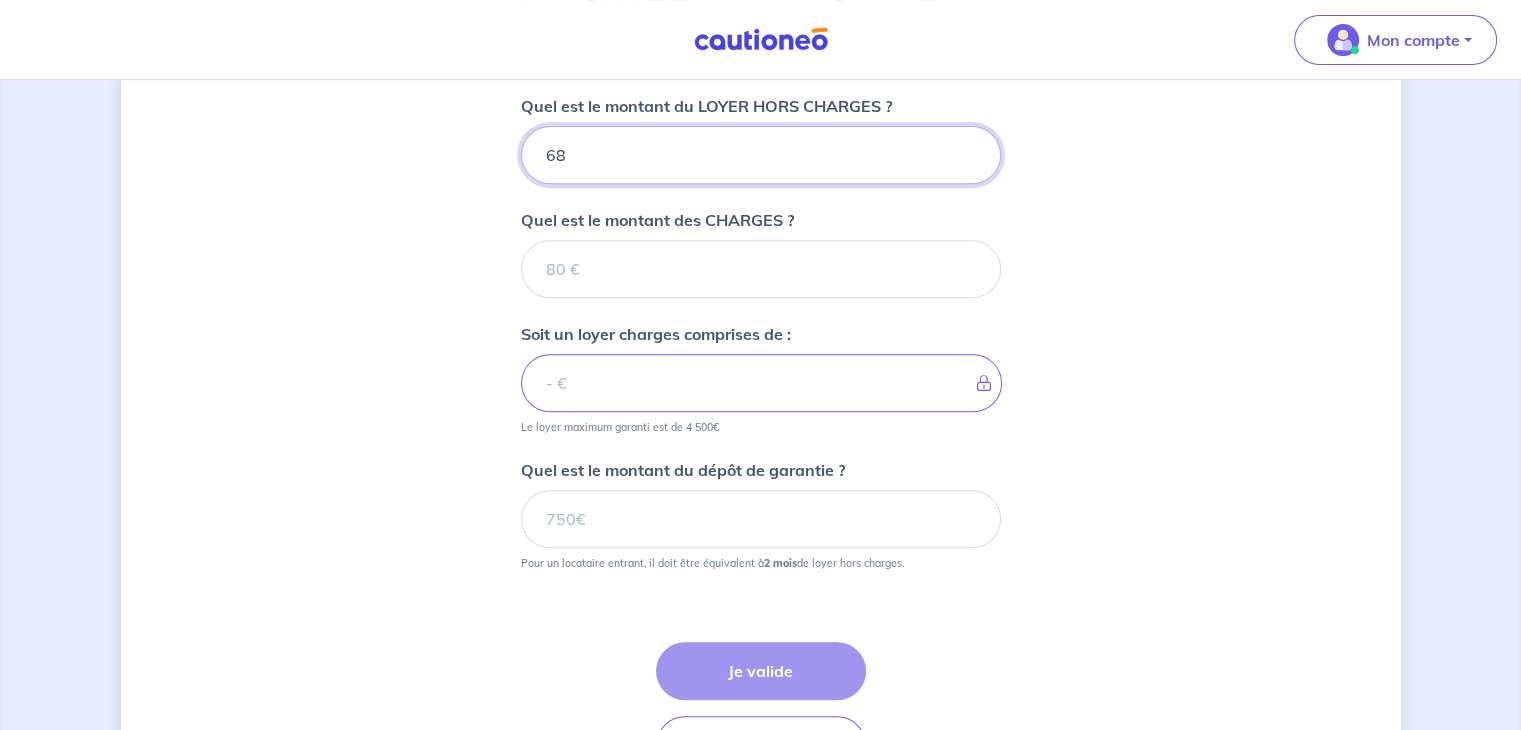 type 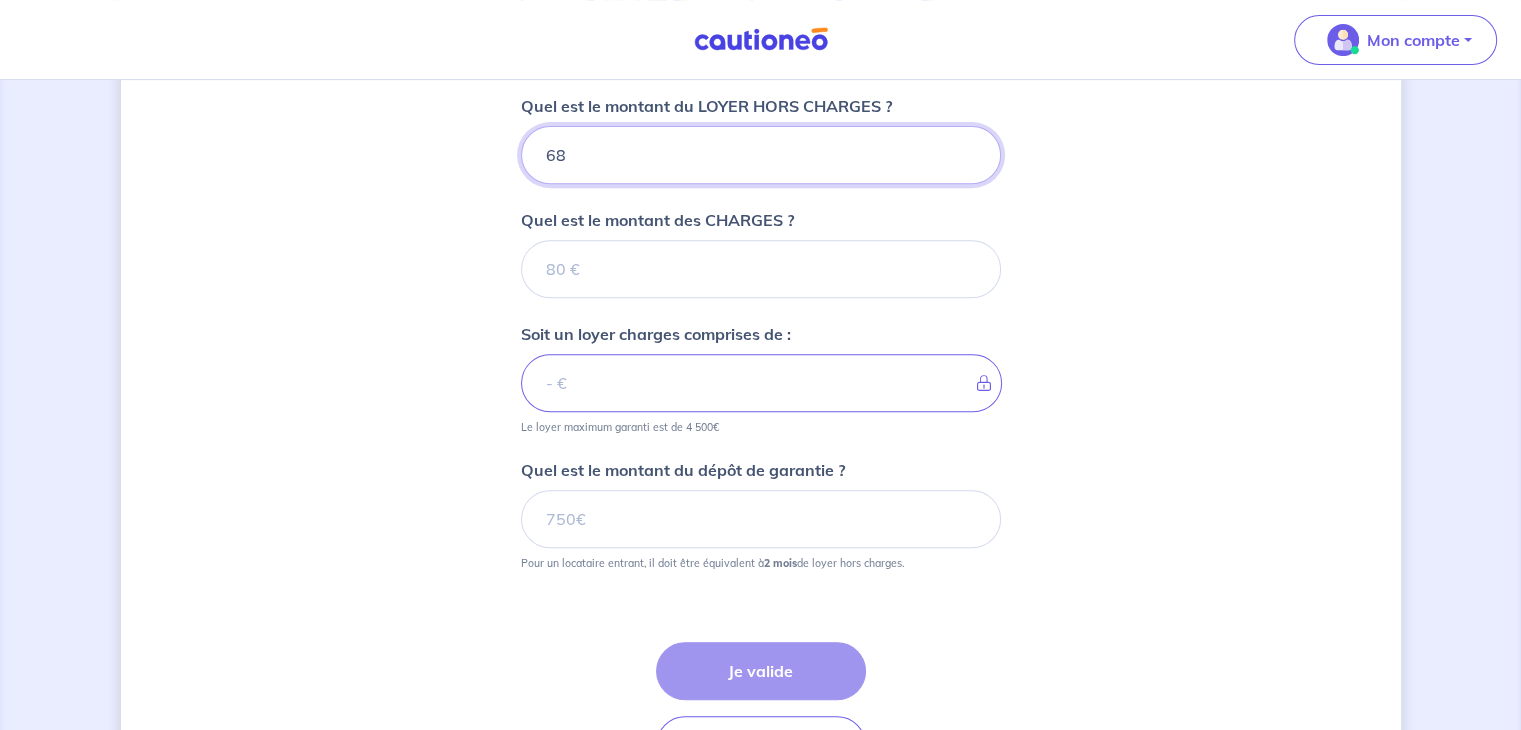 type on "[NUMBER]" 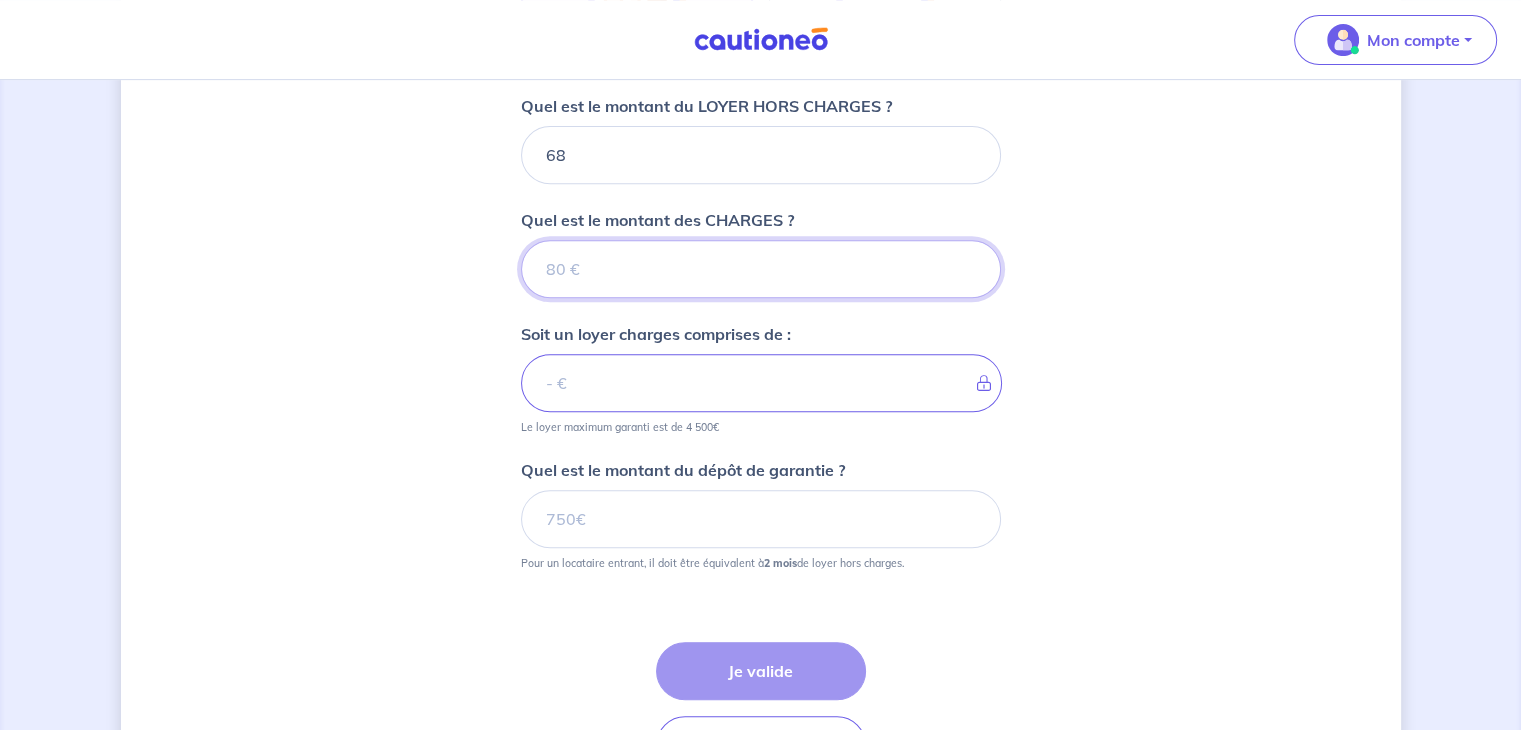 click on "Quel est le montant des CHARGES ?" at bounding box center [761, 269] 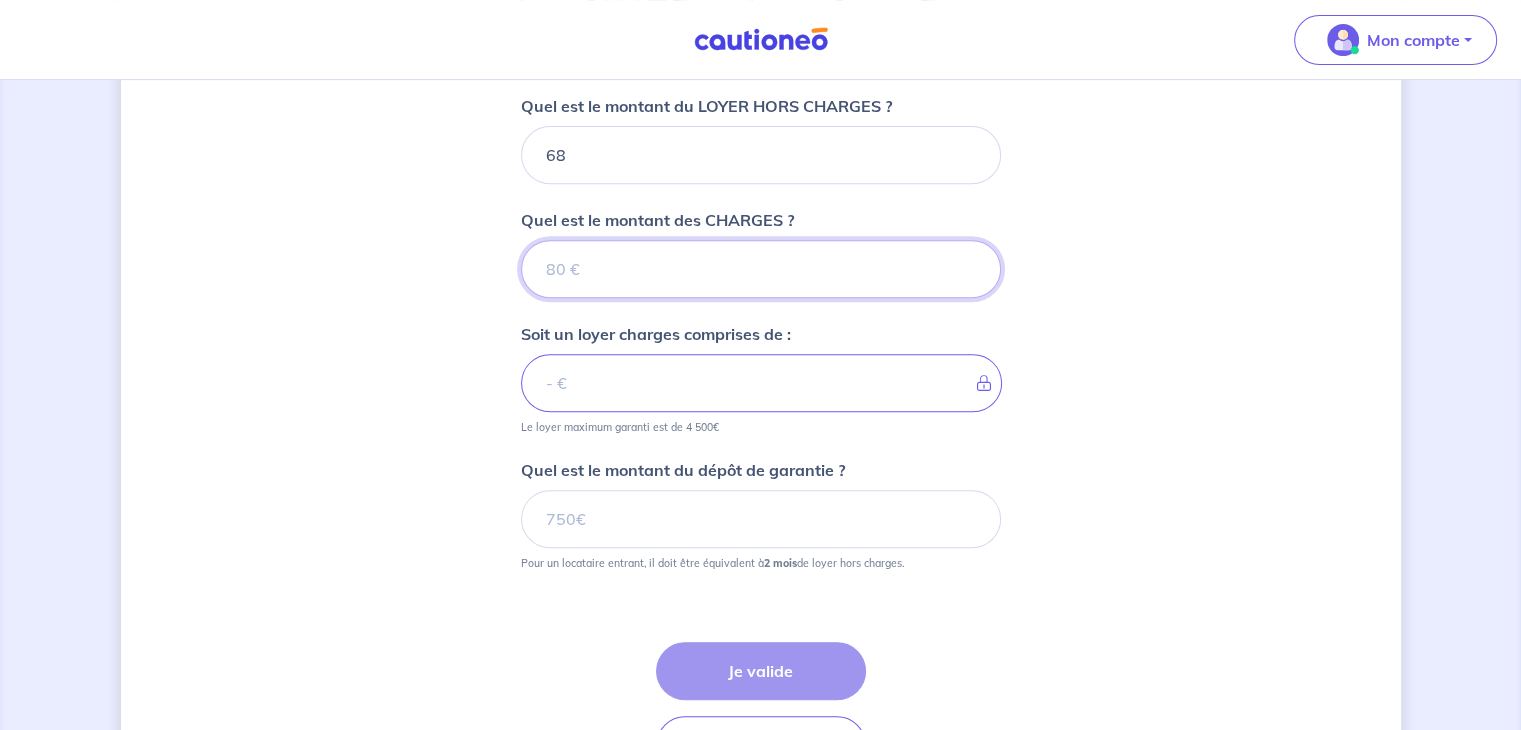 type on "6" 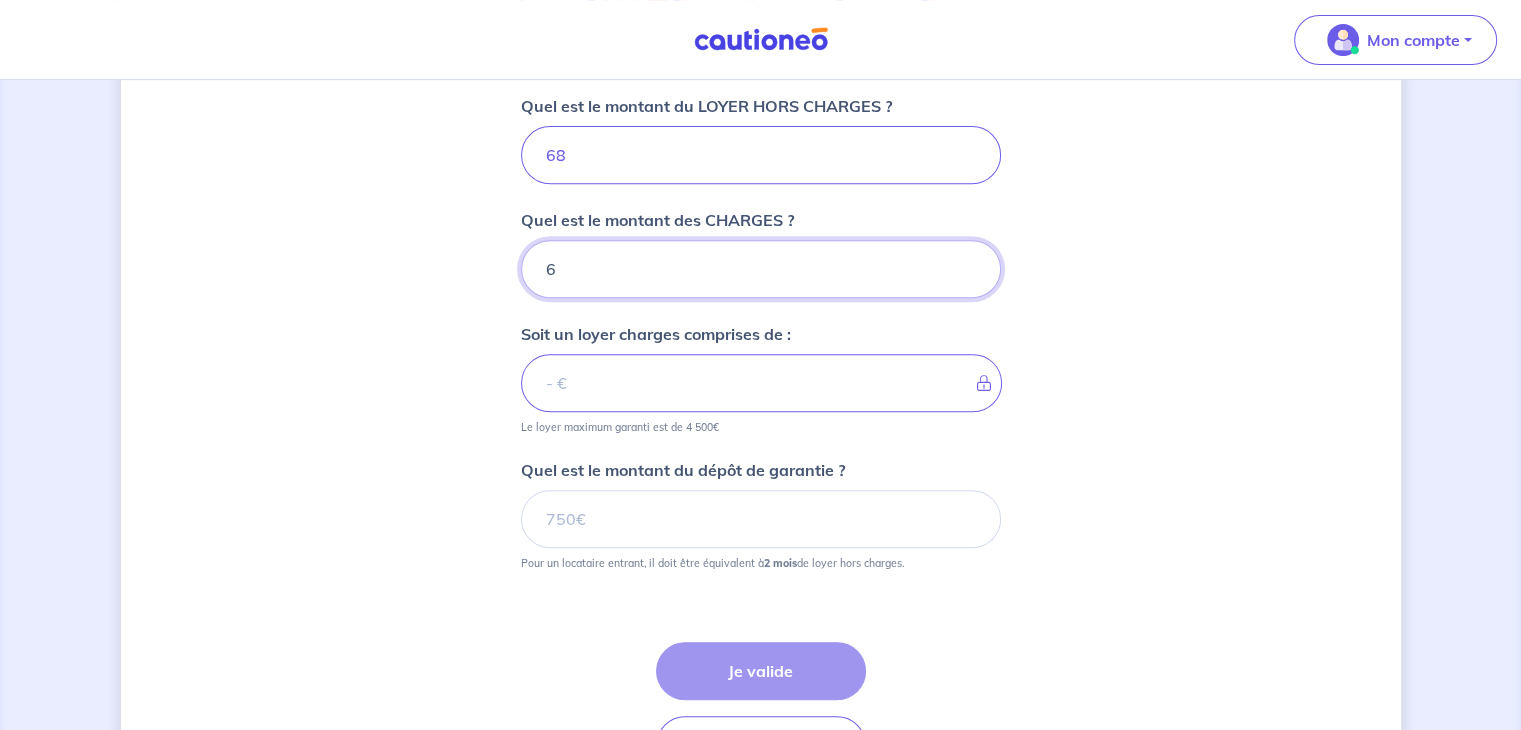 type 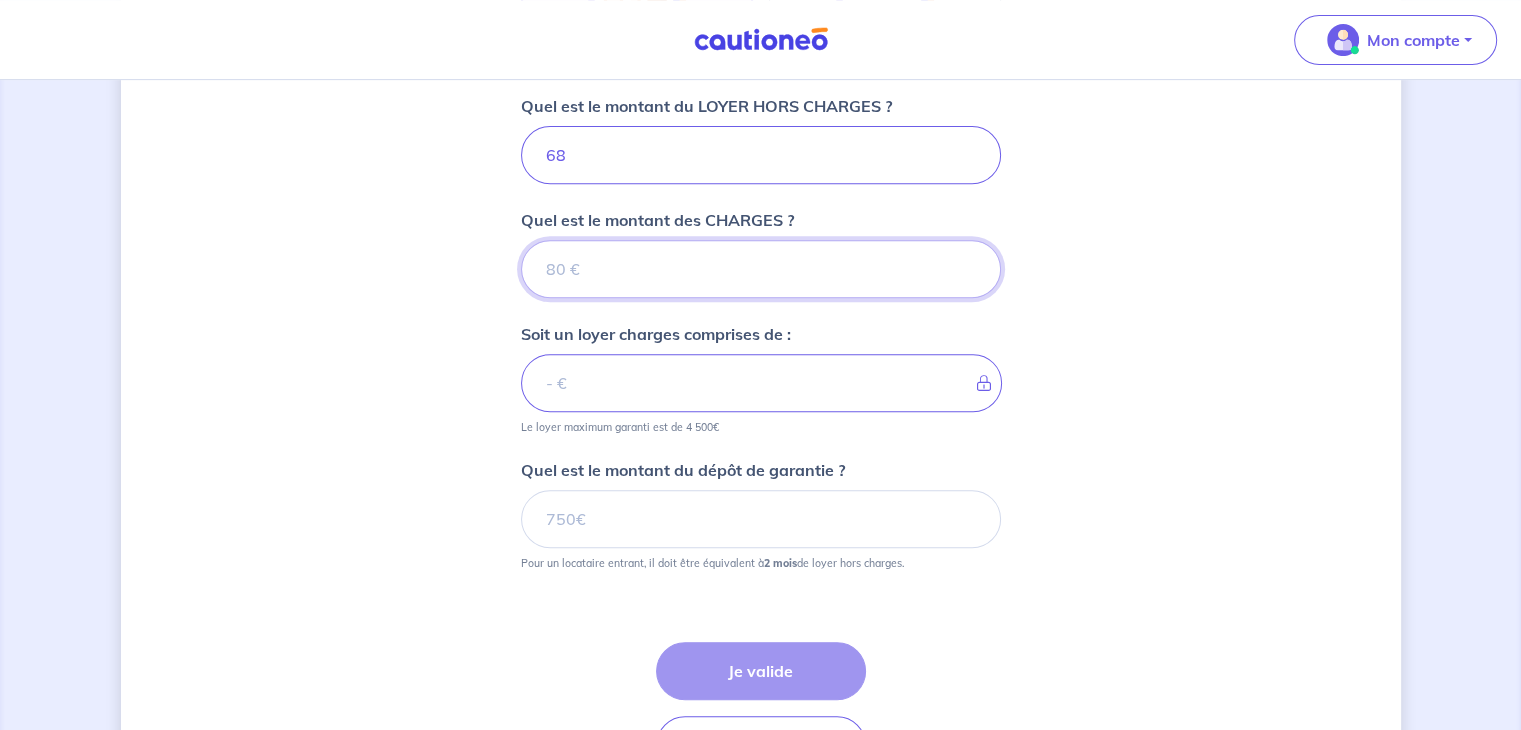 type on "[NUMBER]" 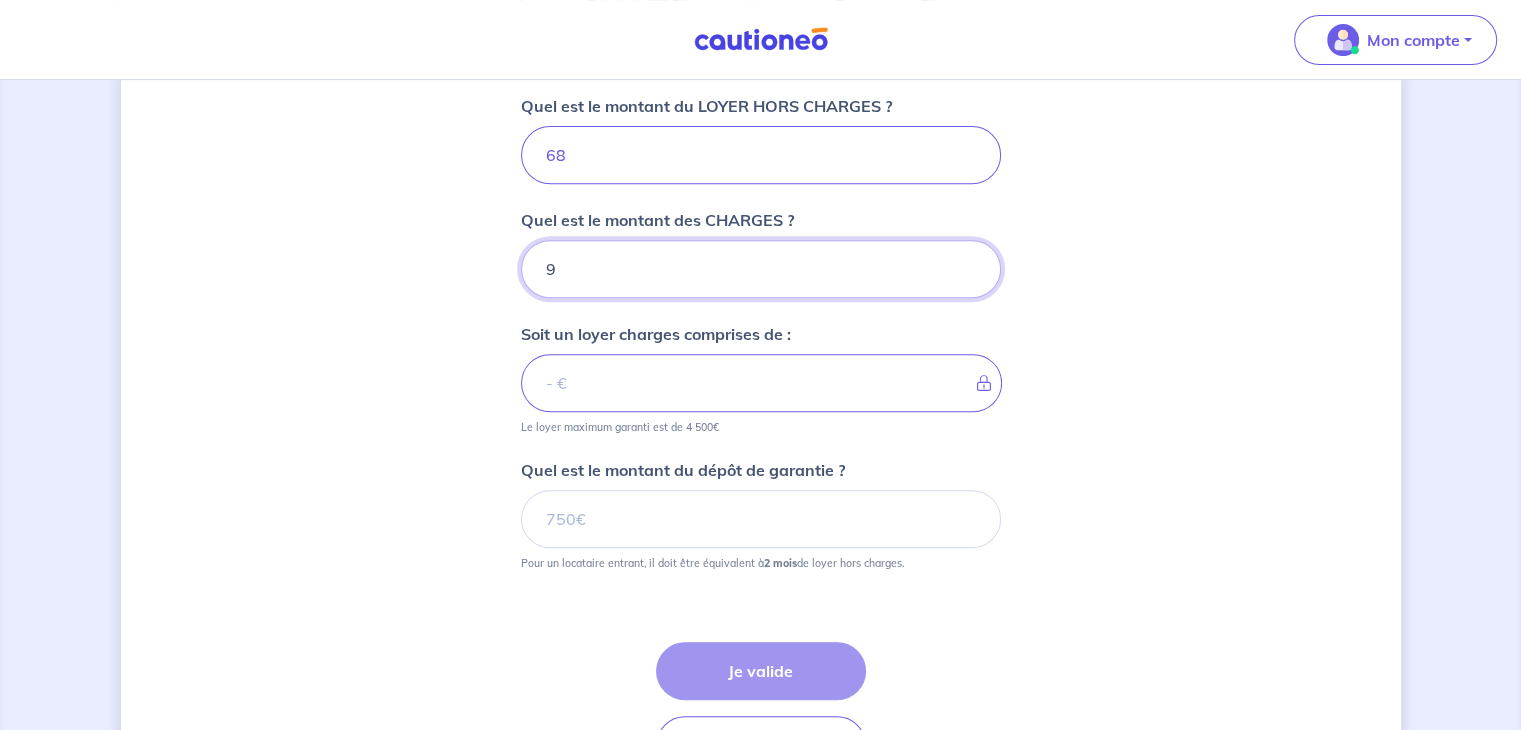 type on "[NUMBER]" 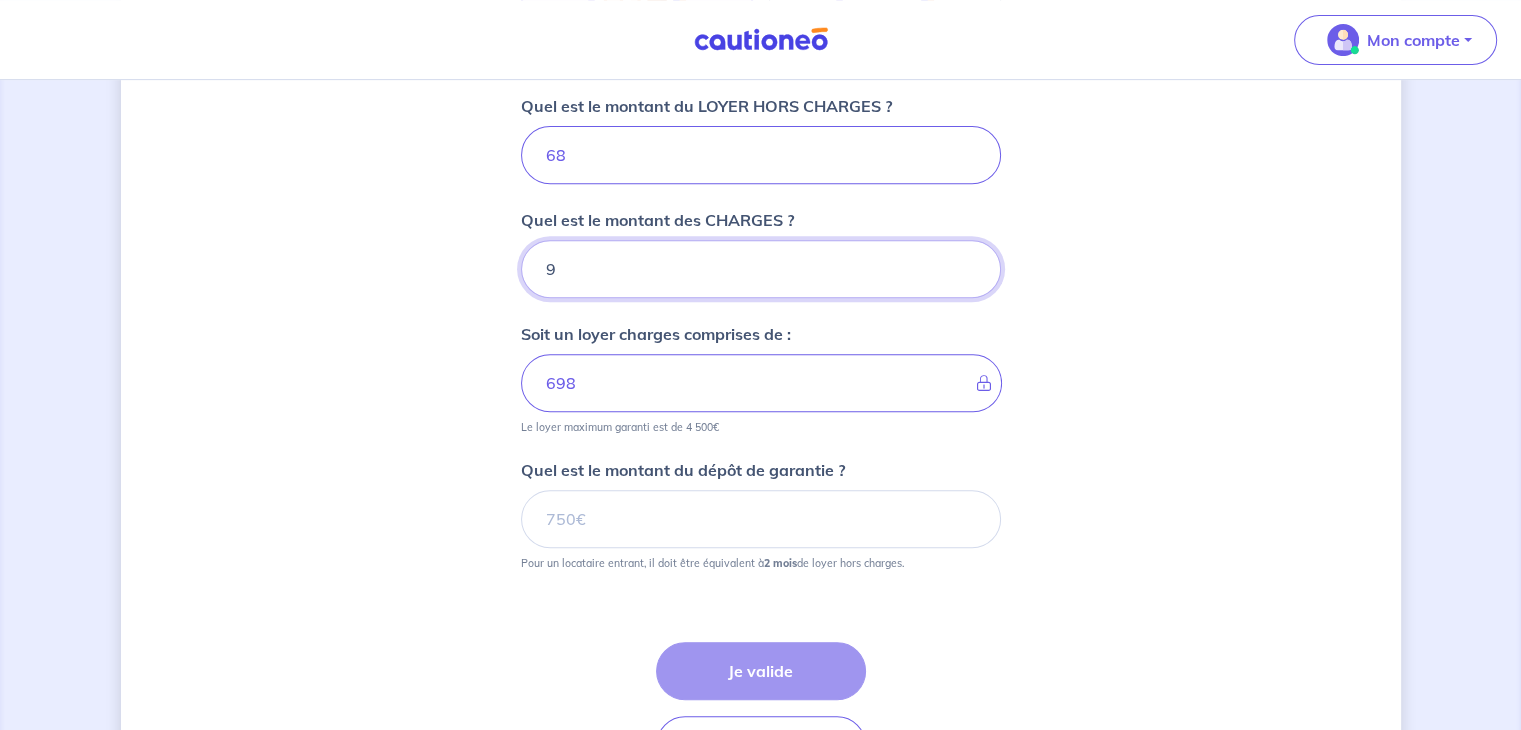 type on "780" 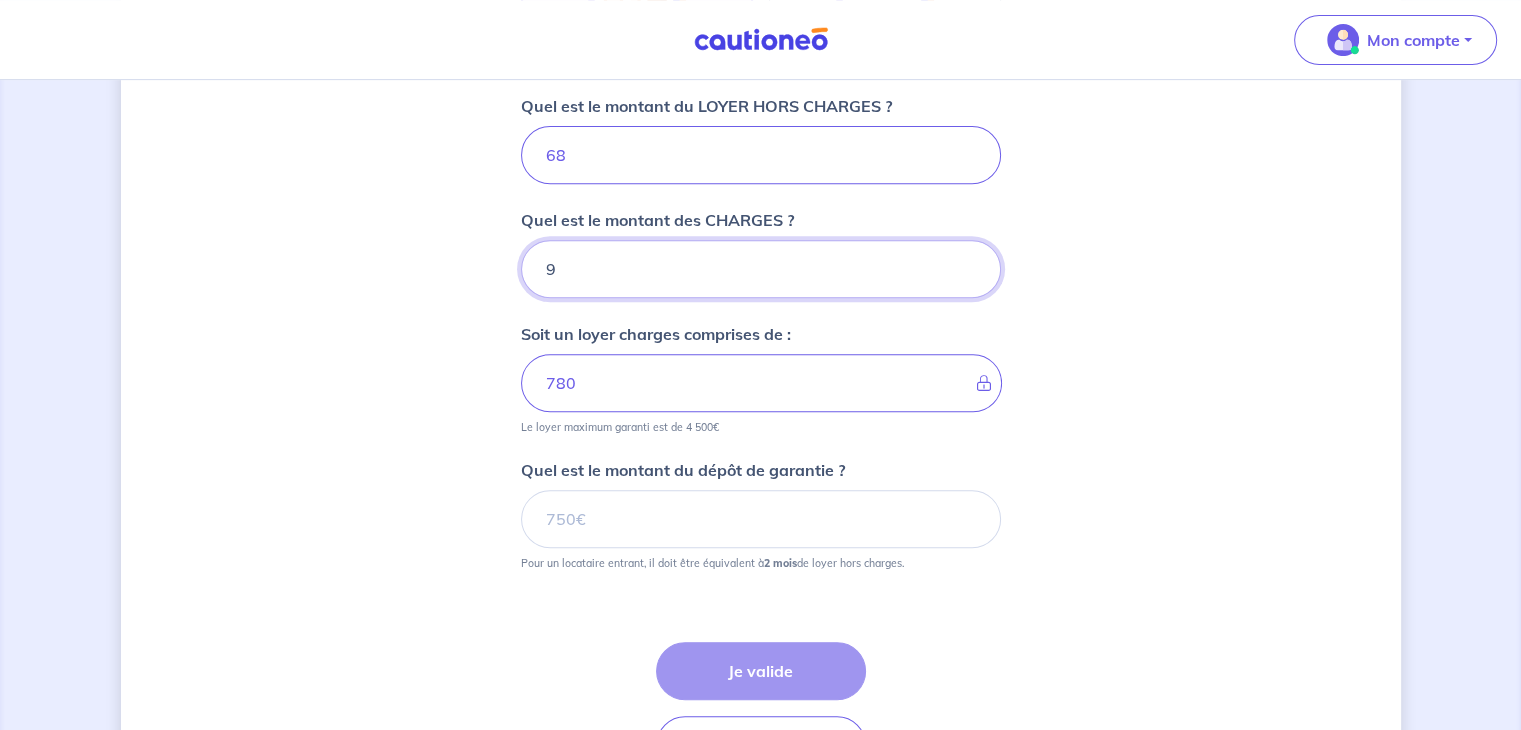 type on "[NUMBER]" 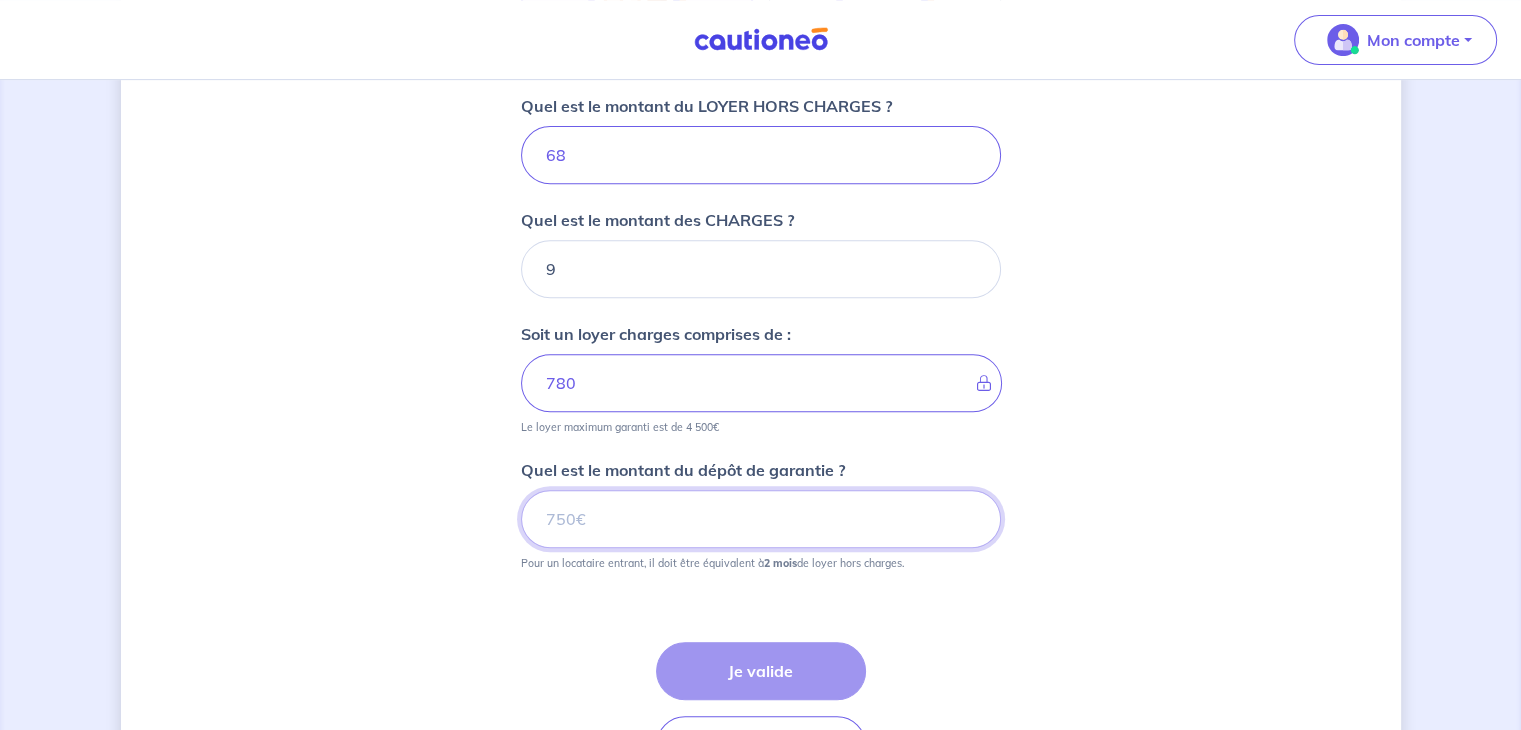 click on "Quel est le montant du dépôt de garantie ?" at bounding box center (761, 519) 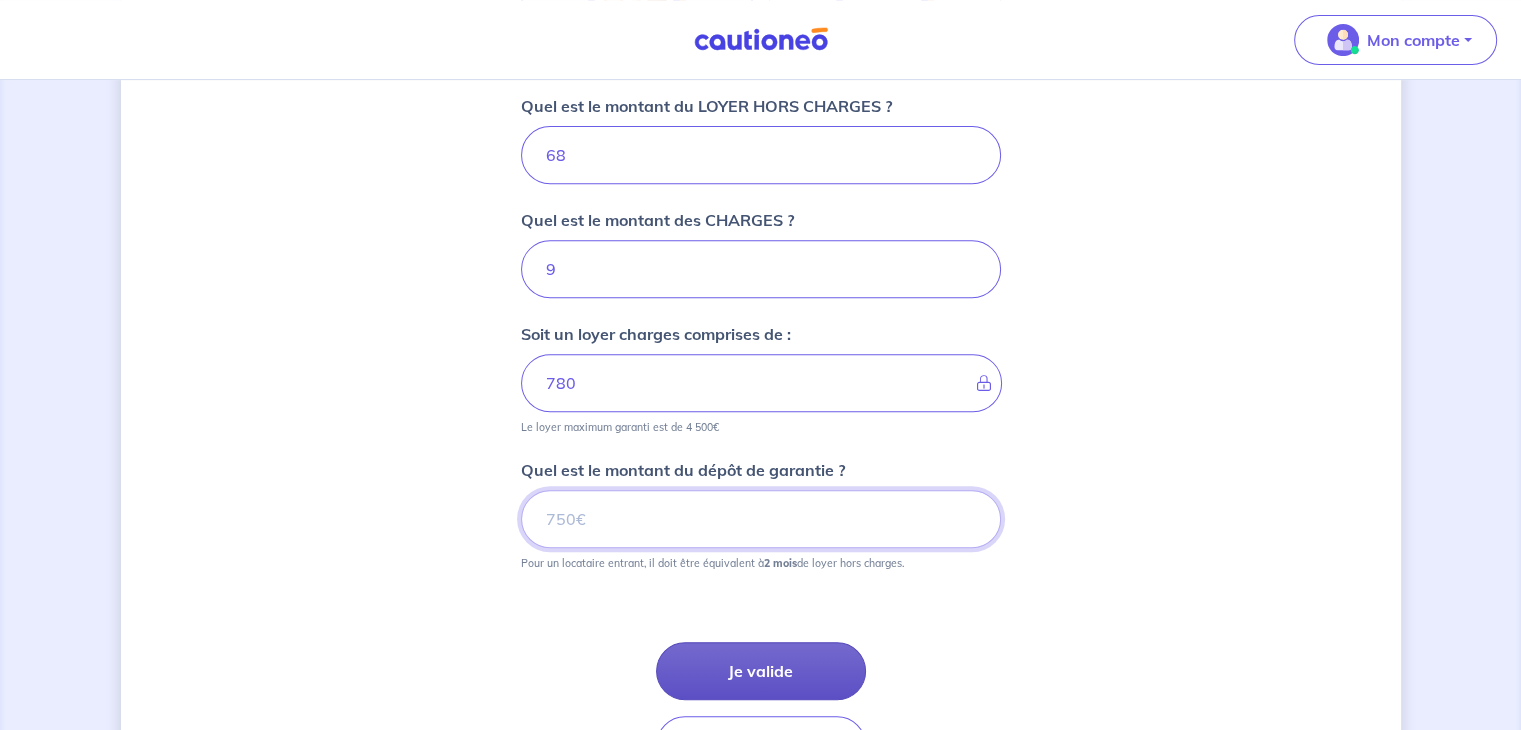 type on "[NUMBER]" 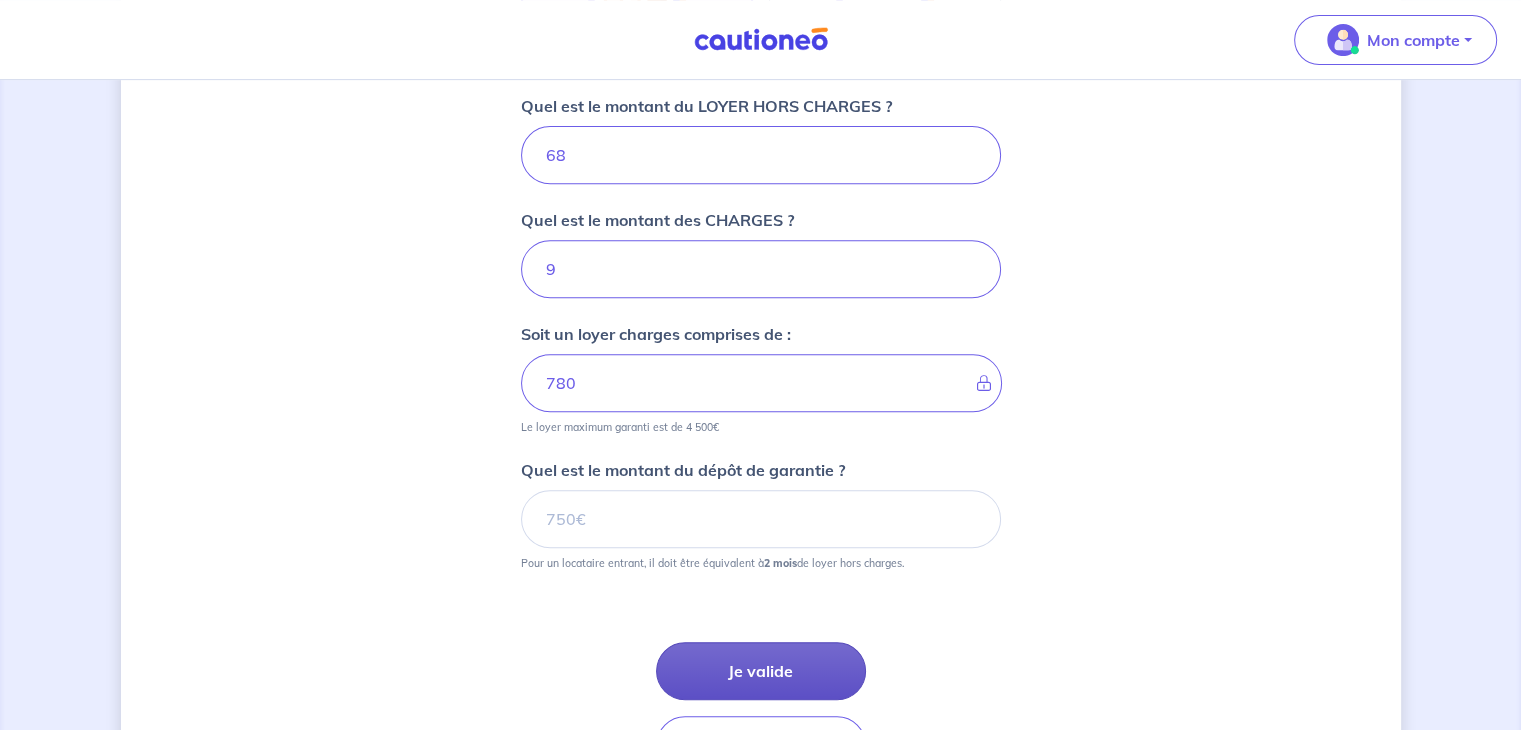 click on "Je valide" at bounding box center (761, 671) 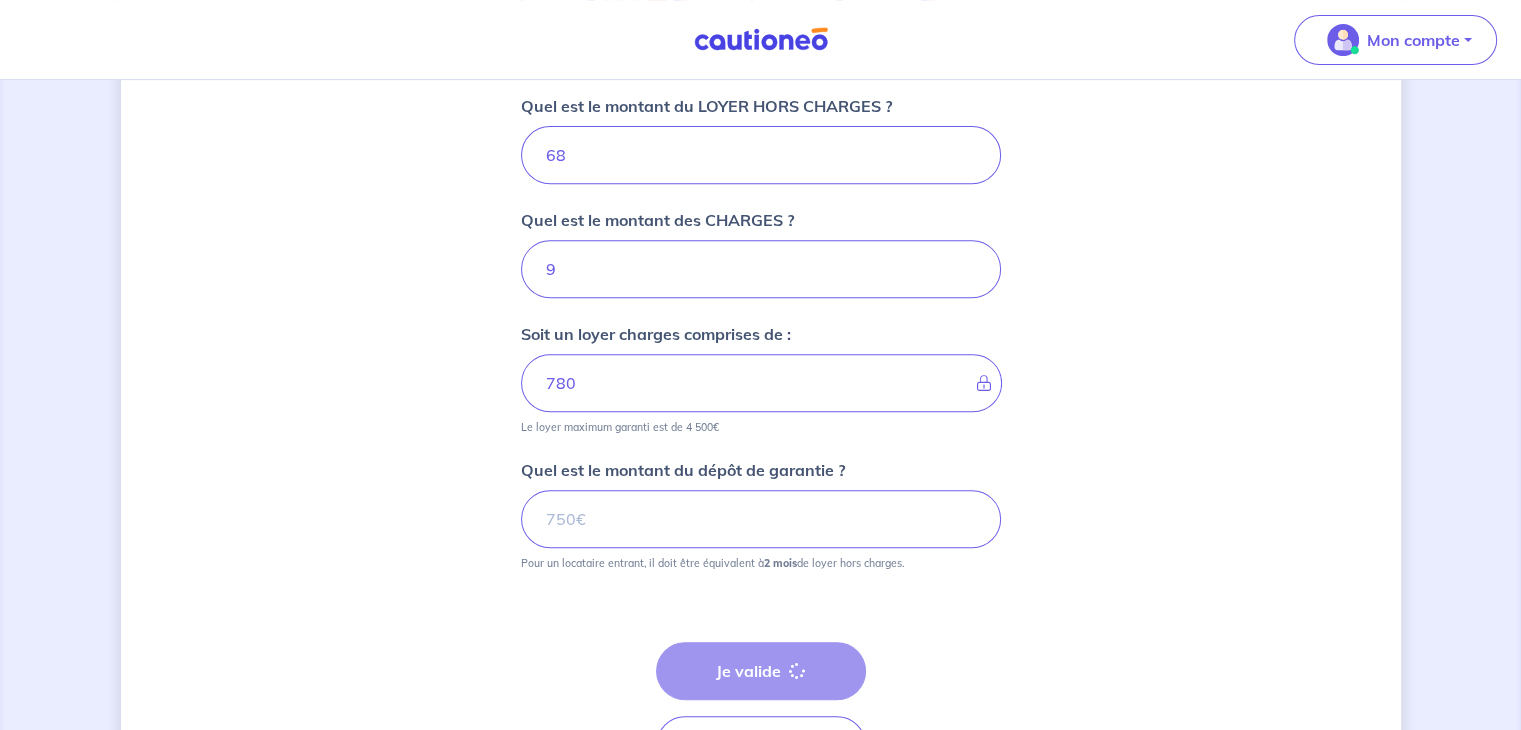scroll, scrollTop: 0, scrollLeft: 0, axis: both 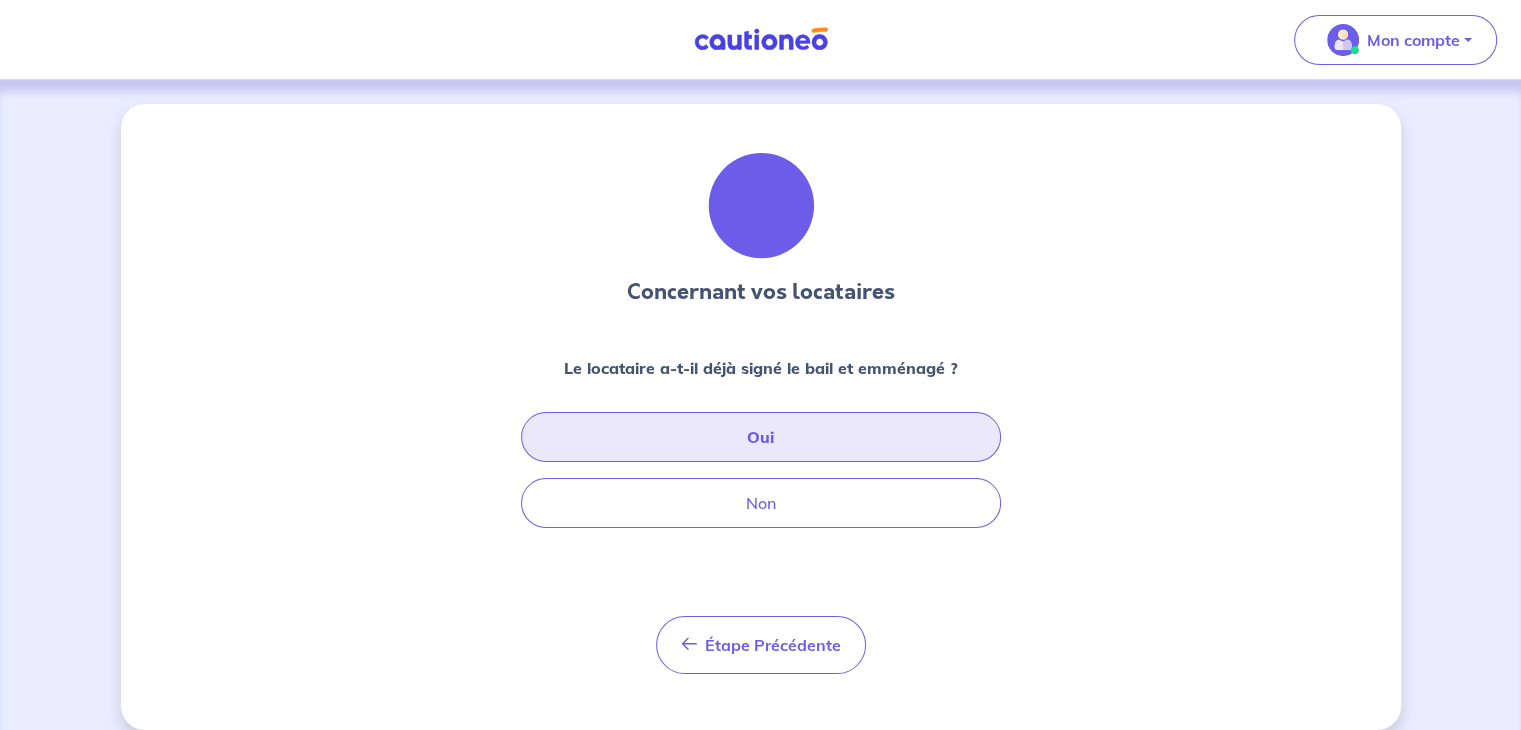 click on "Oui" at bounding box center [761, 437] 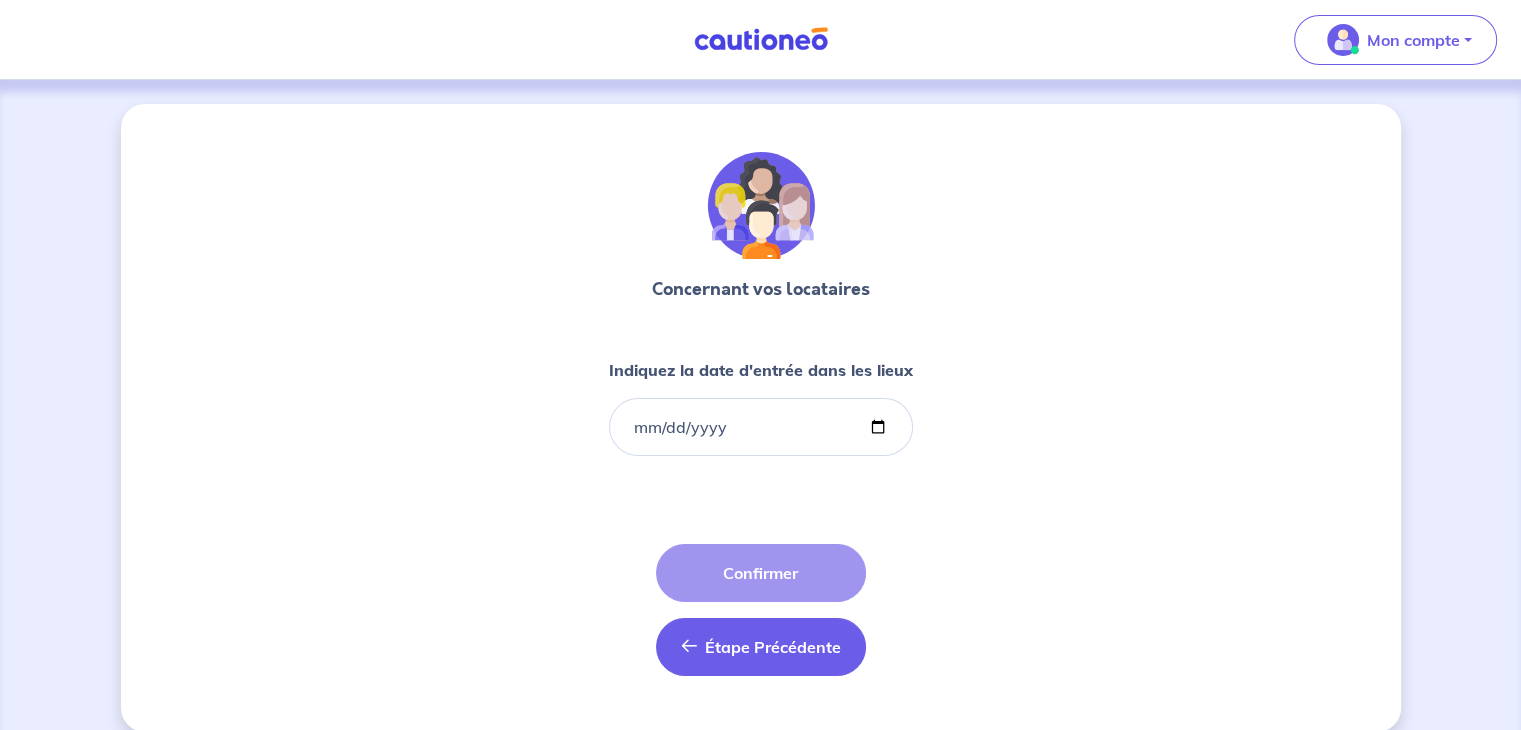 click on "Étape Précédente" at bounding box center (773, 647) 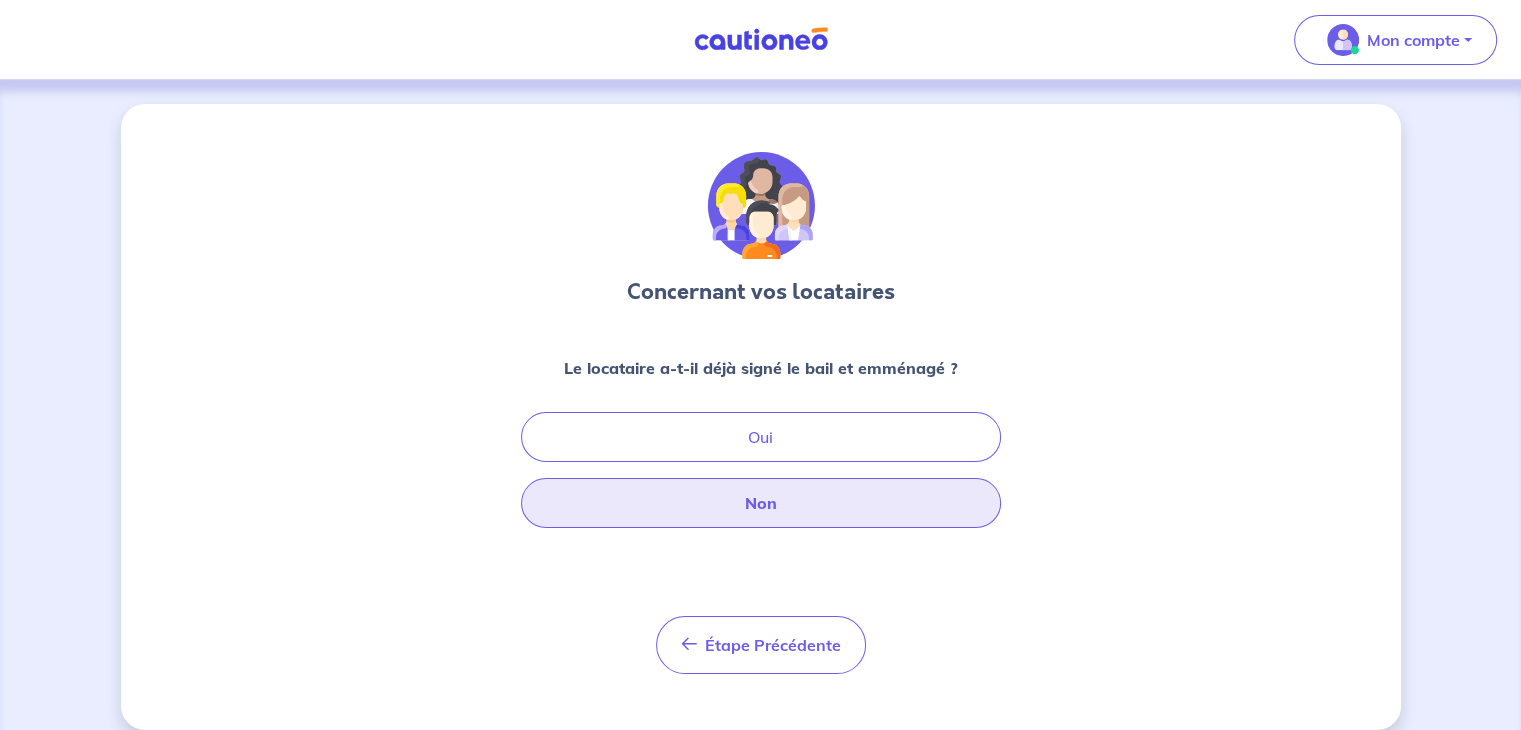 click on "Non" at bounding box center [761, 503] 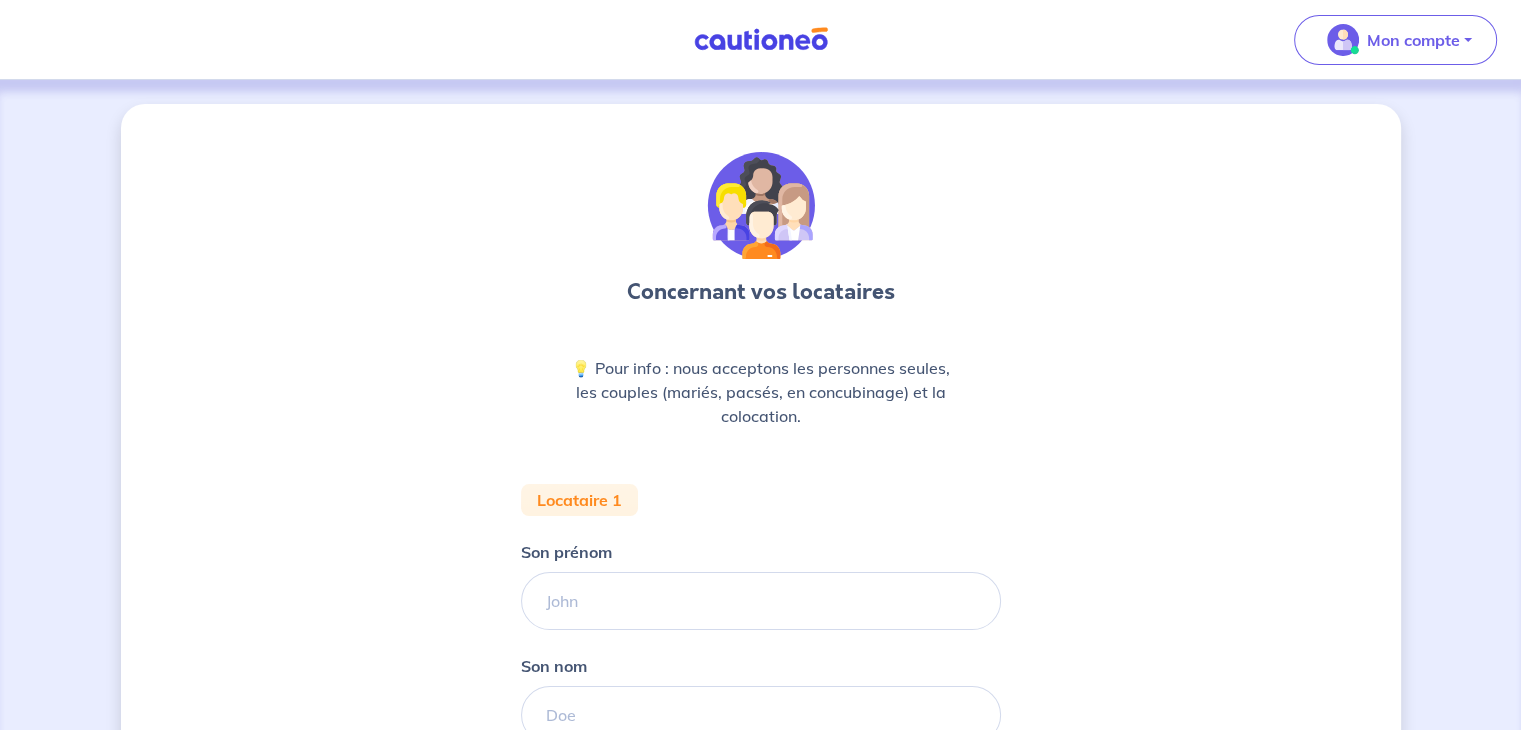 scroll, scrollTop: 172, scrollLeft: 0, axis: vertical 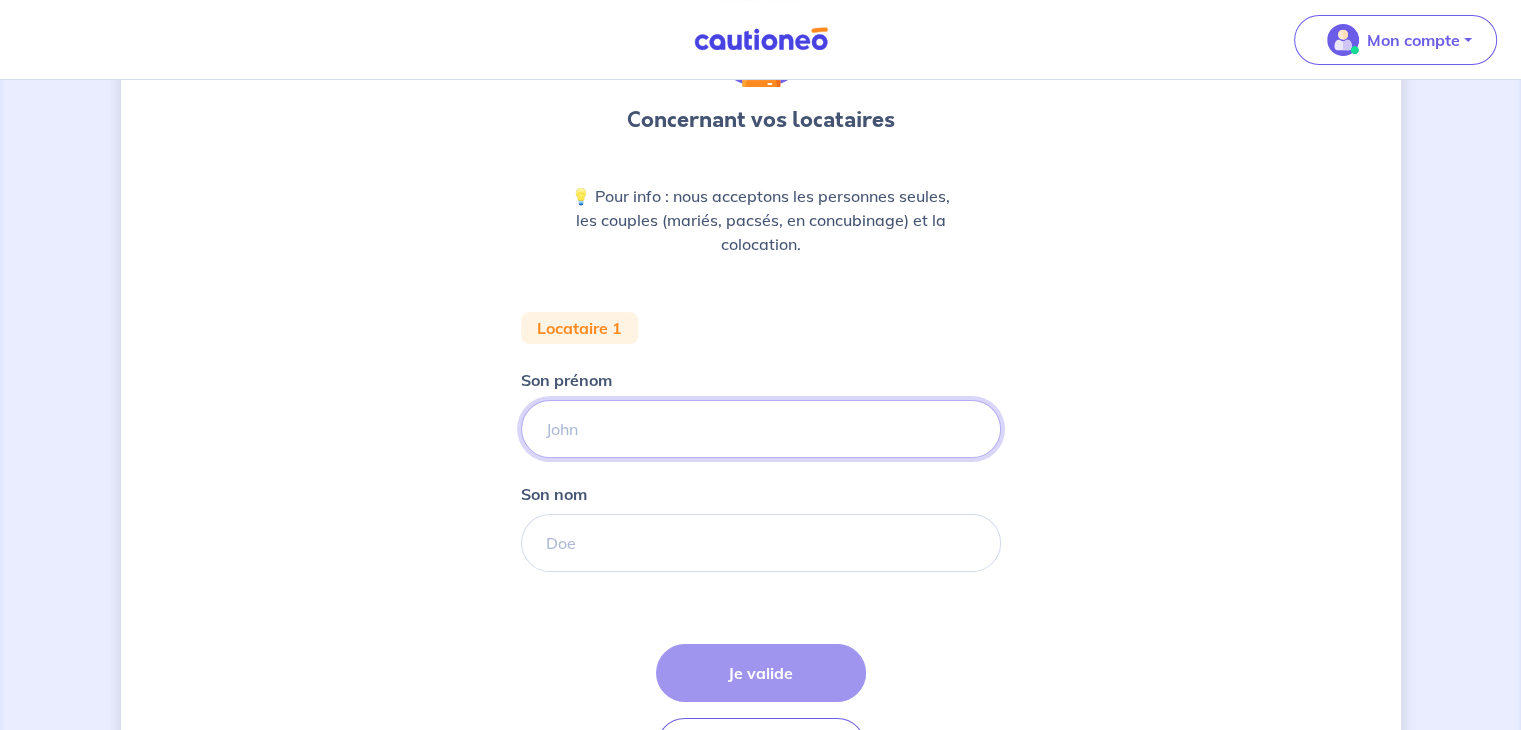 click on "Son prénom" at bounding box center [761, 429] 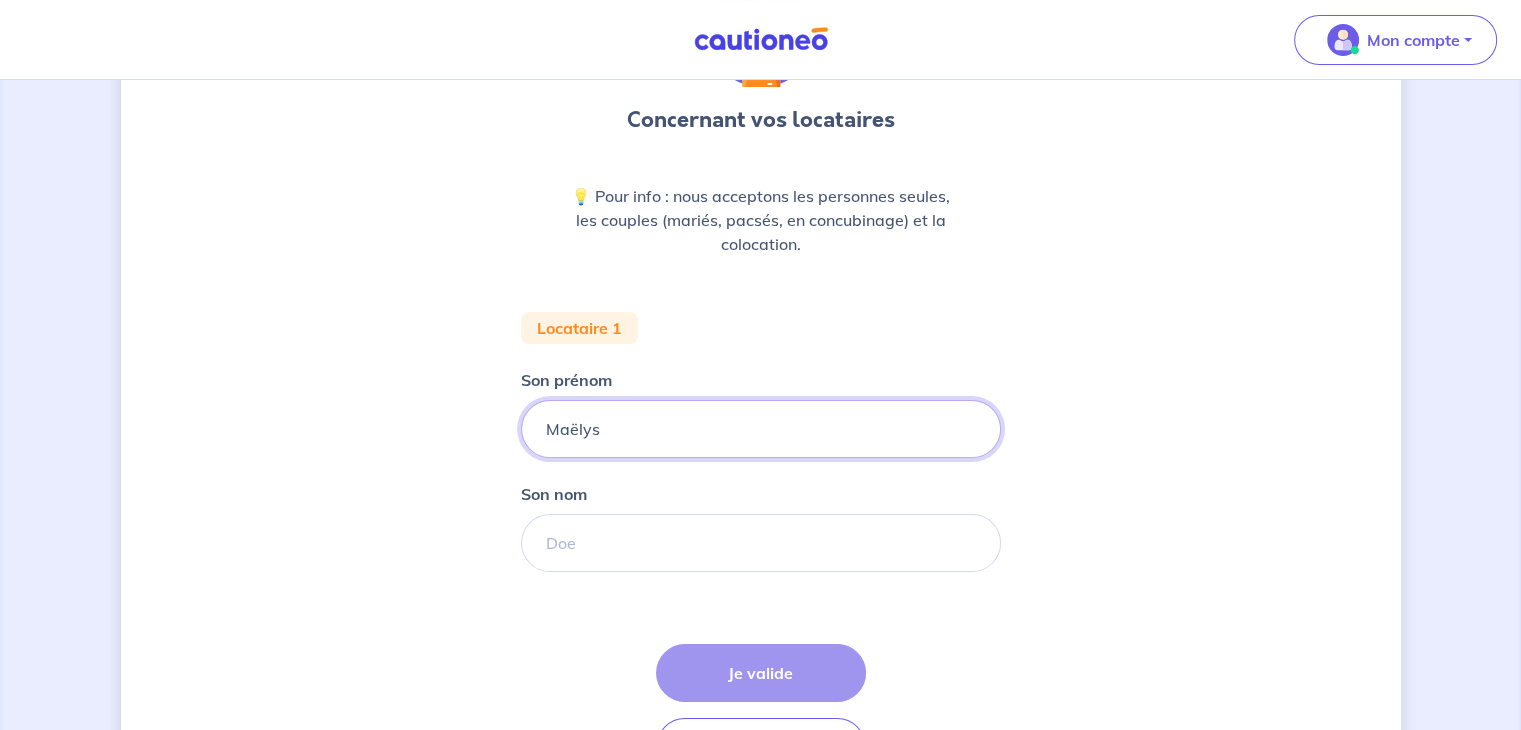 type on "Maëlys" 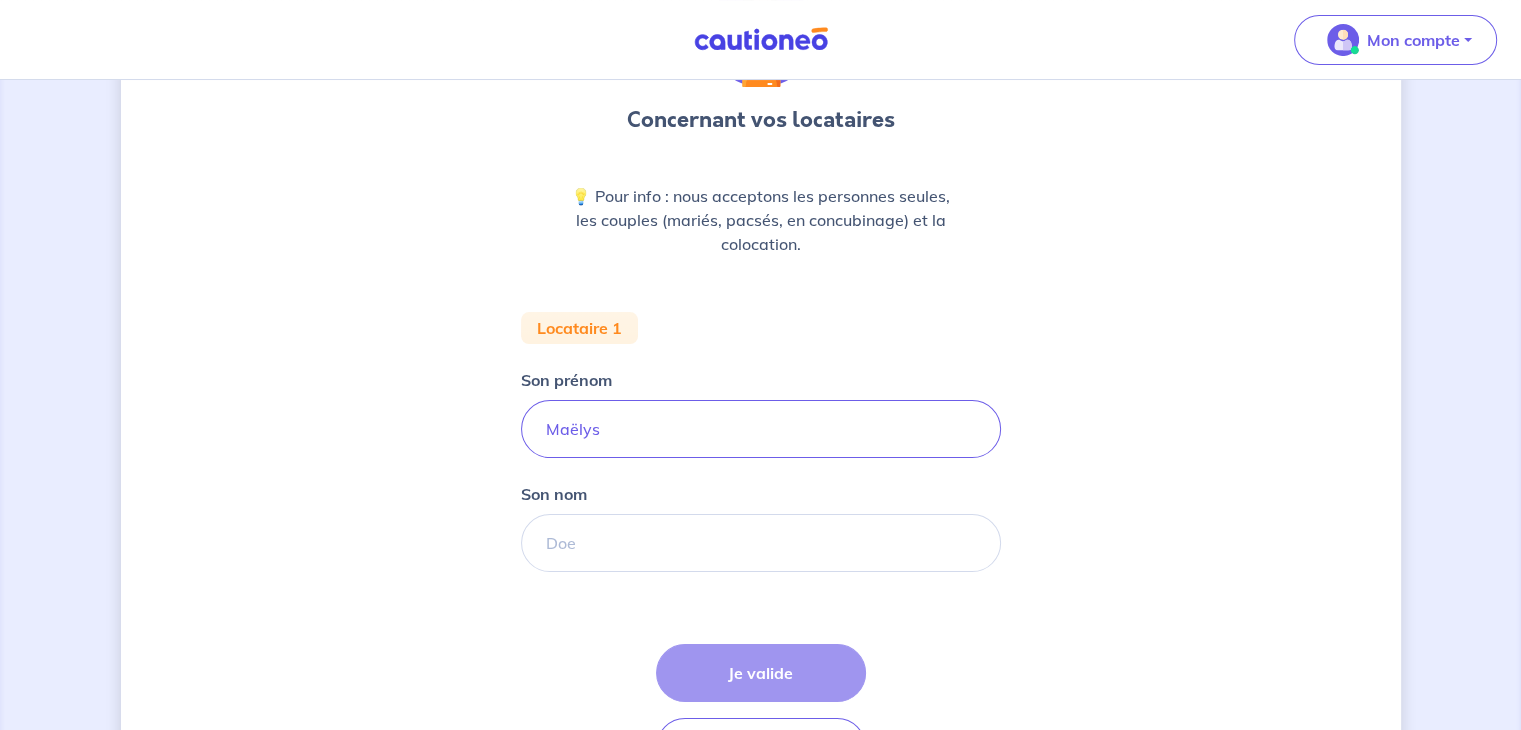 click on "Locataire 1 Son prénom Maëlys Son nom Étape Précédente Précédent Je valide Je valide" at bounding box center (761, 552) 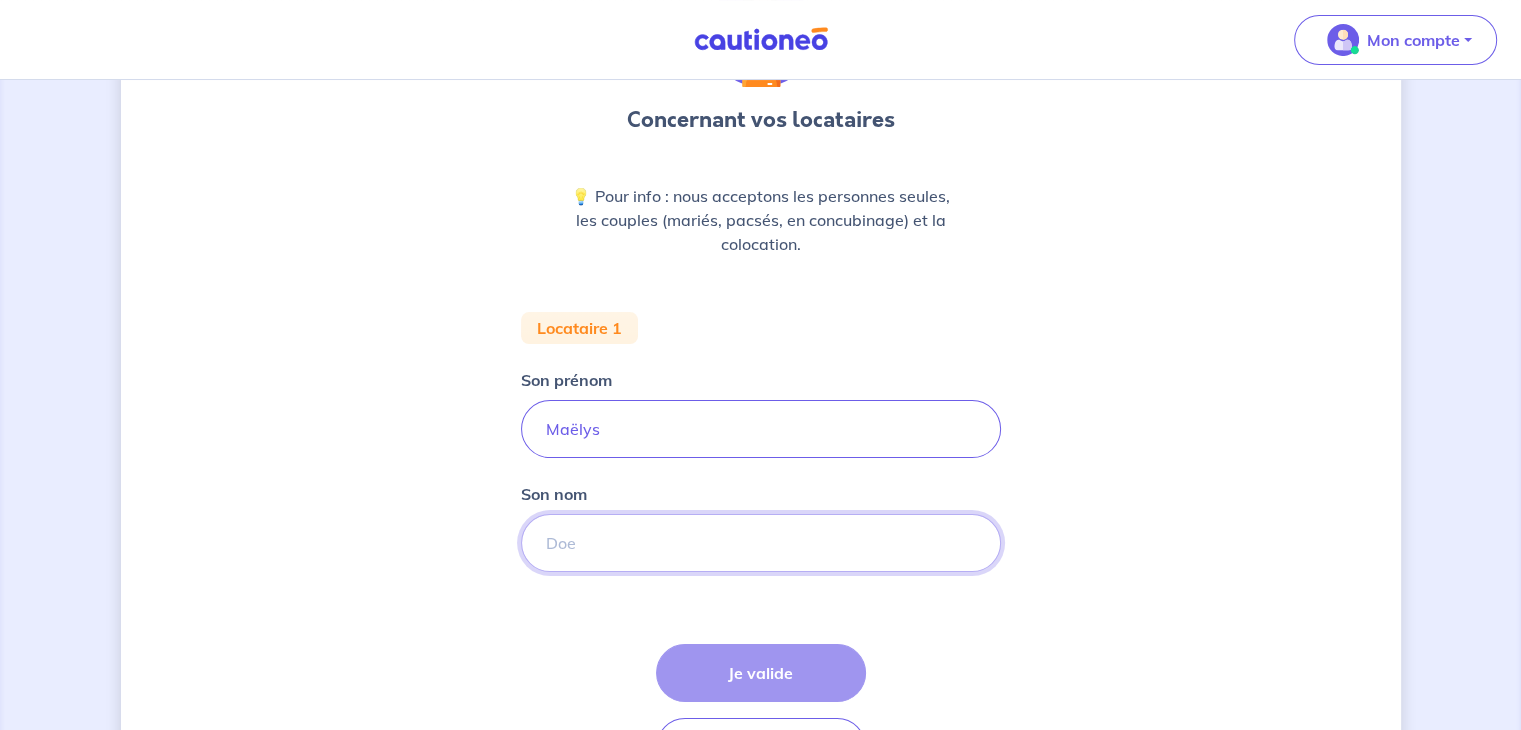click on "Son nom" at bounding box center [761, 543] 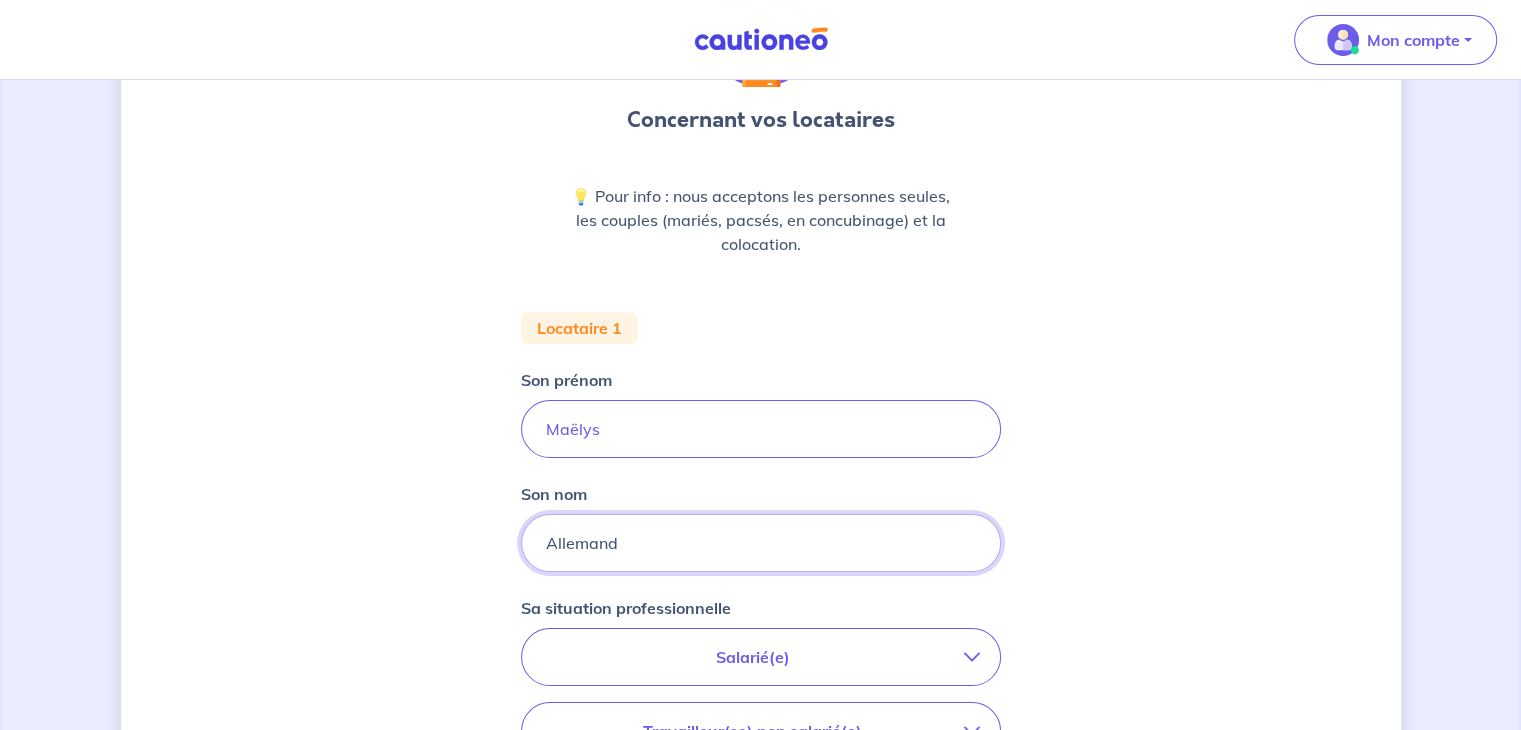 type on "Allemand" 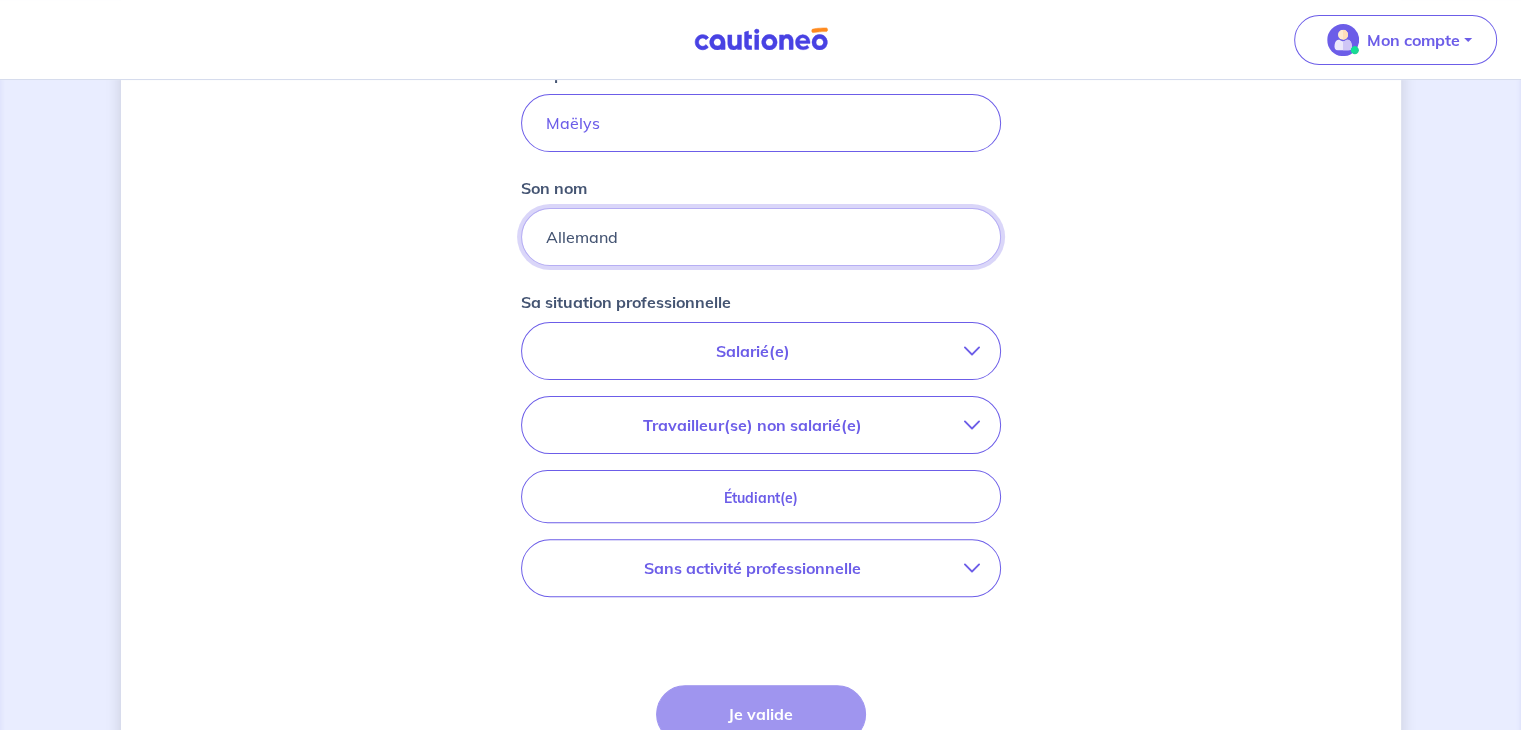 scroll, scrollTop: 482, scrollLeft: 0, axis: vertical 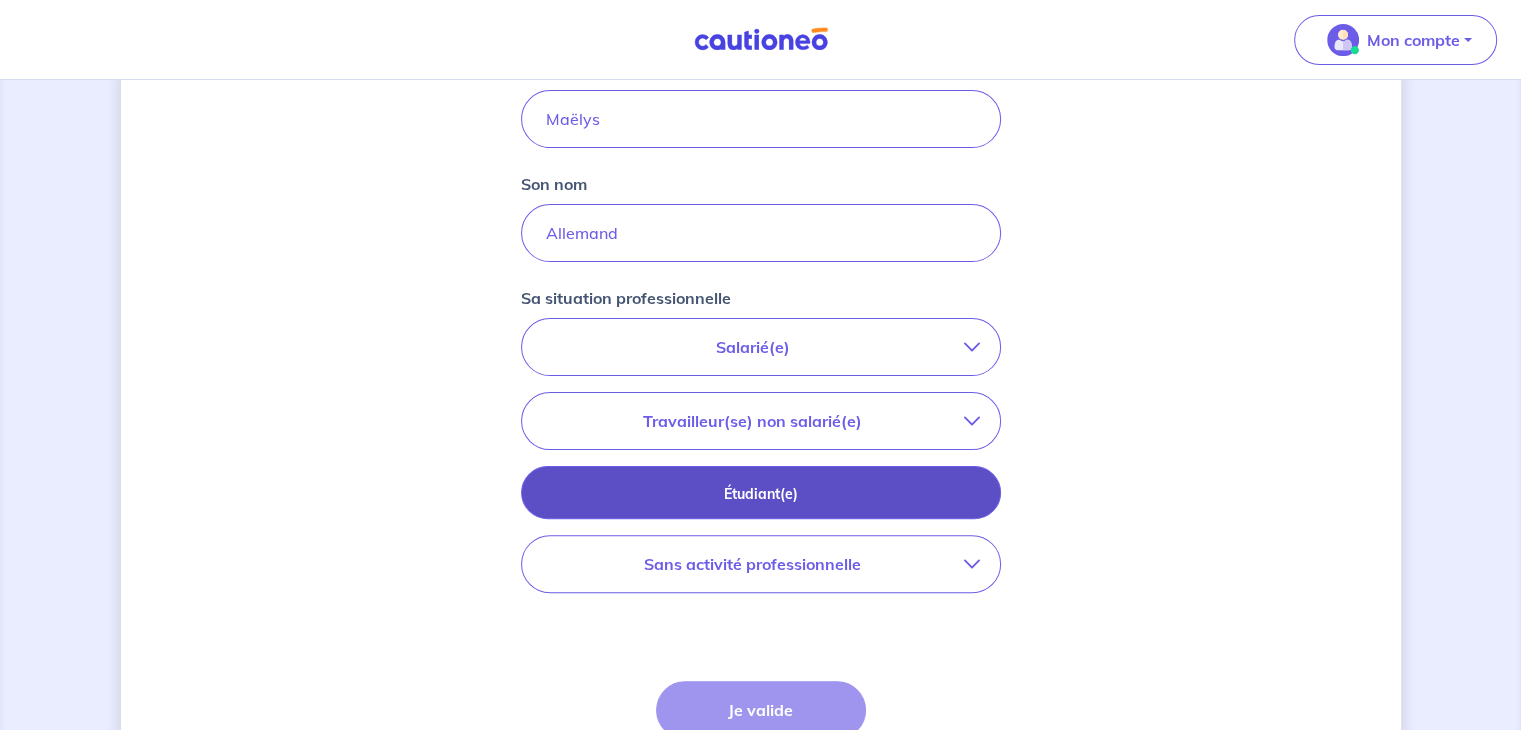 click on "Étudiant(e)" at bounding box center [761, 492] 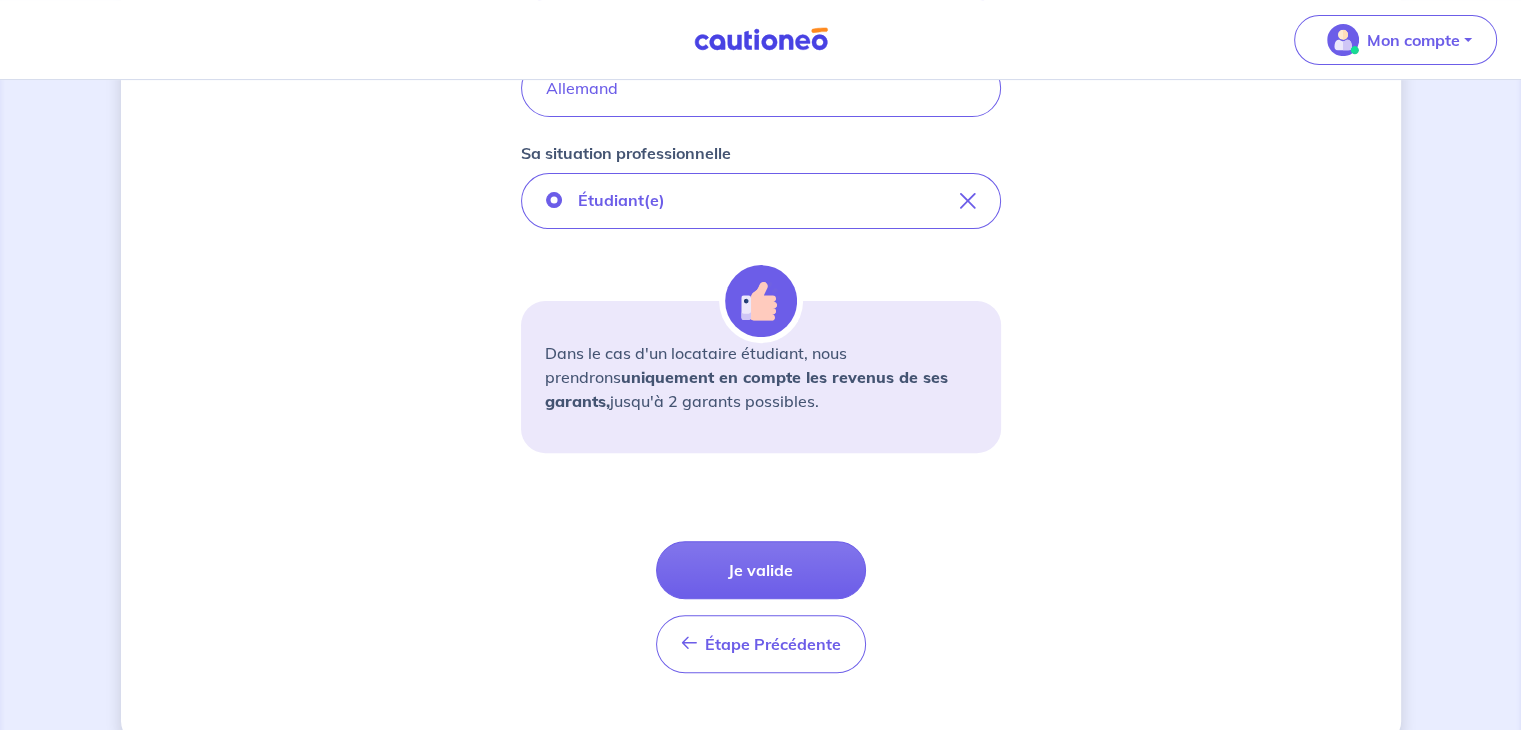 scroll, scrollTop: 632, scrollLeft: 0, axis: vertical 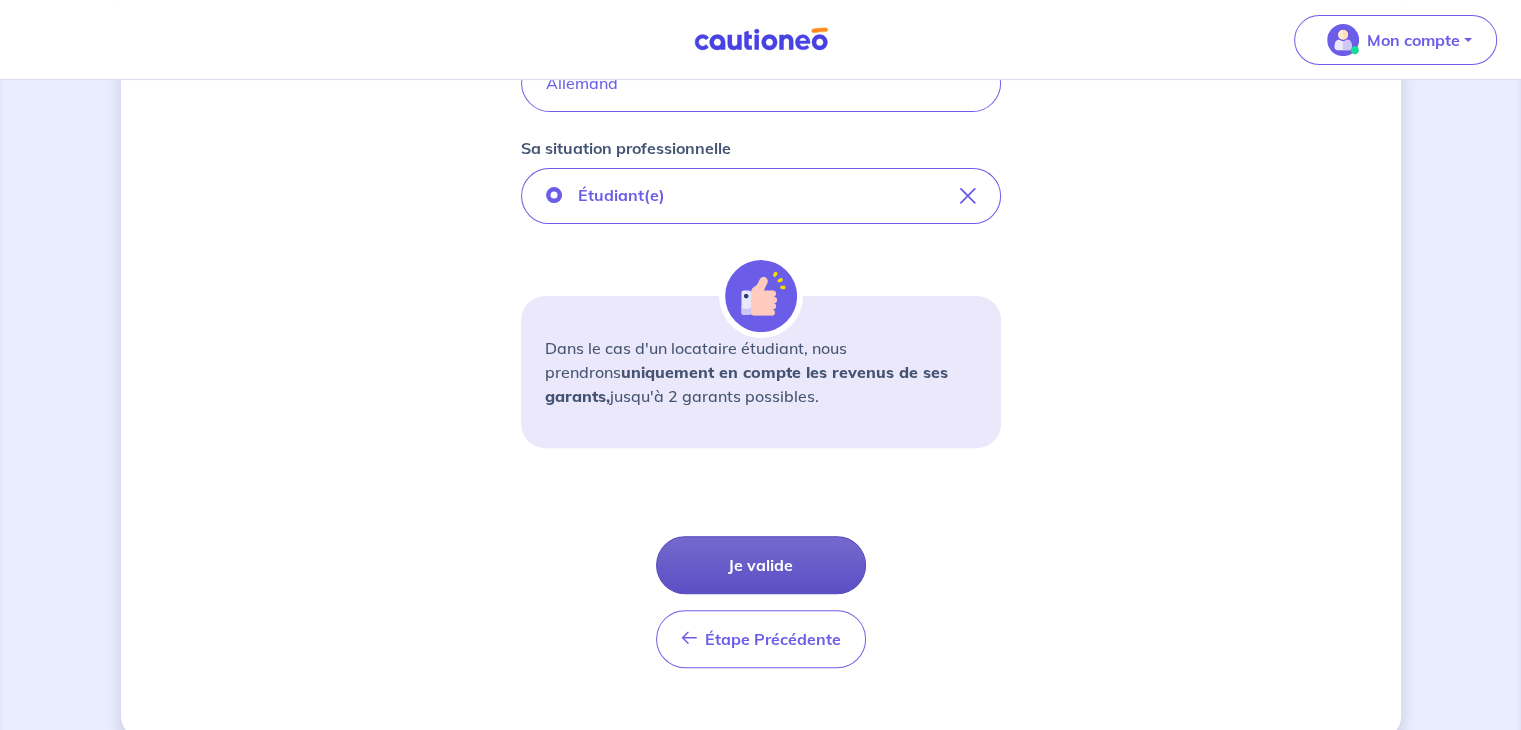 click on "Je valide" at bounding box center (761, 565) 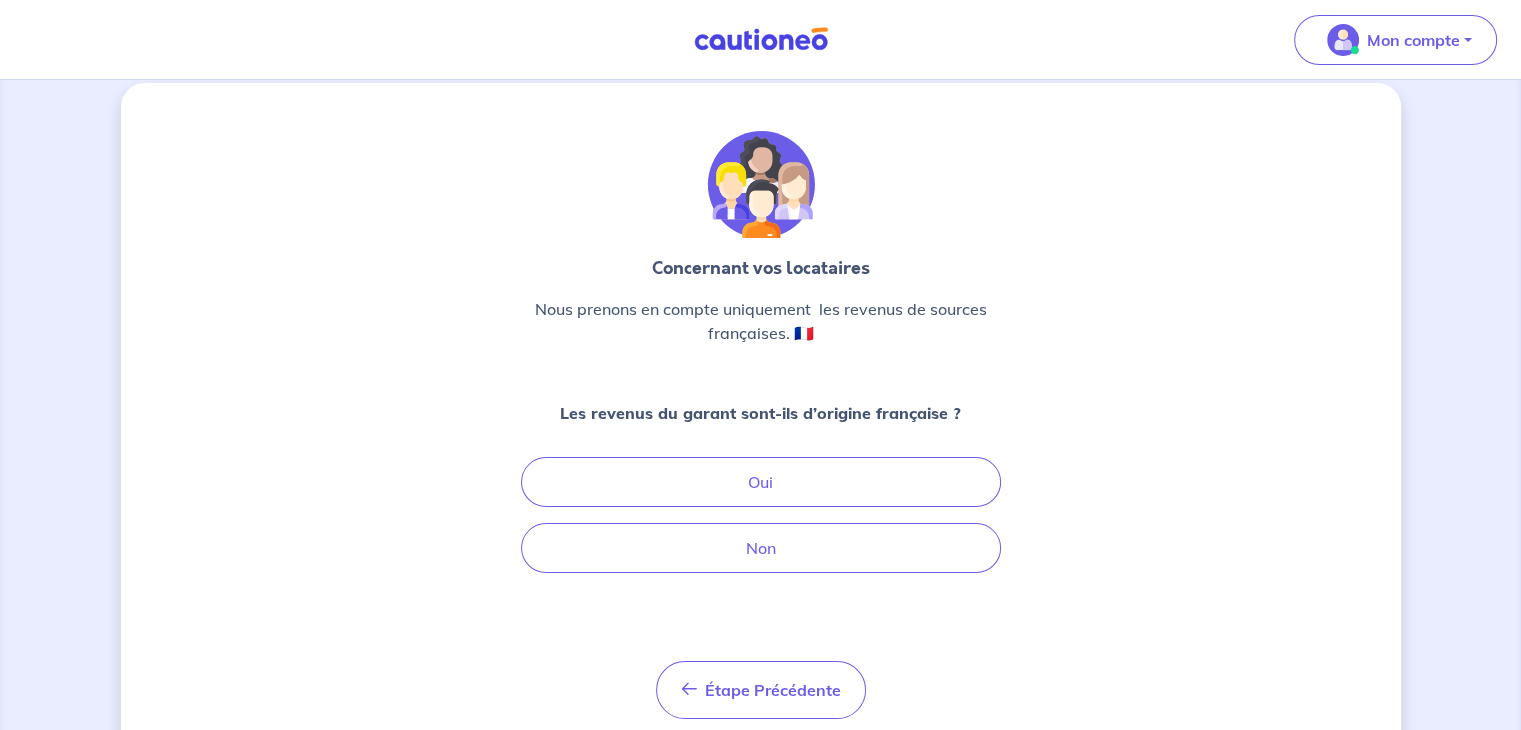 scroll, scrollTop: 0, scrollLeft: 0, axis: both 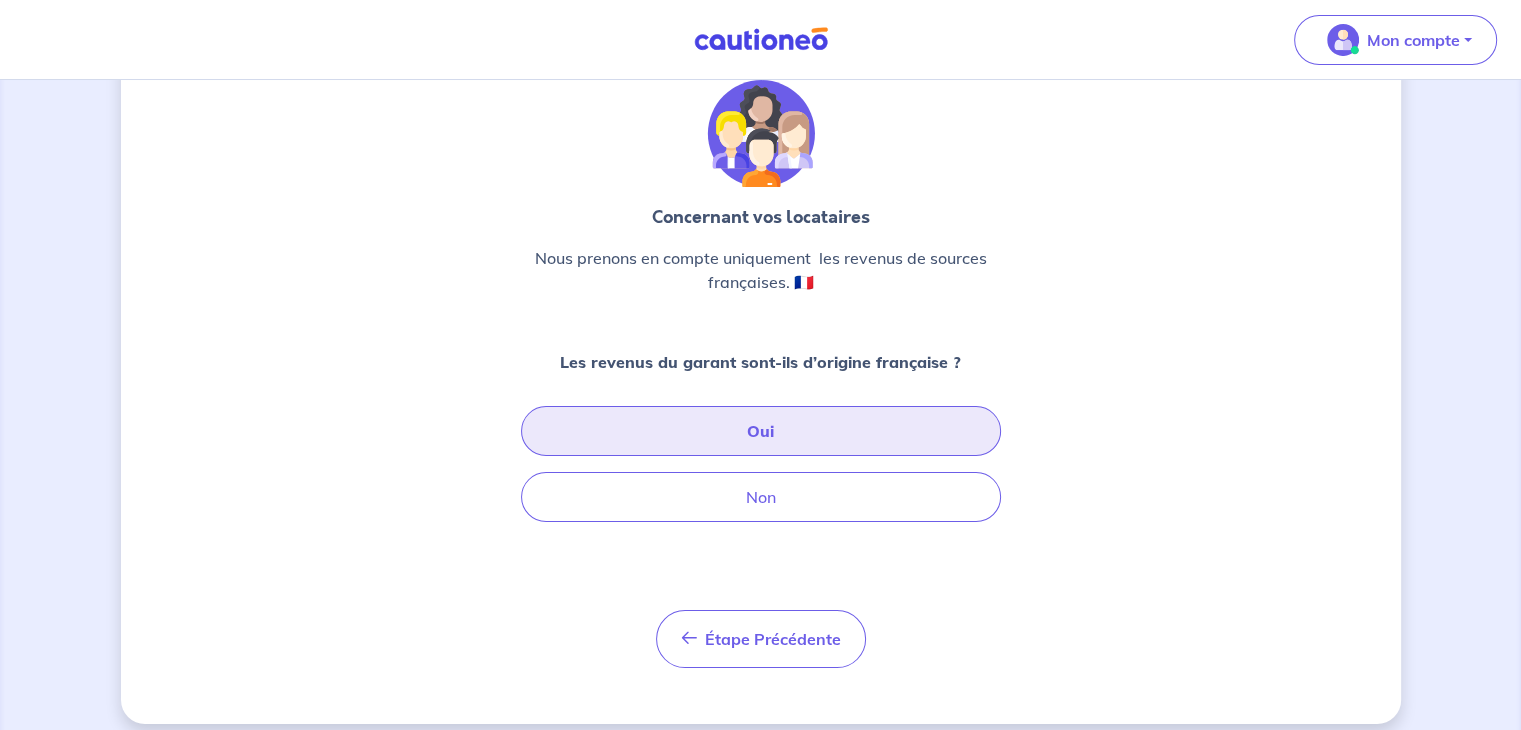 click on "Oui" at bounding box center (761, 431) 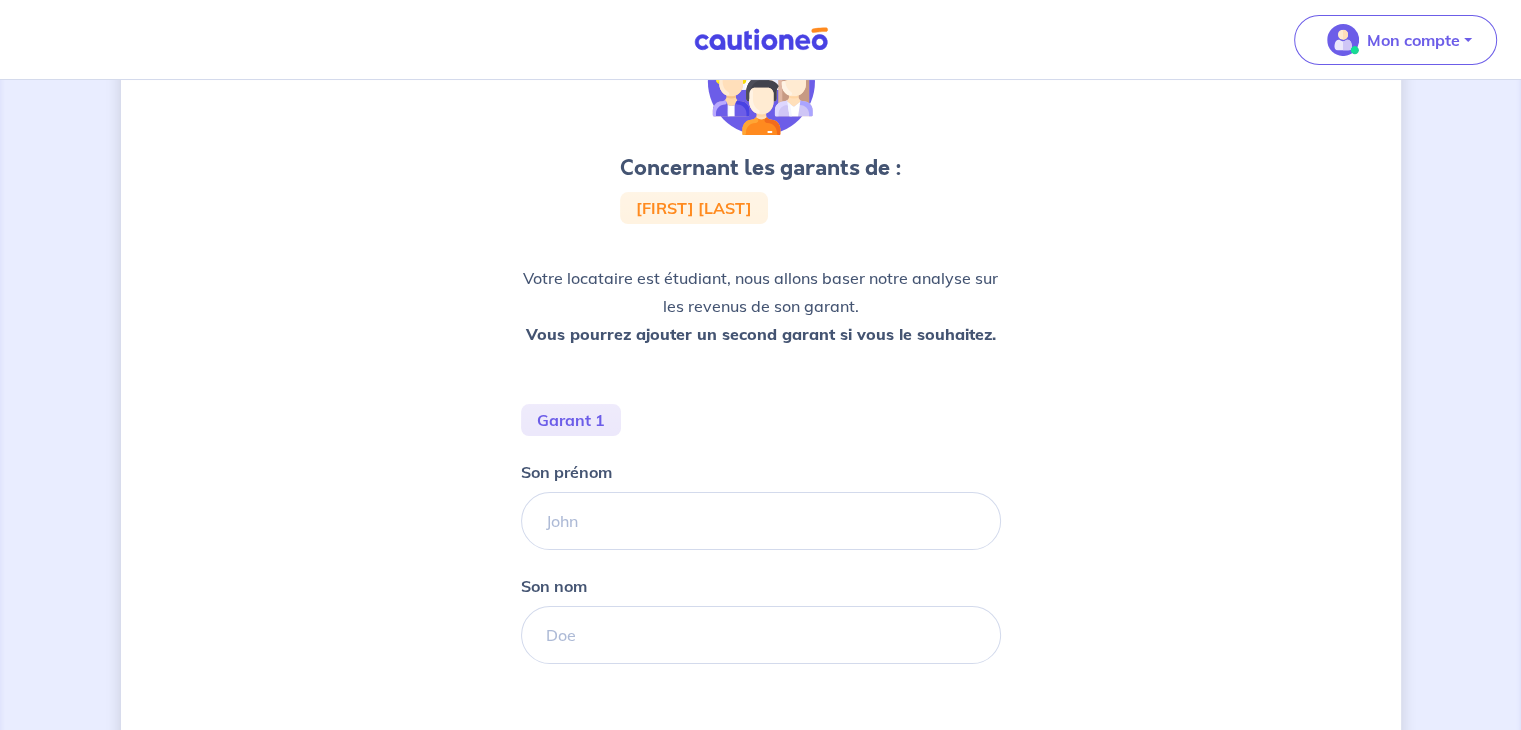 scroll, scrollTop: 128, scrollLeft: 0, axis: vertical 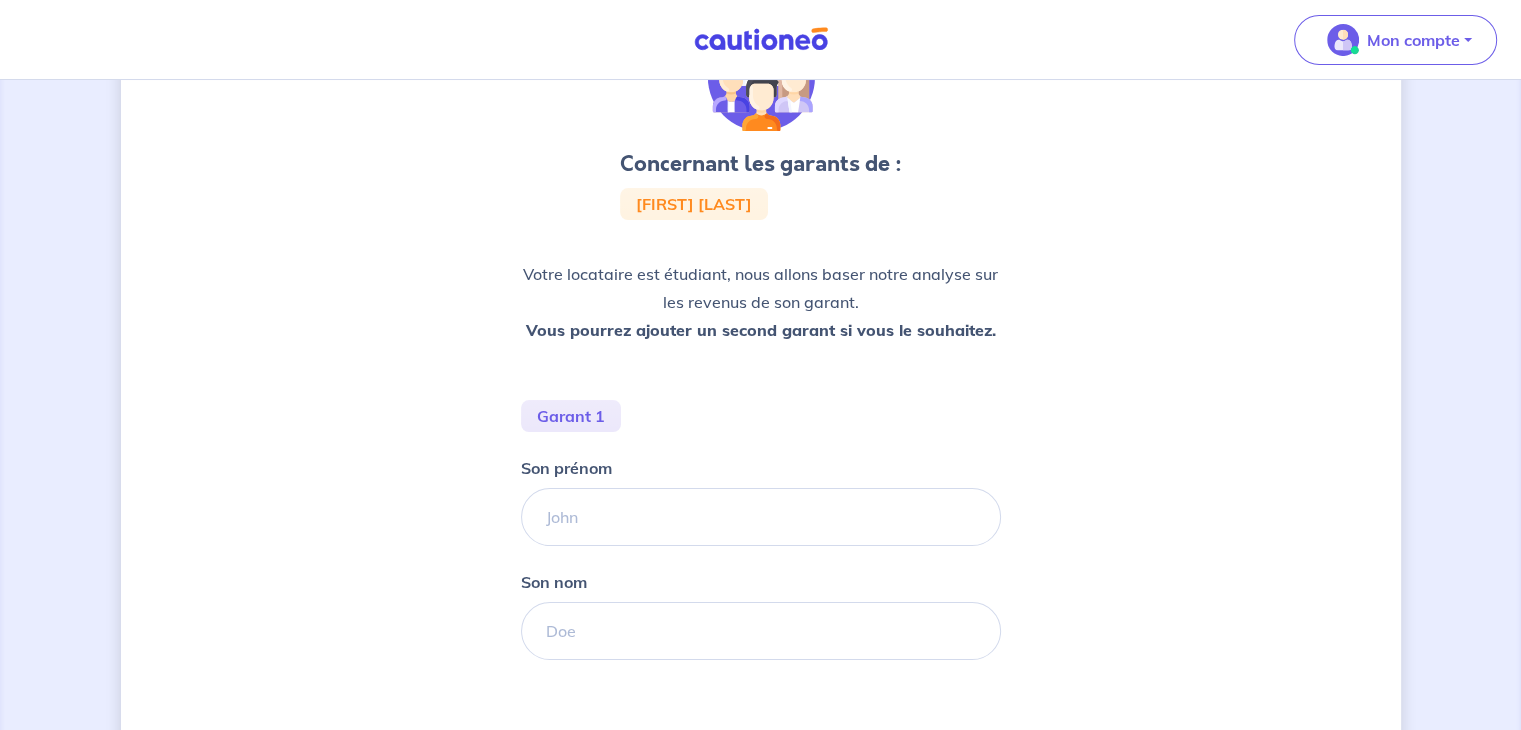 click on "Garant 1 Son prénom Son nom Étape Précédente Précédent Je valide Je valide" at bounding box center [761, 456] 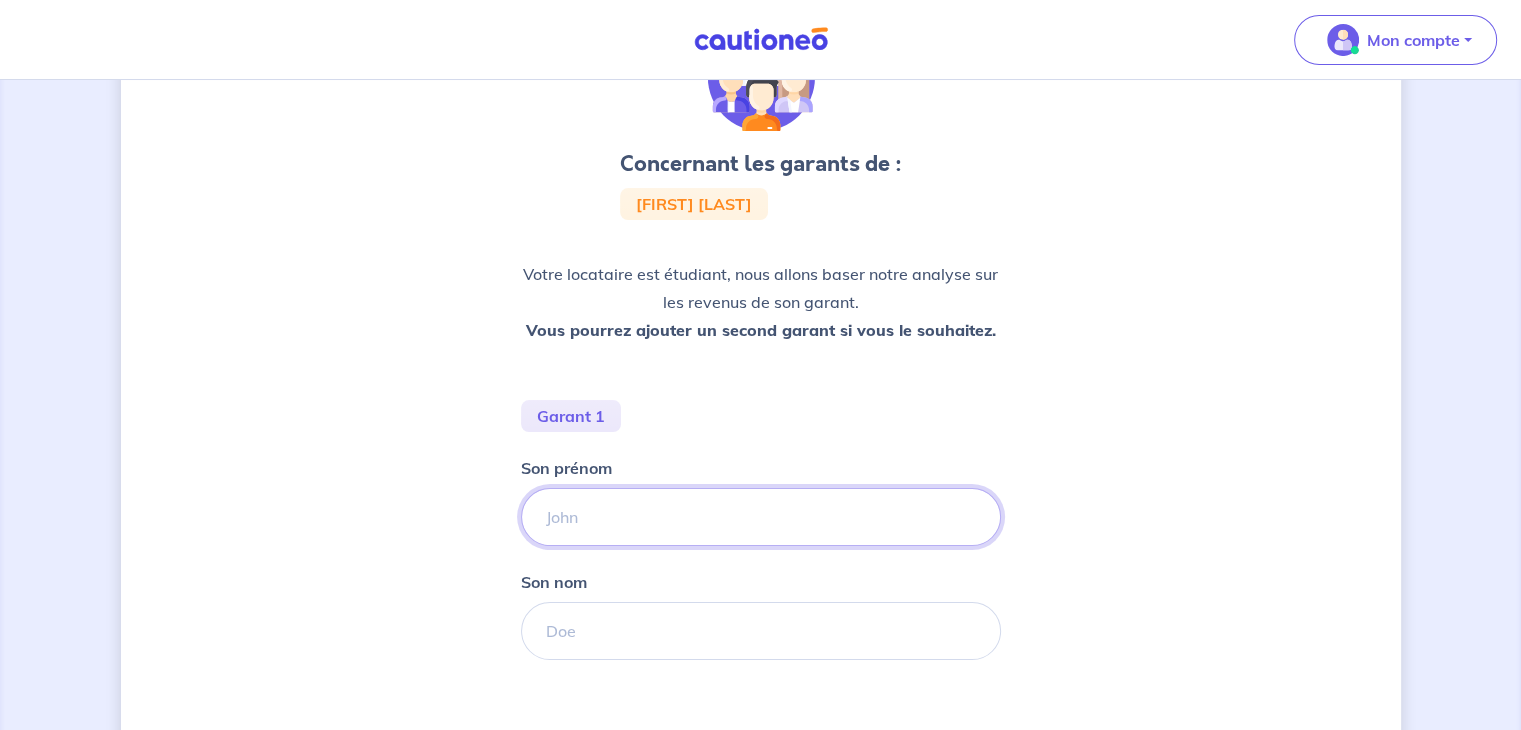 click on "Son prénom" at bounding box center [761, 517] 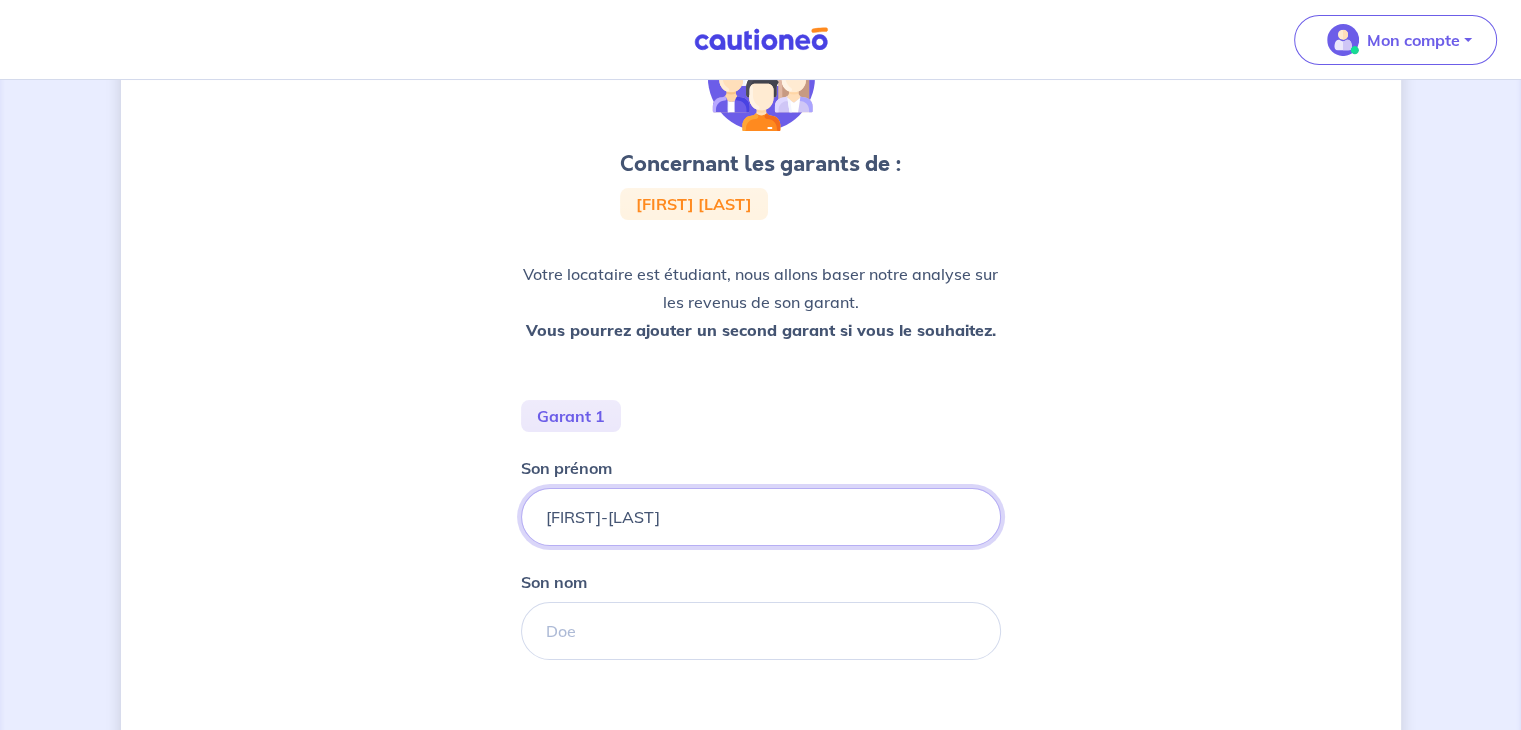 type on "[FIRST]-[LAST]" 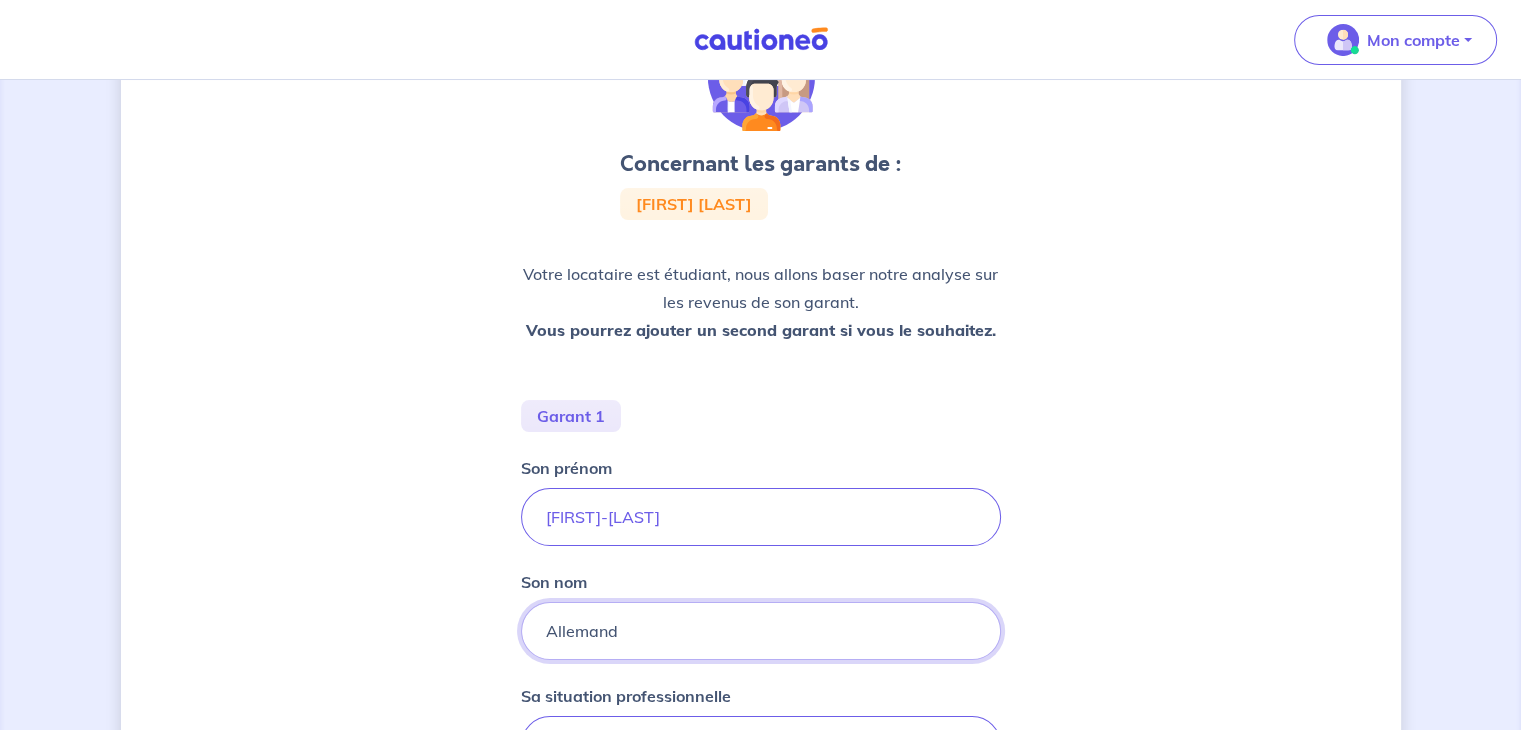 scroll, scrollTop: 403, scrollLeft: 0, axis: vertical 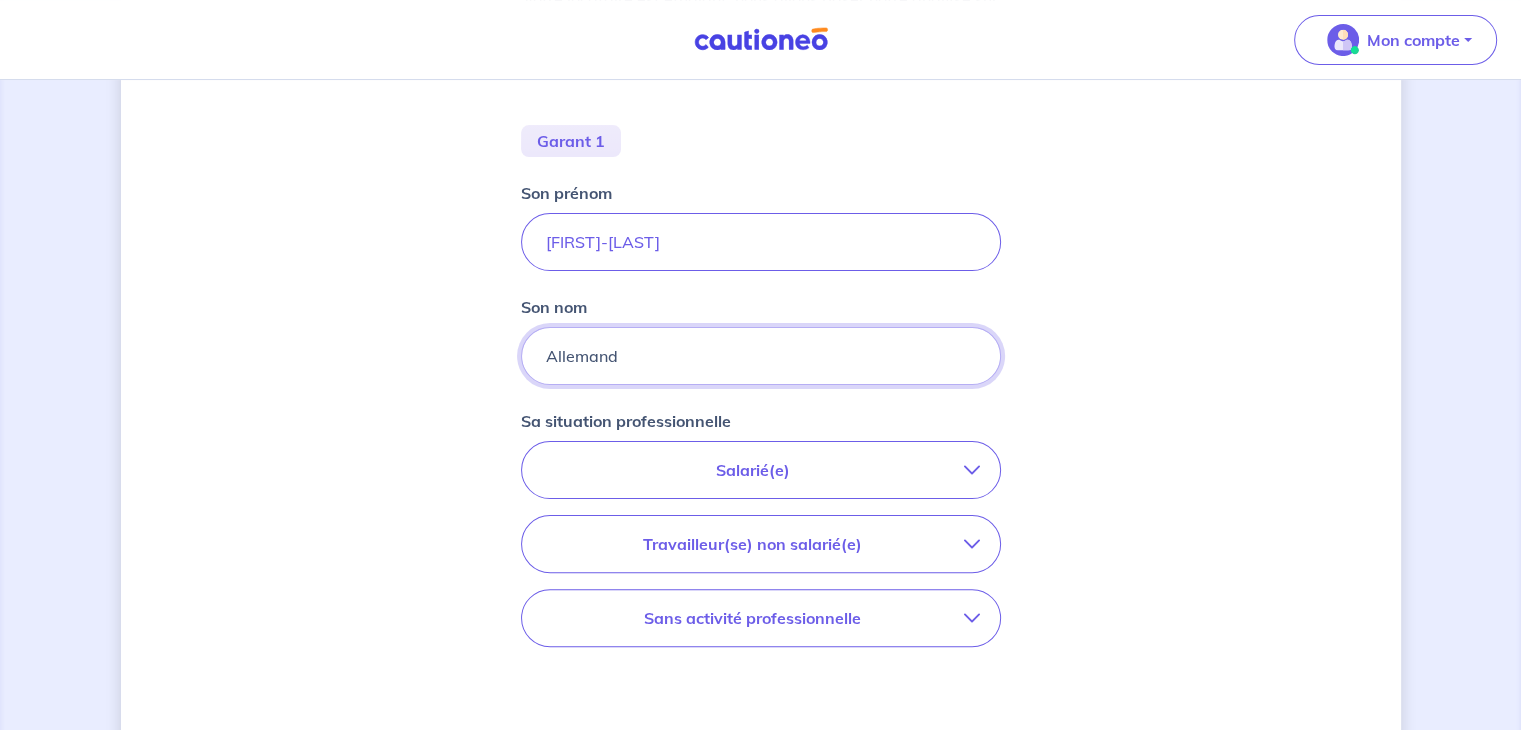 type on "Allemand" 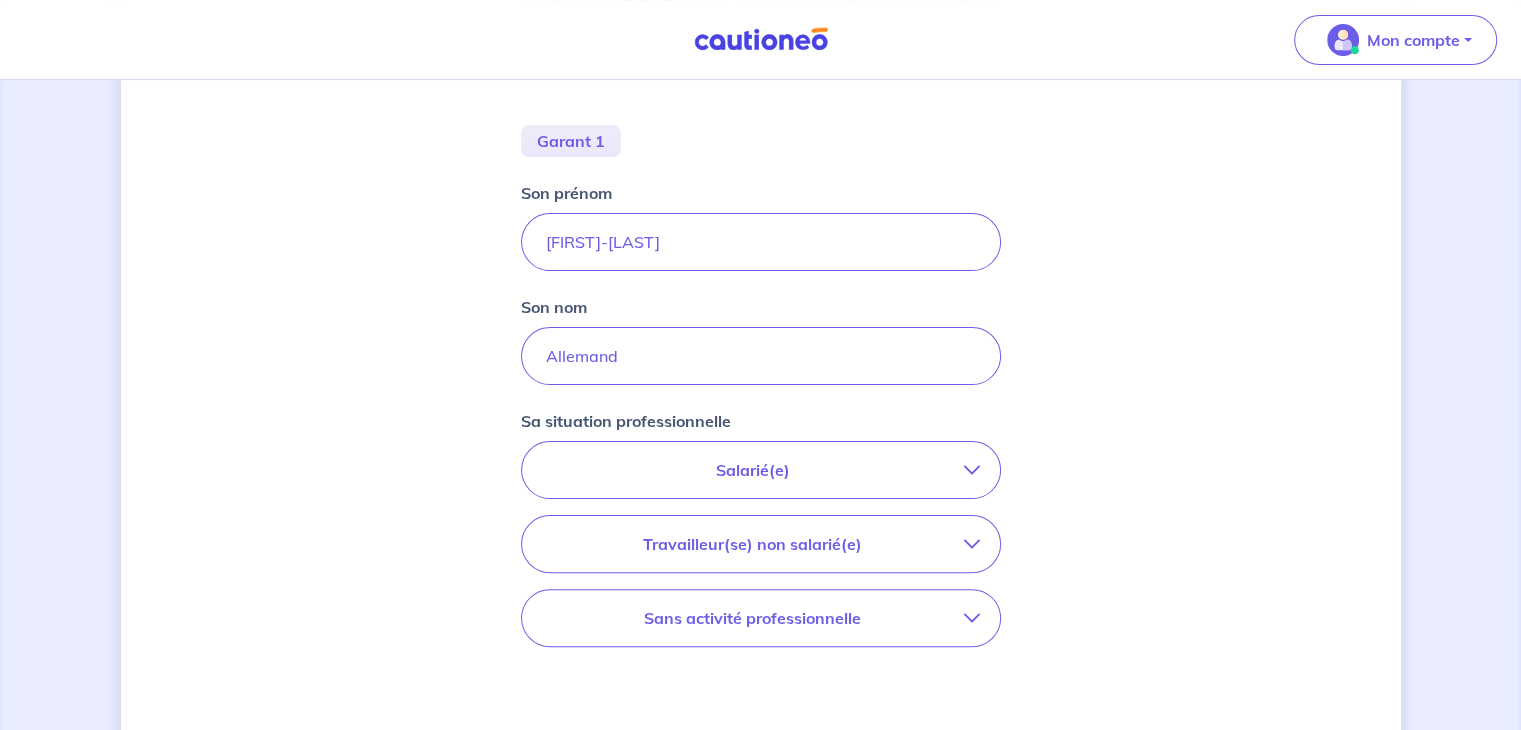 click on "Garant 1 Son prénom Jean-Pierre Son nom Allemand Sa situation professionnelle Salarié(e) CDI  hors période d'essai CDI  en période d'essai  (min. 3 bulletins de salaire) Fonctionnaire CDD : Privé ou contractuel / En alternance Intérimaire Intermittent·e du spectacle Militaire Travailleur(se) non salarié(e) Freelance / auto-entrepreneur Artisan / commerçant(e) Chef d'entreprise Profession libérale Sans activité professionnelle Retraité(e) Sans activité professionnelle Étape Précédente Précédent Je valide Je valide" at bounding box center [760, 320] 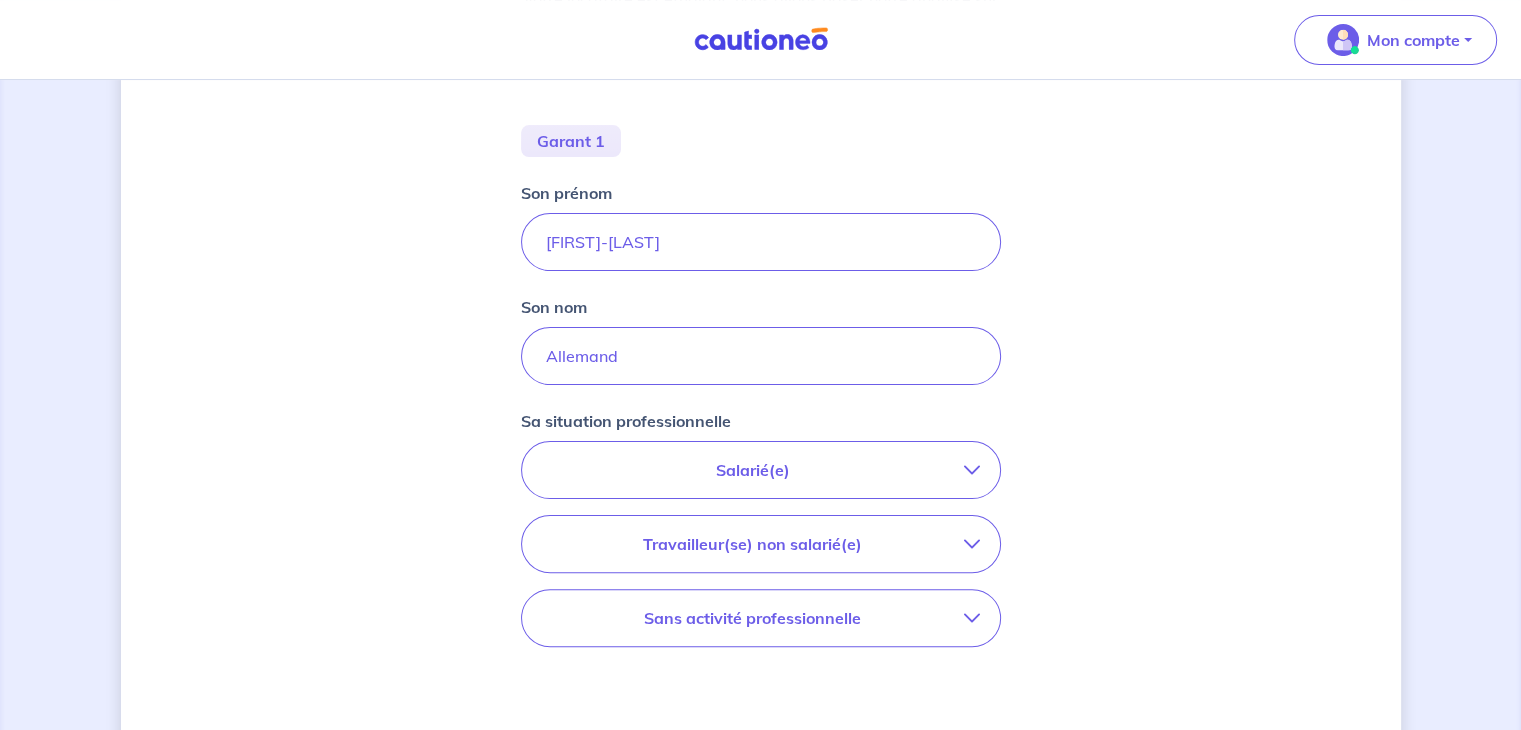 click on "Salarié(e)" at bounding box center (753, 470) 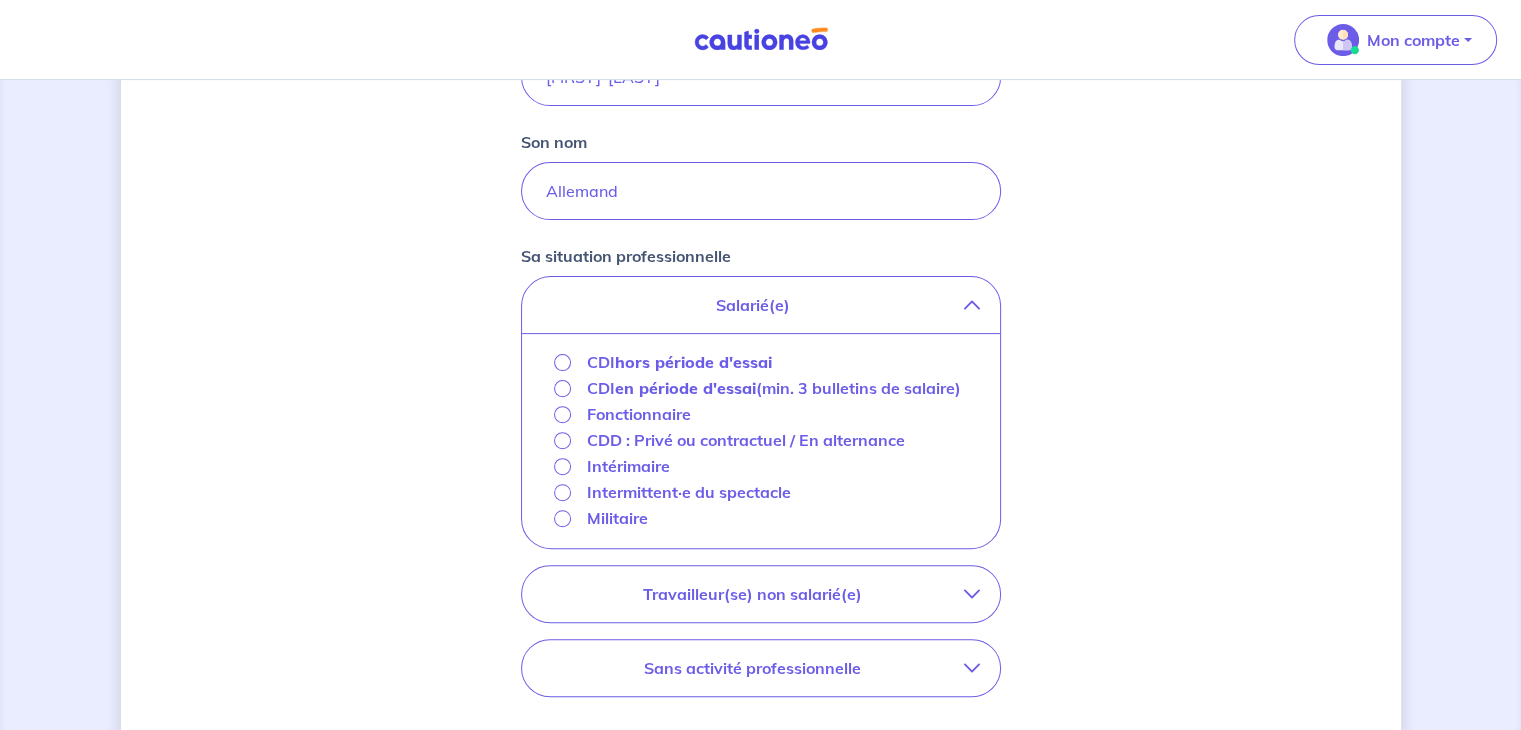 scroll, scrollTop: 574, scrollLeft: 0, axis: vertical 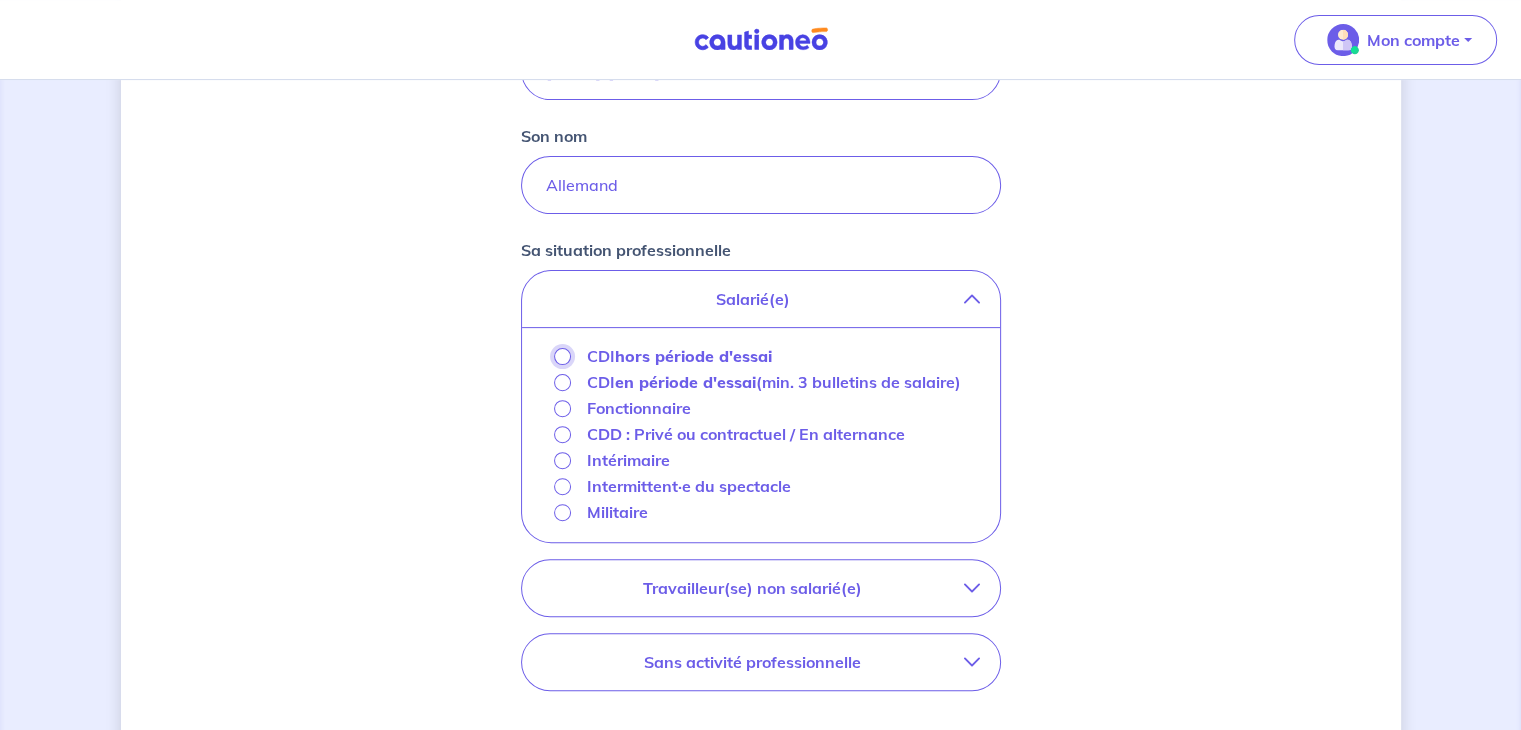click on "CDI  hors période d'essai" at bounding box center [562, 356] 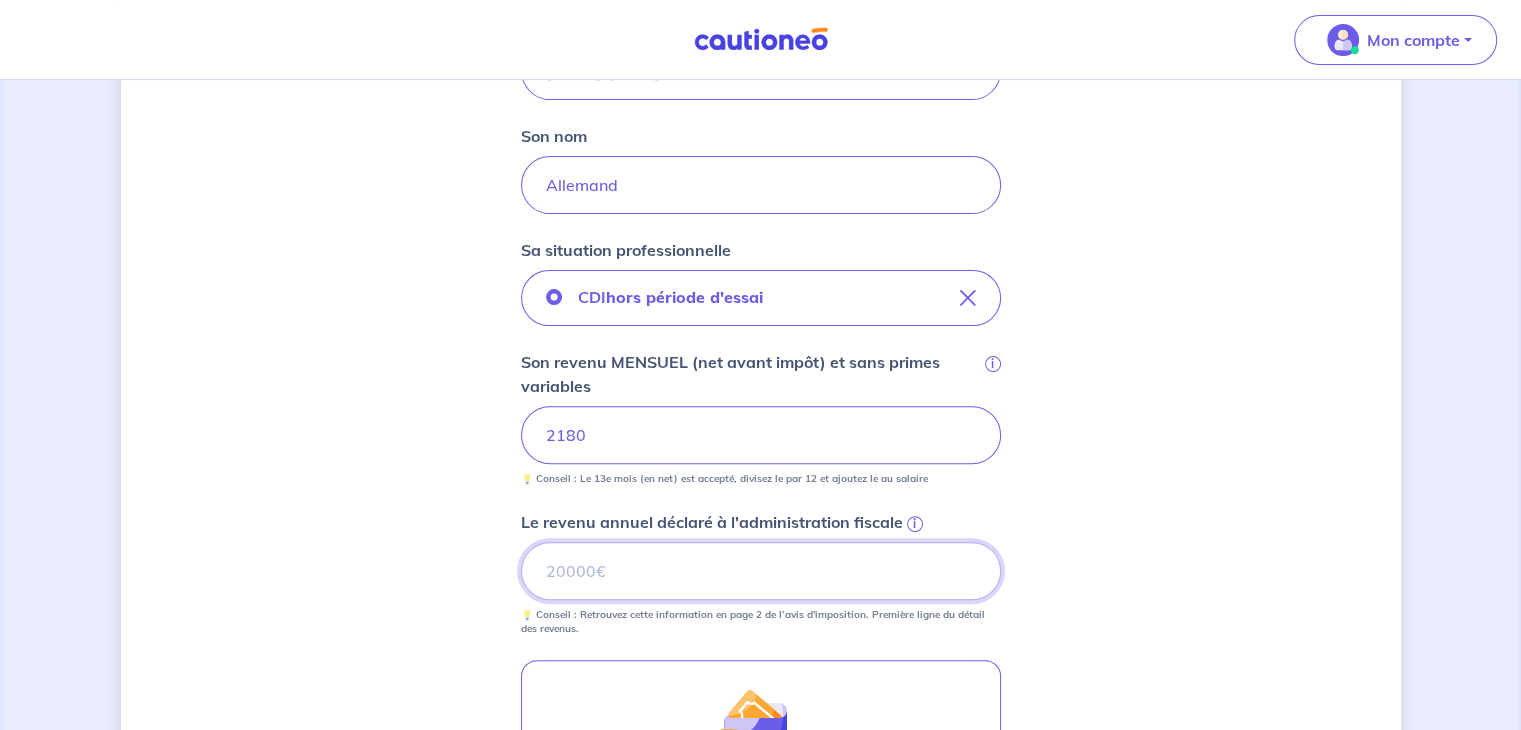 click on "Le revenu annuel déclaré à l'administration fiscale i" at bounding box center (761, 571) 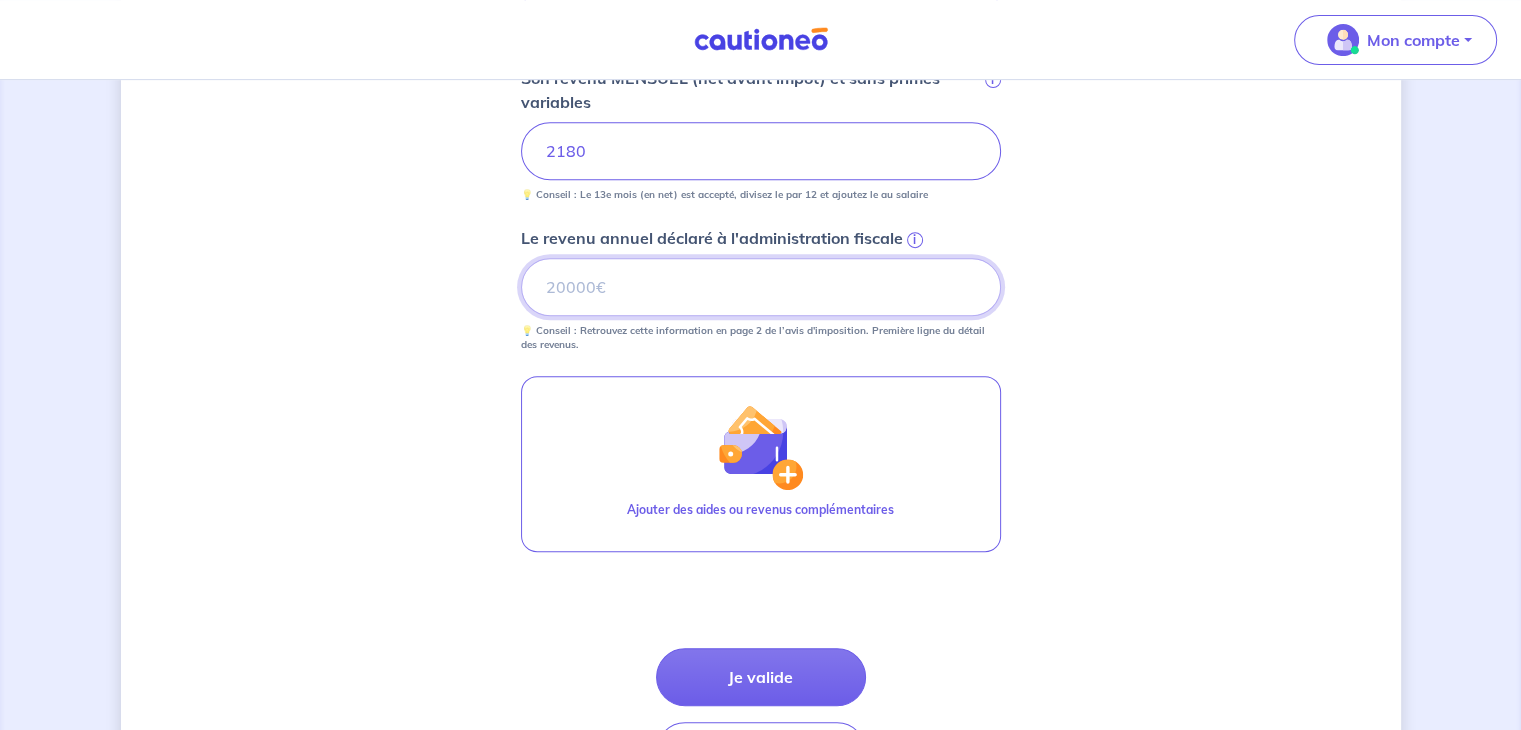 scroll, scrollTop: 868, scrollLeft: 0, axis: vertical 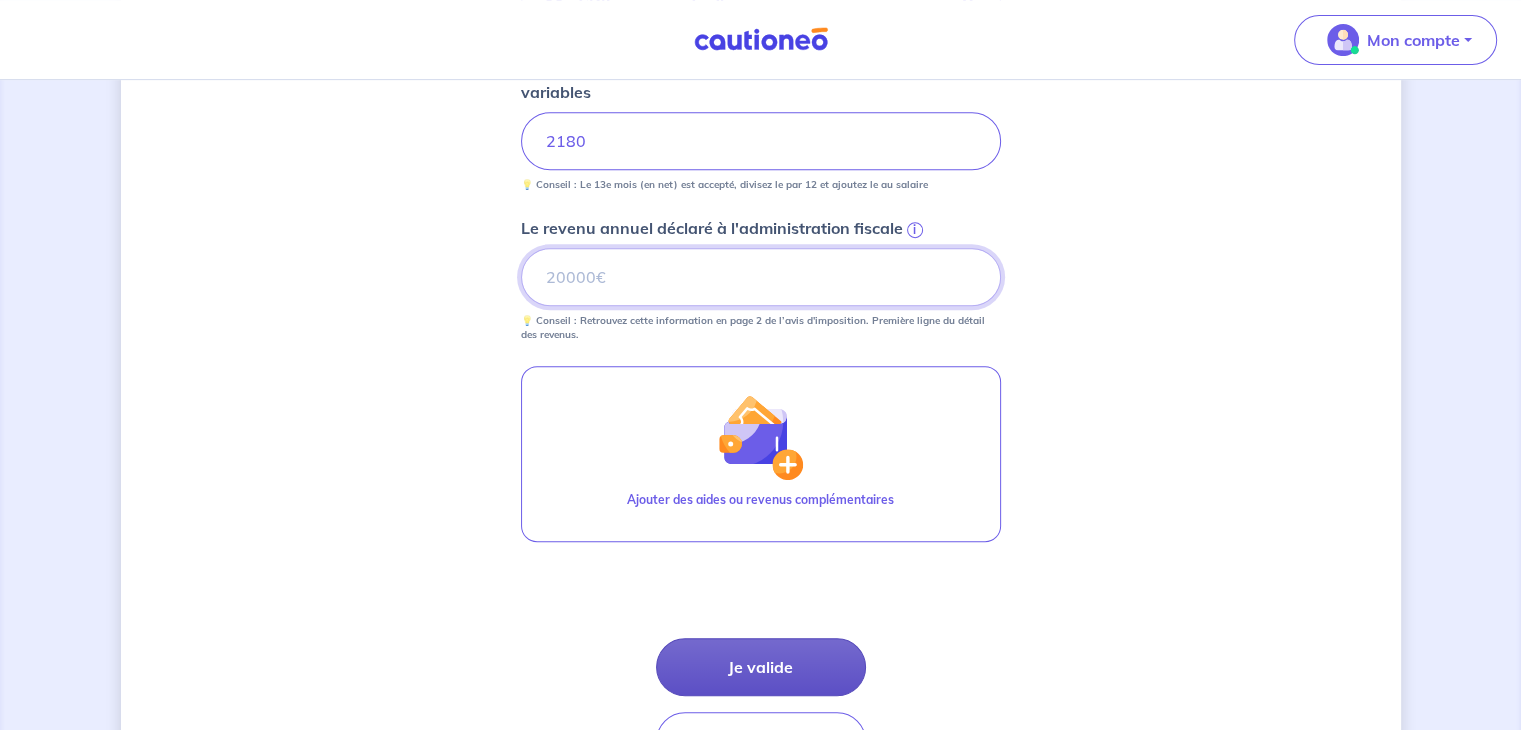 type on "[NUMBER]" 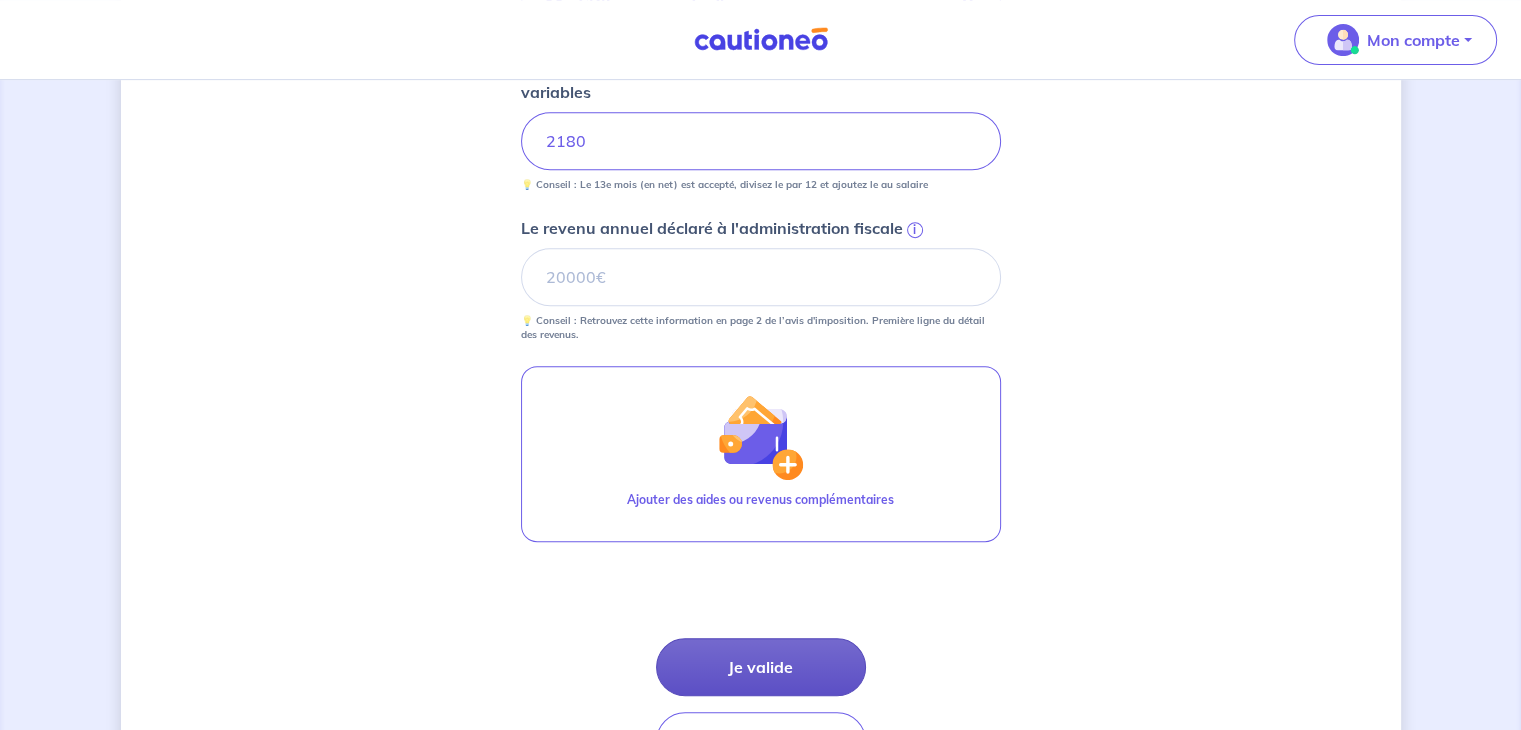 click on "Je valide" at bounding box center [761, 667] 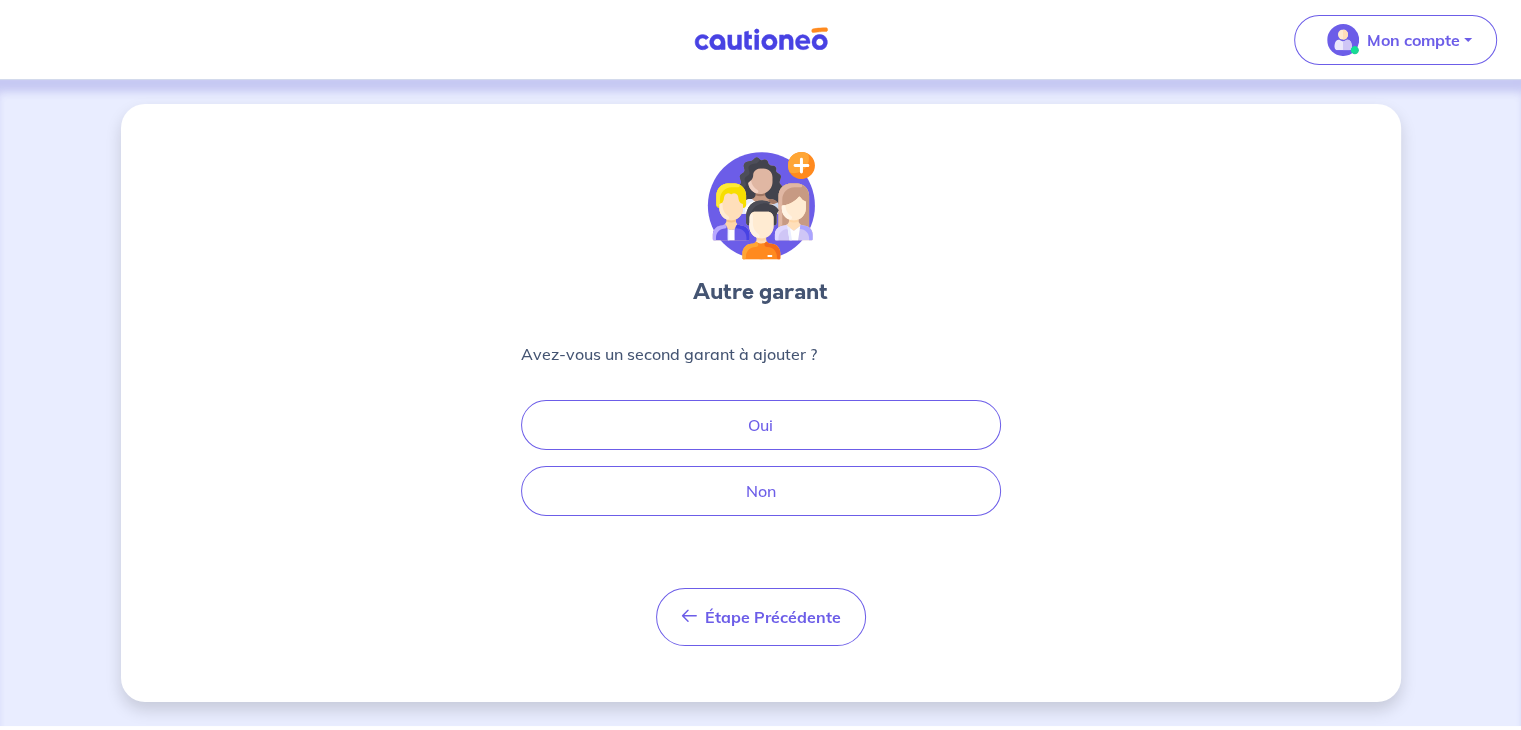 scroll, scrollTop: 0, scrollLeft: 0, axis: both 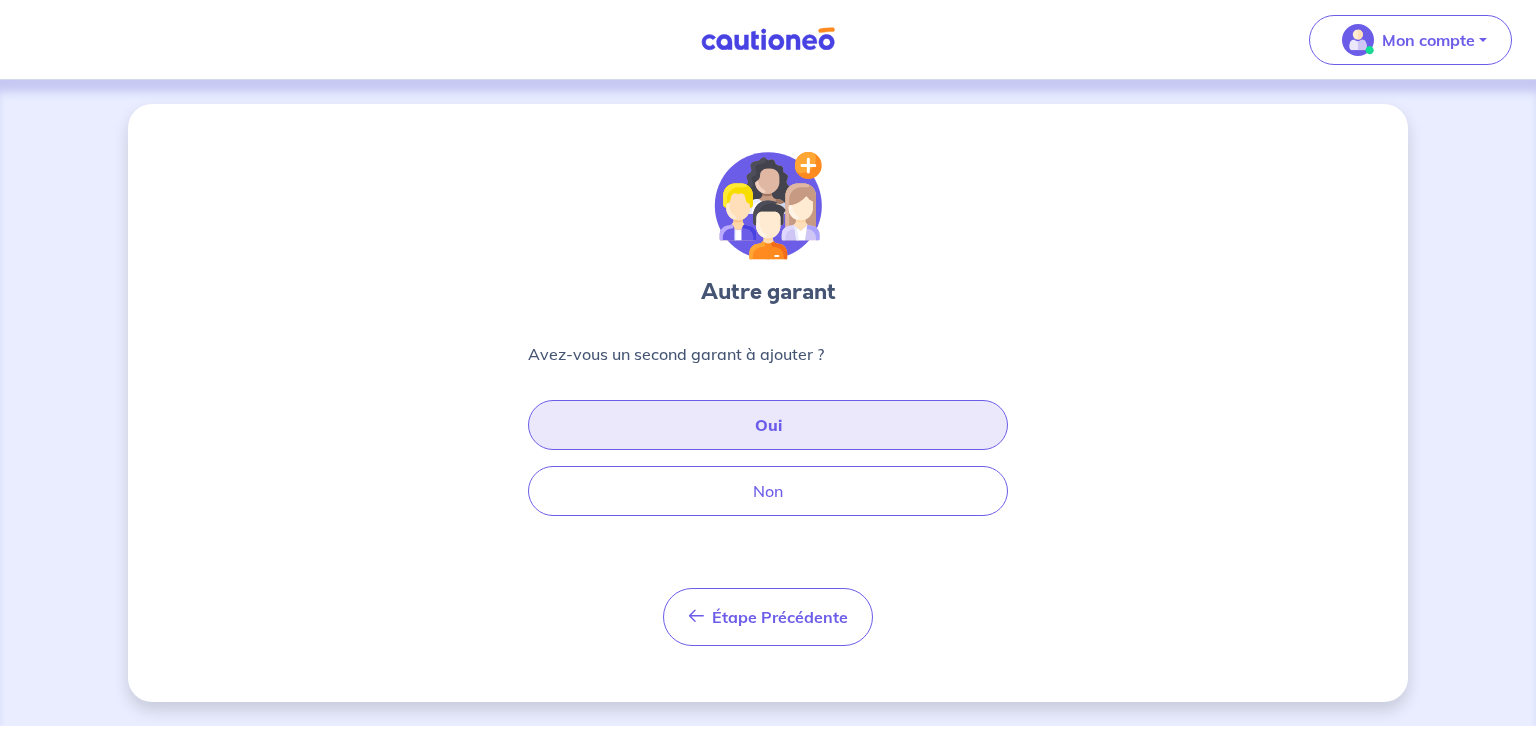 click on "Oui" at bounding box center [768, 425] 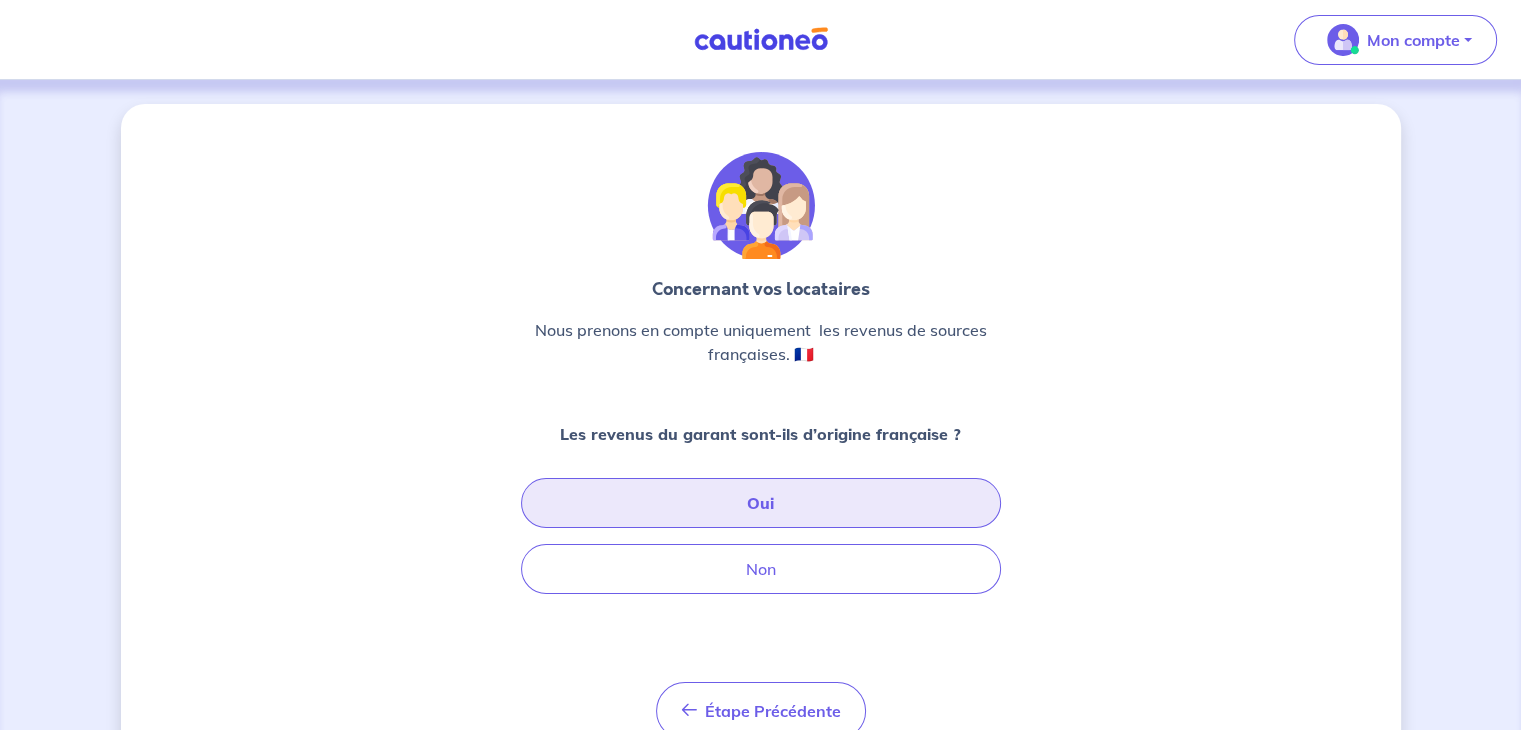 click on "Oui" at bounding box center (761, 503) 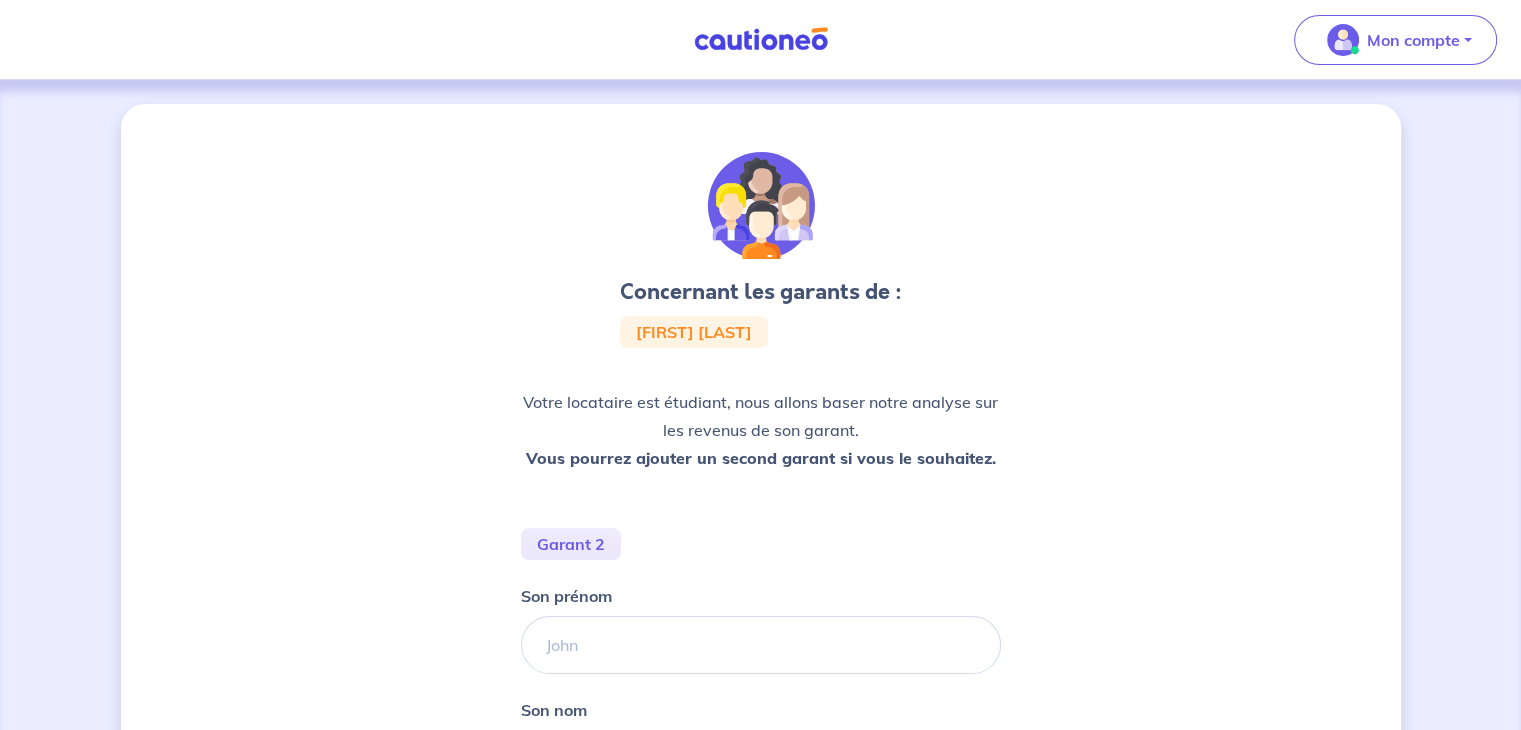 scroll, scrollTop: 116, scrollLeft: 0, axis: vertical 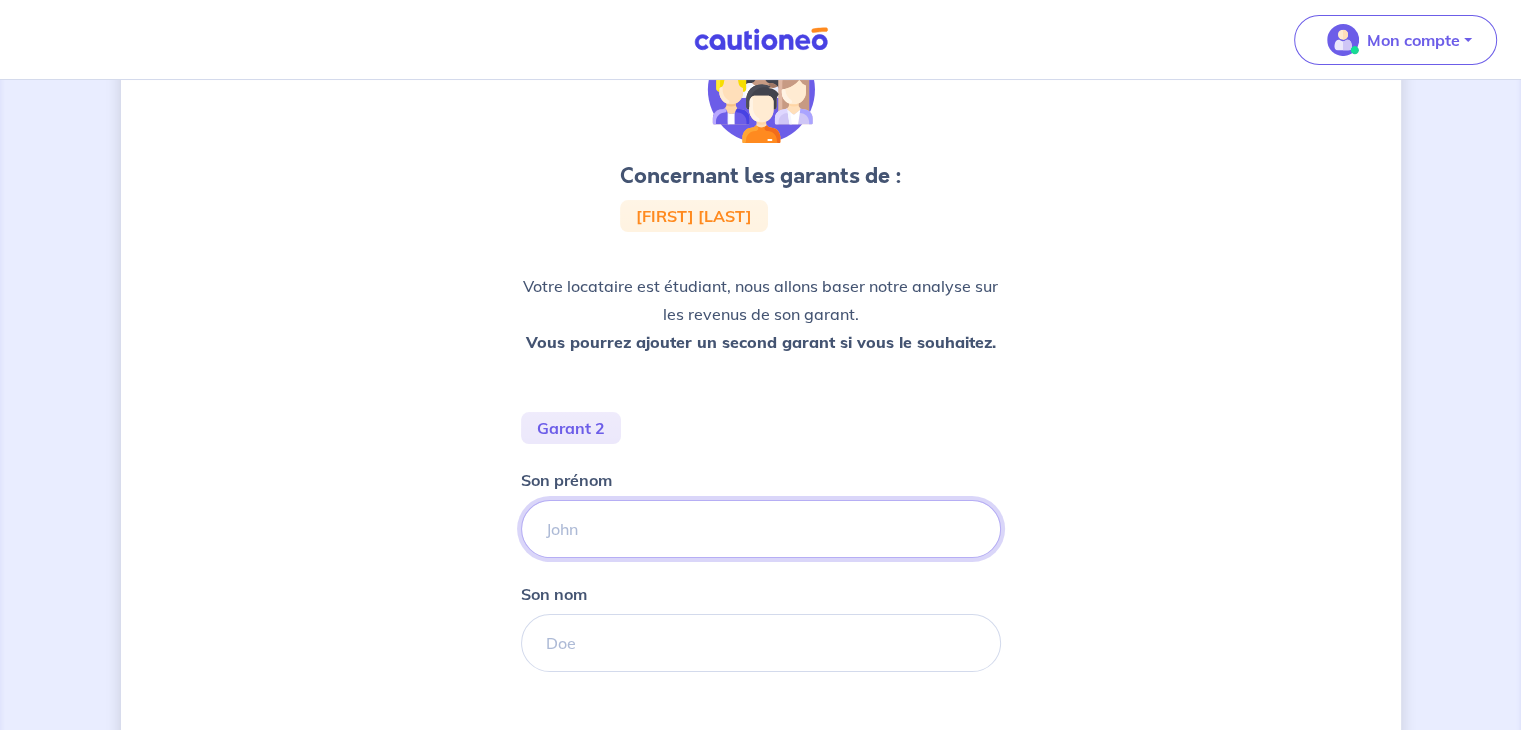 click on "Son prénom" at bounding box center (761, 529) 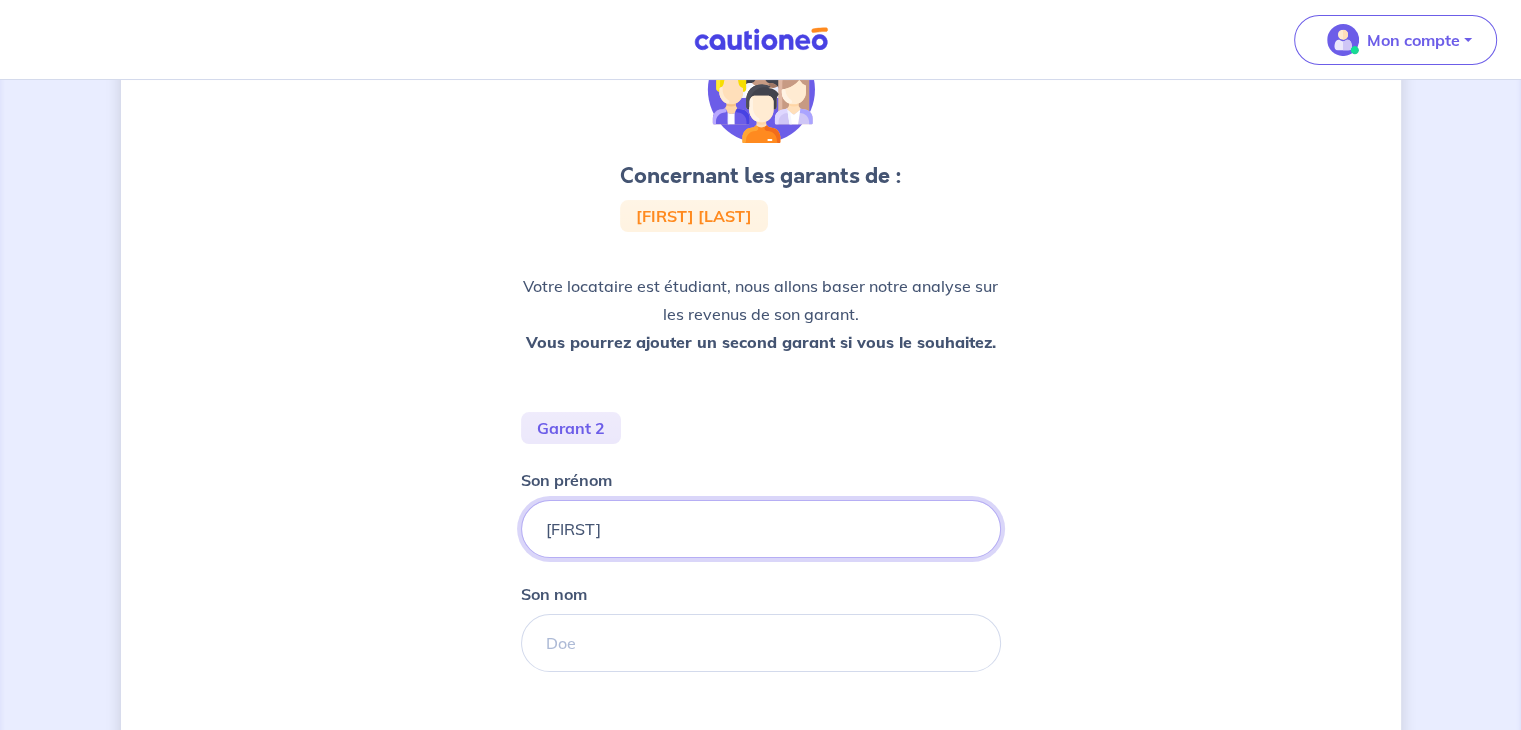 type on "[FIRST]" 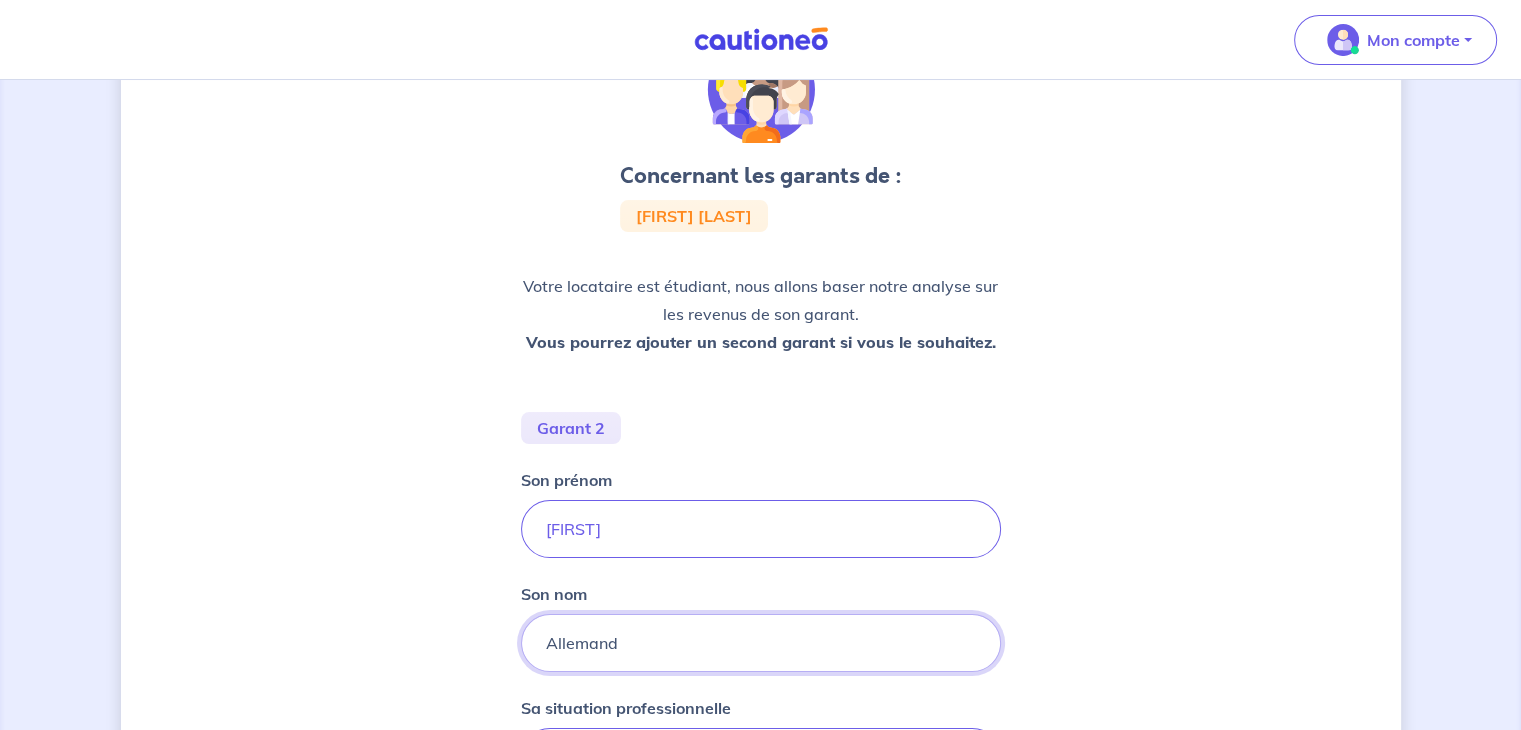 type on "Allemand" 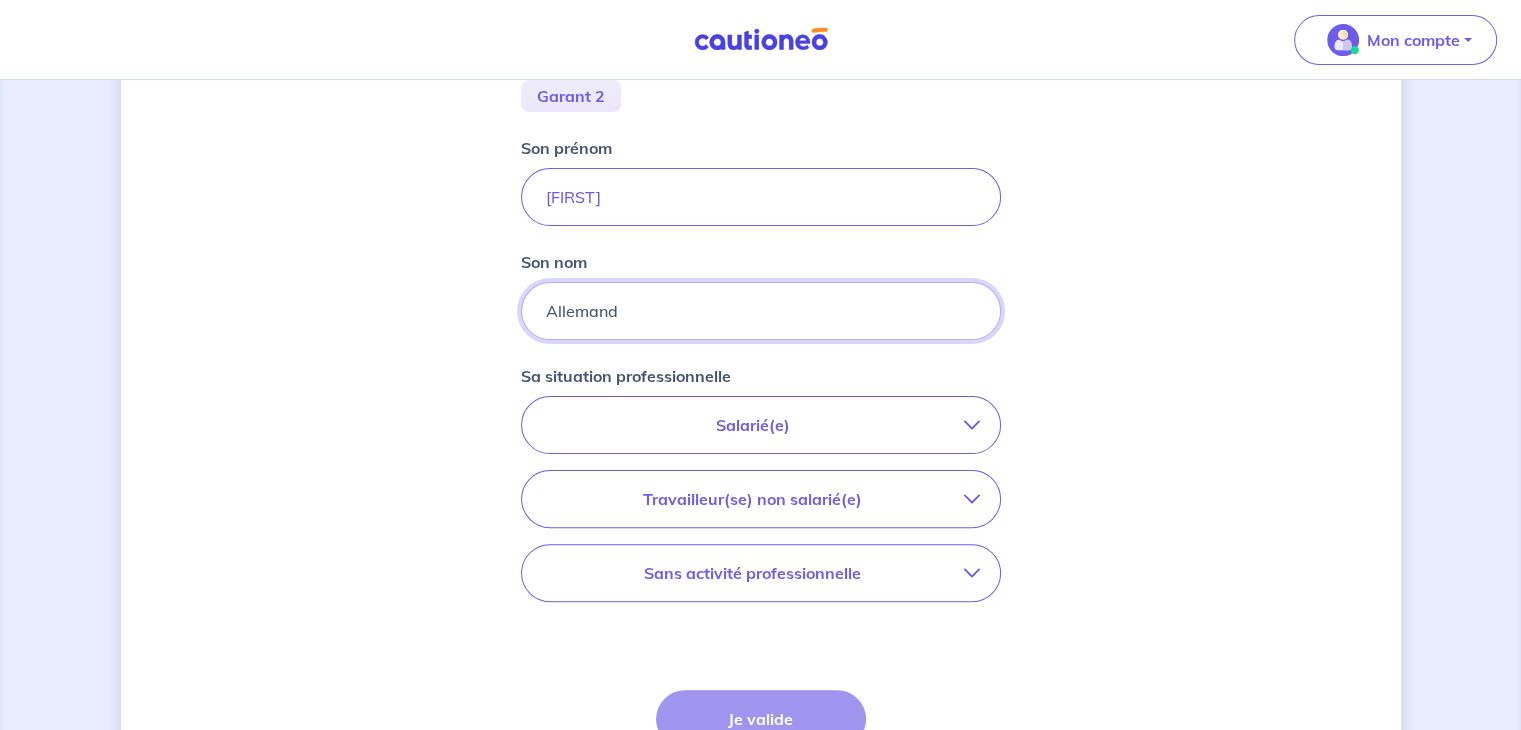 scroll, scrollTop: 456, scrollLeft: 0, axis: vertical 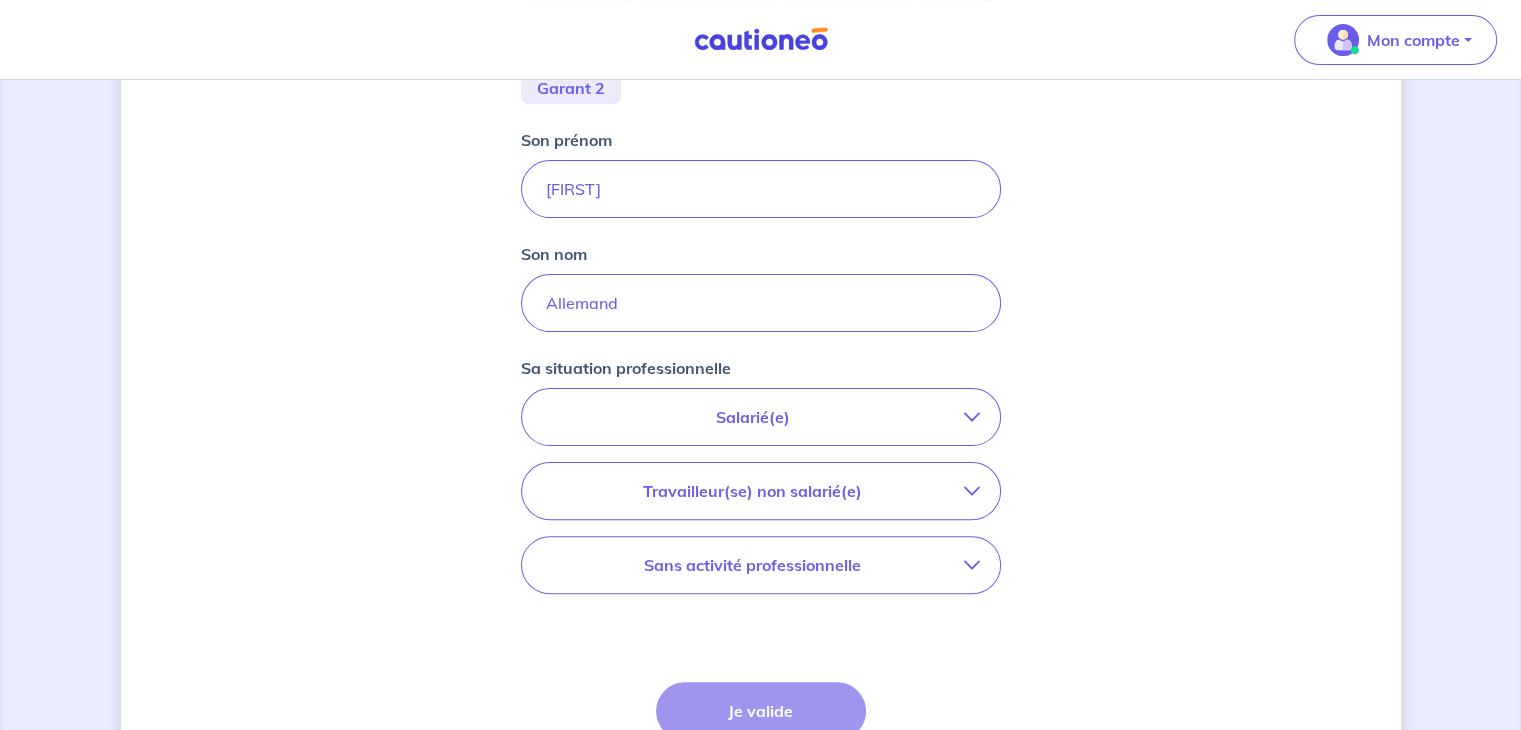 click on "Salarié(e)" at bounding box center (761, 417) 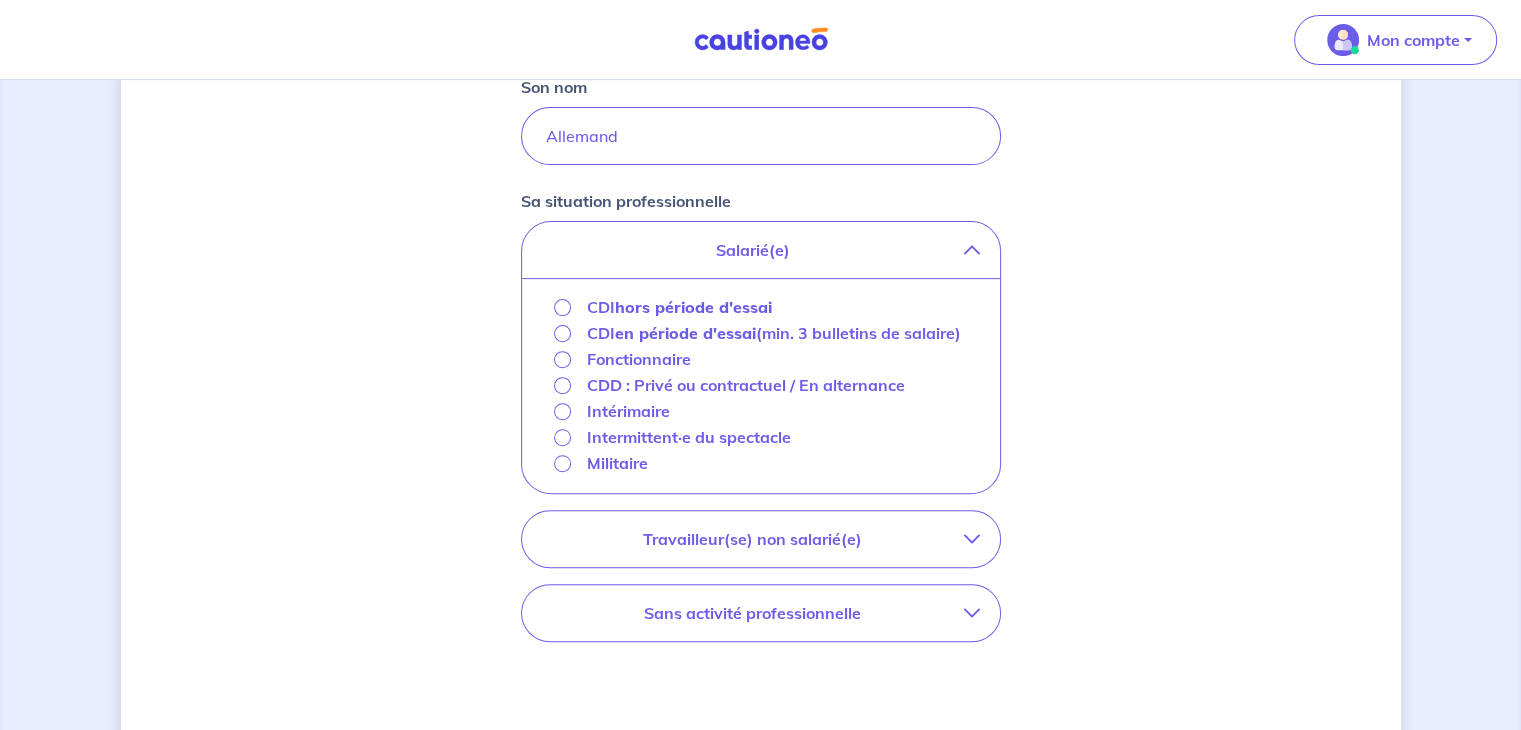 scroll, scrollTop: 632, scrollLeft: 0, axis: vertical 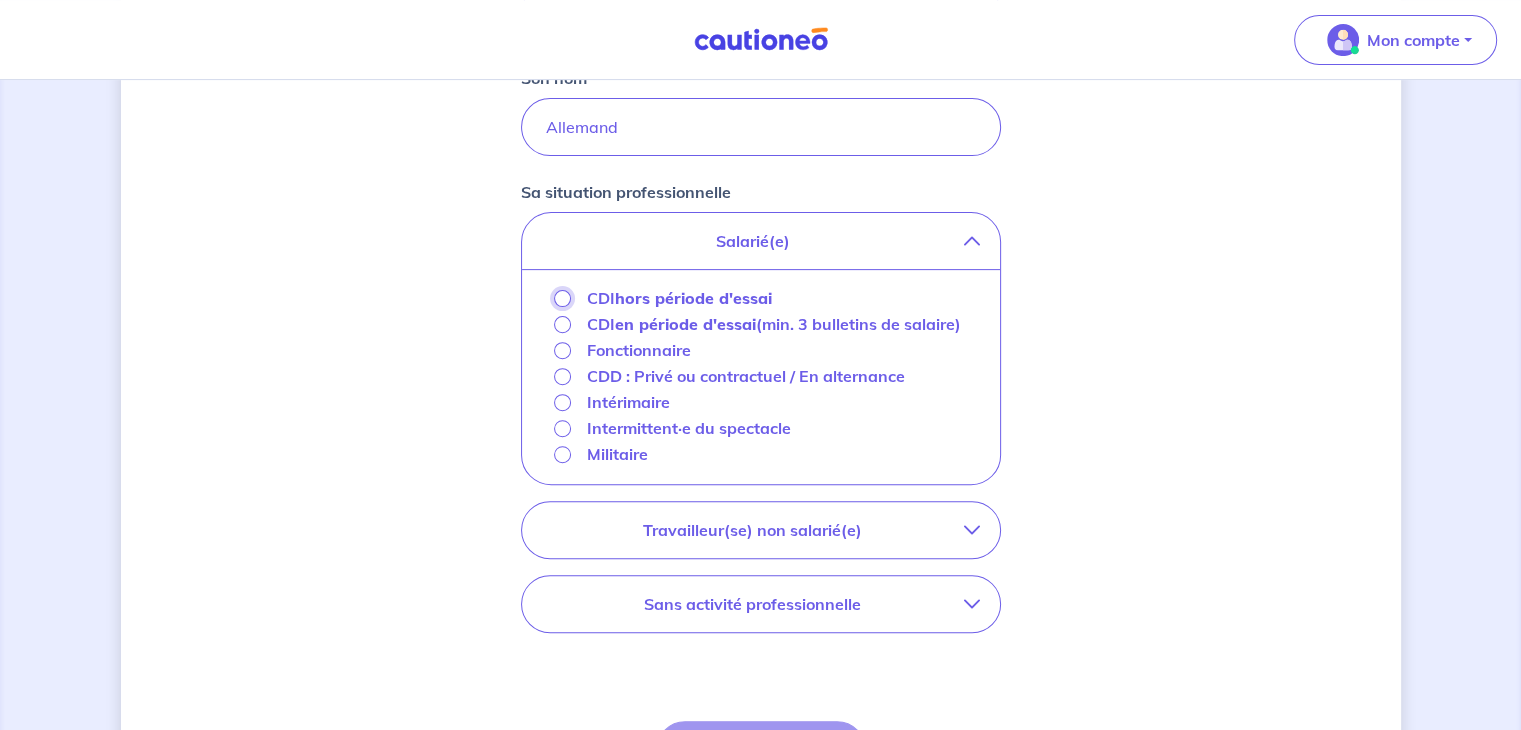 click on "CDI  hors période d'essai" at bounding box center (562, 298) 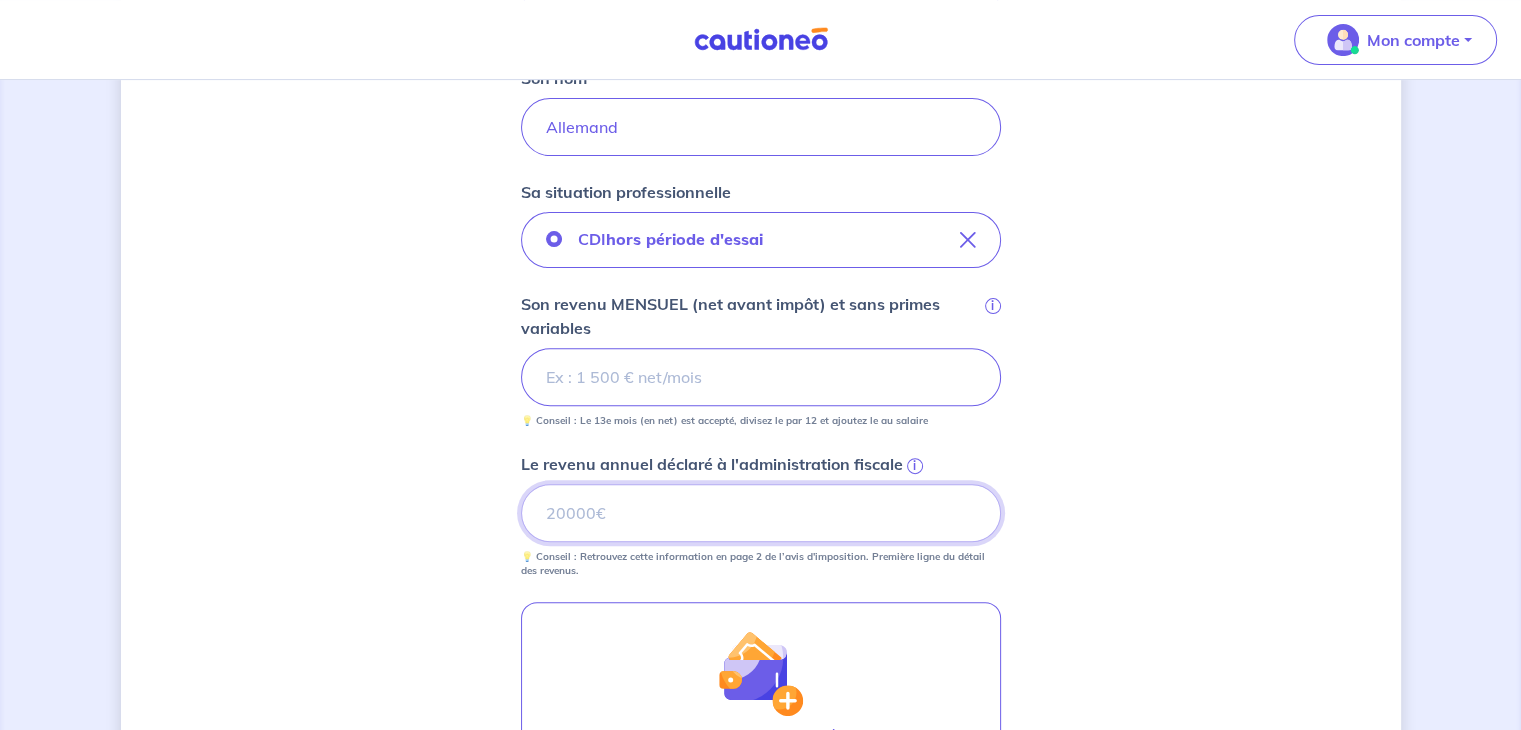 click on "Le revenu annuel déclaré à l'administration fiscale i" at bounding box center [761, 513] 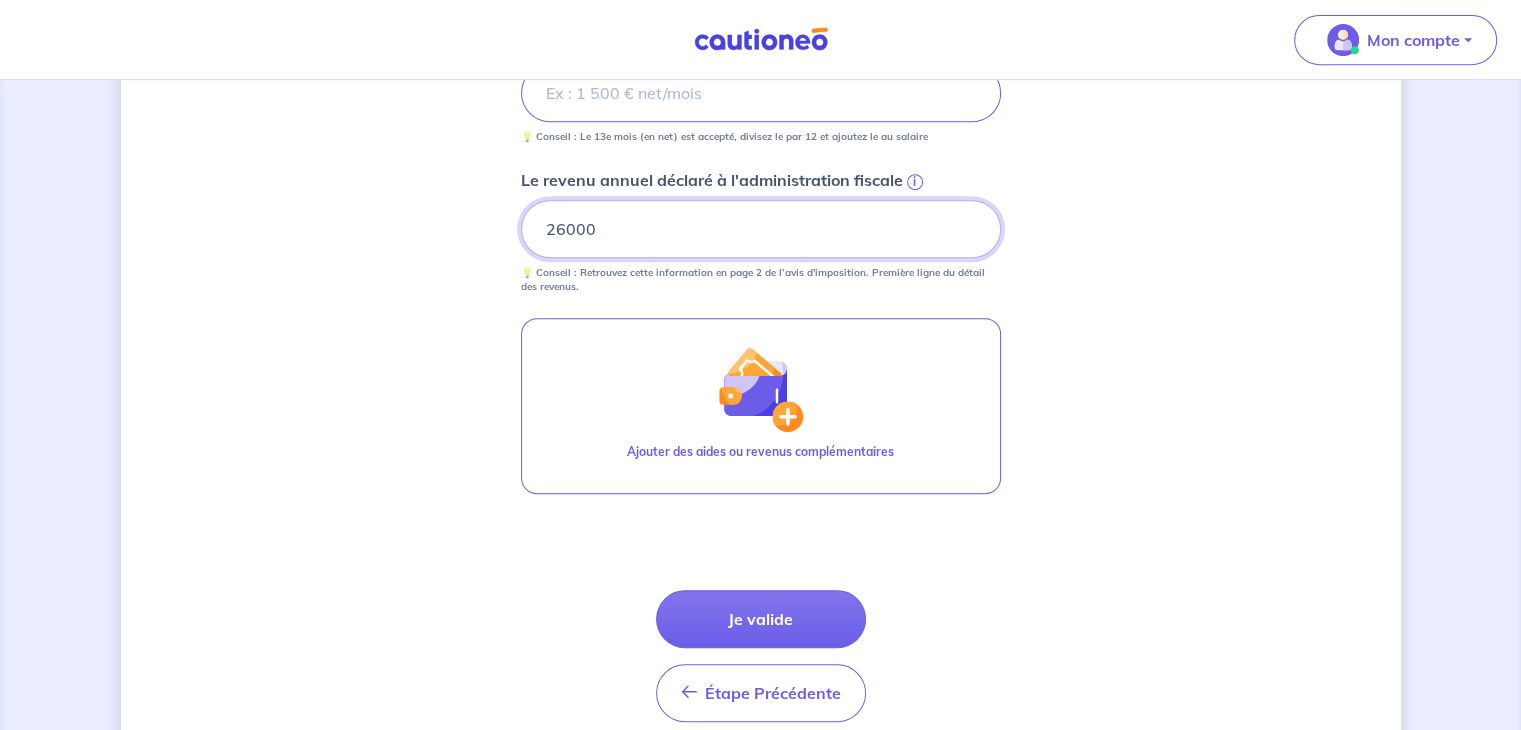 scroll, scrollTop: 979, scrollLeft: 0, axis: vertical 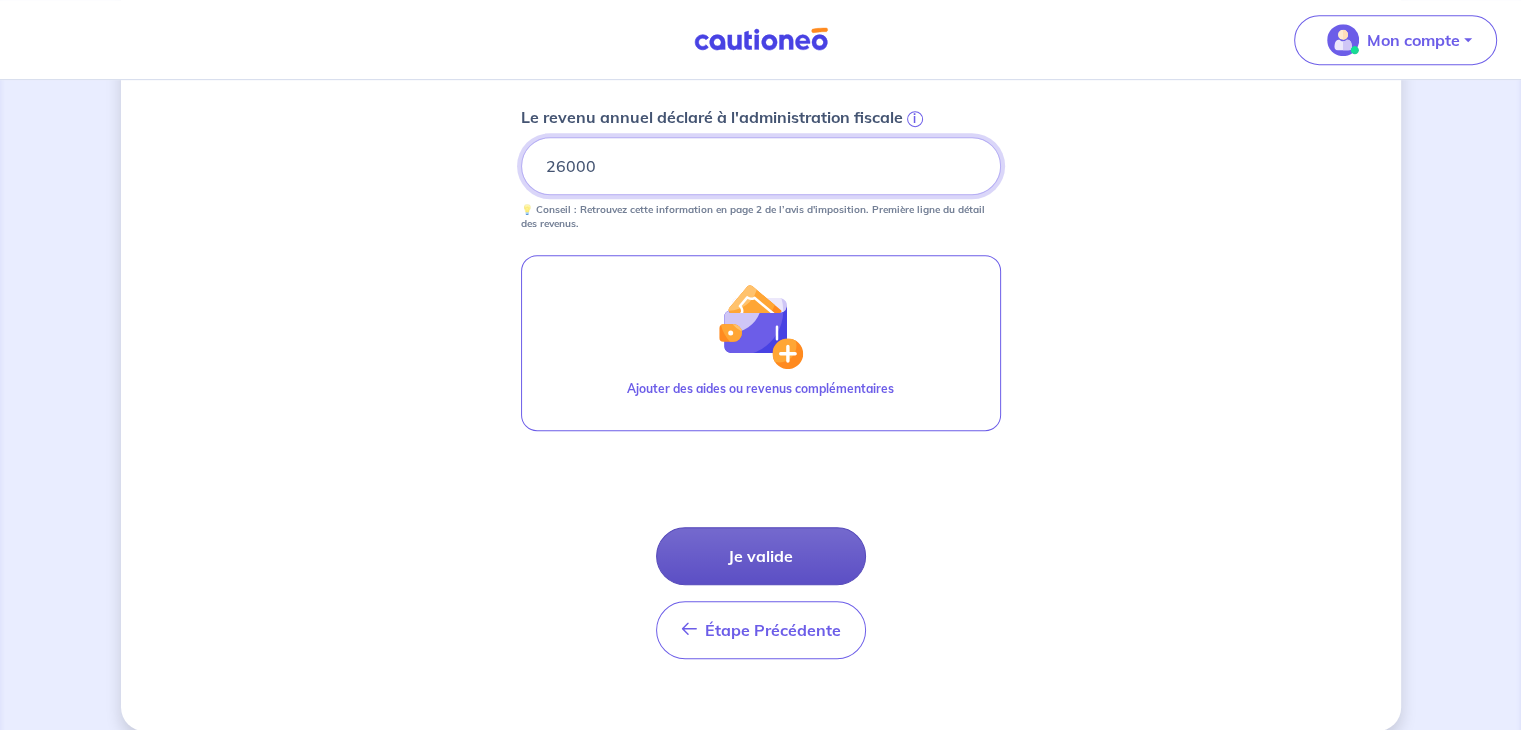 type on "26000" 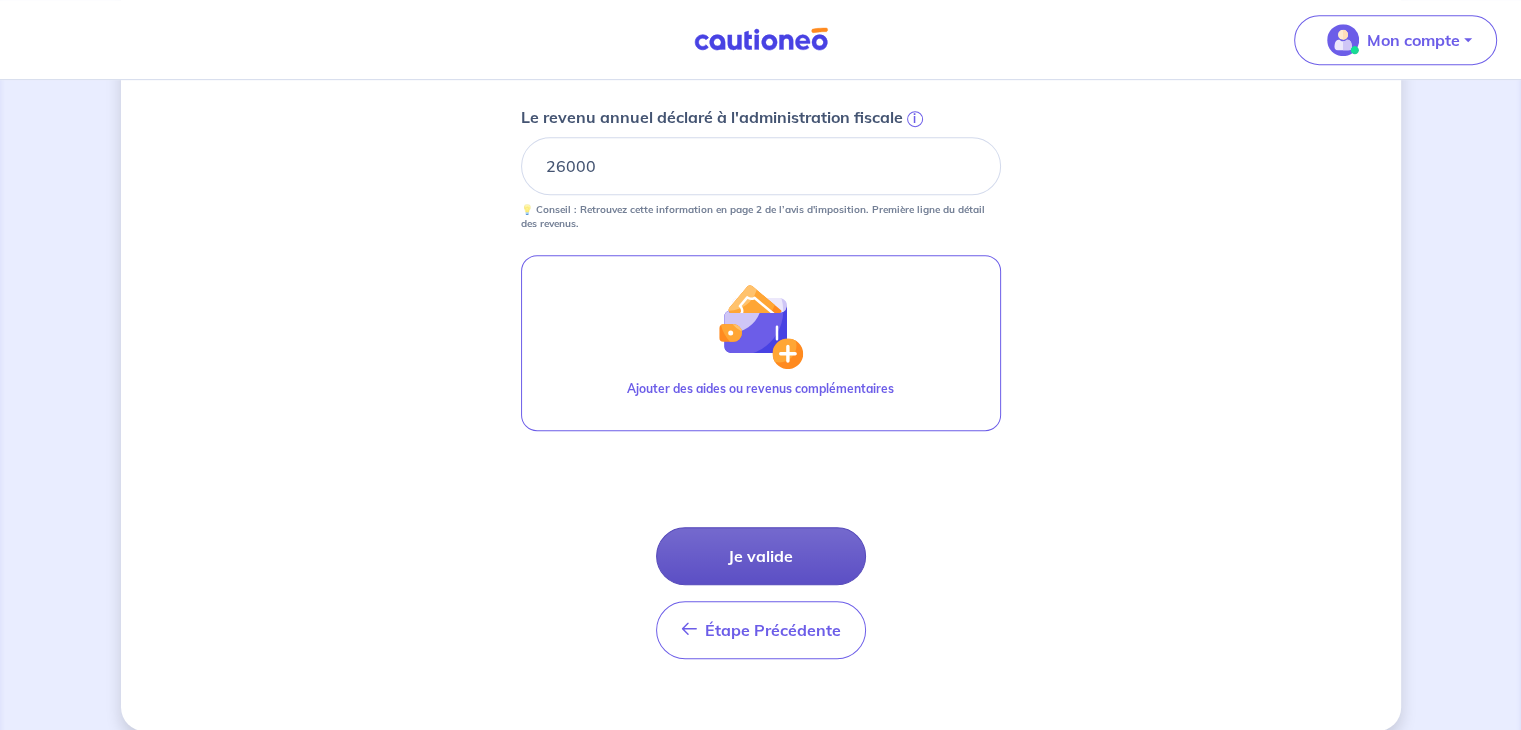 click on "Je valide" at bounding box center (761, 556) 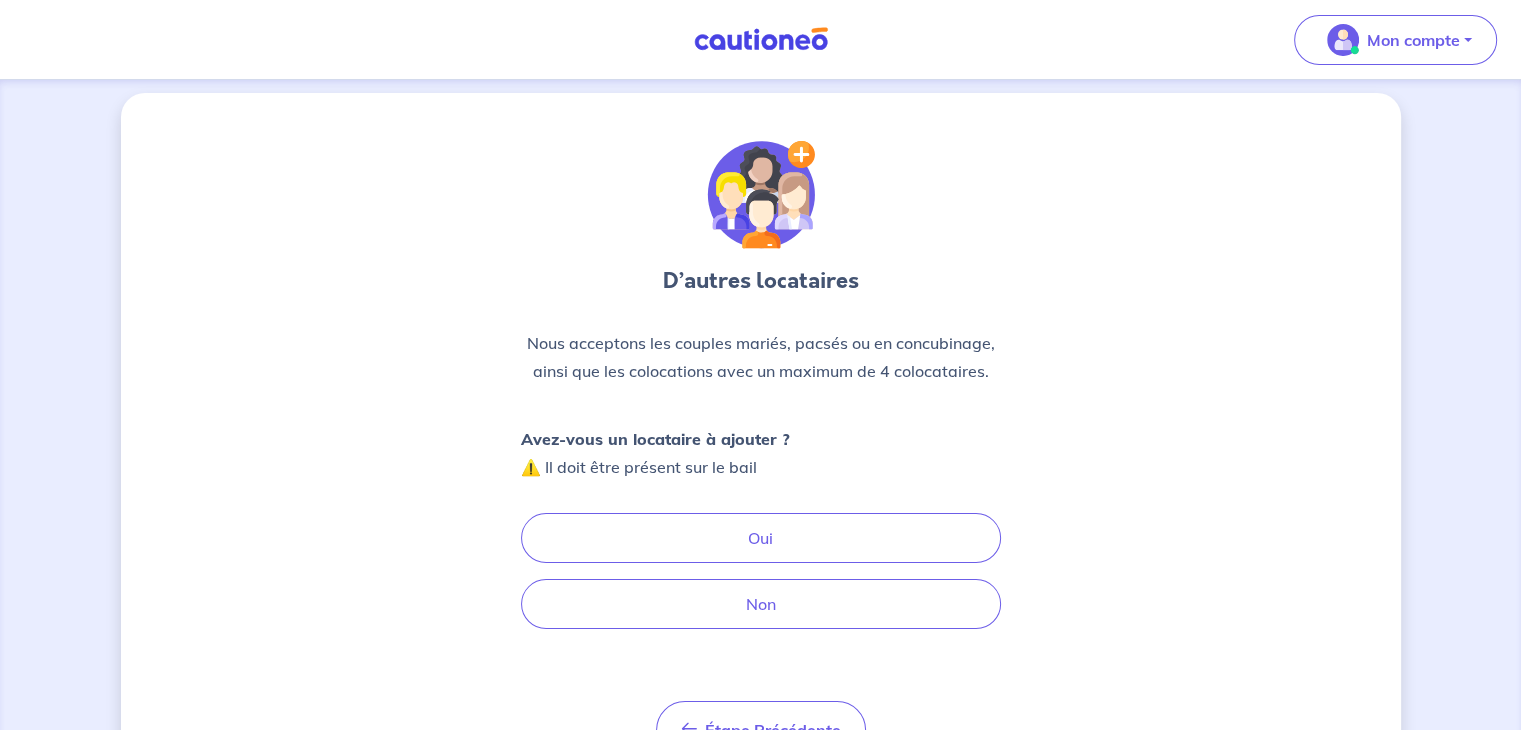 scroll, scrollTop: 0, scrollLeft: 0, axis: both 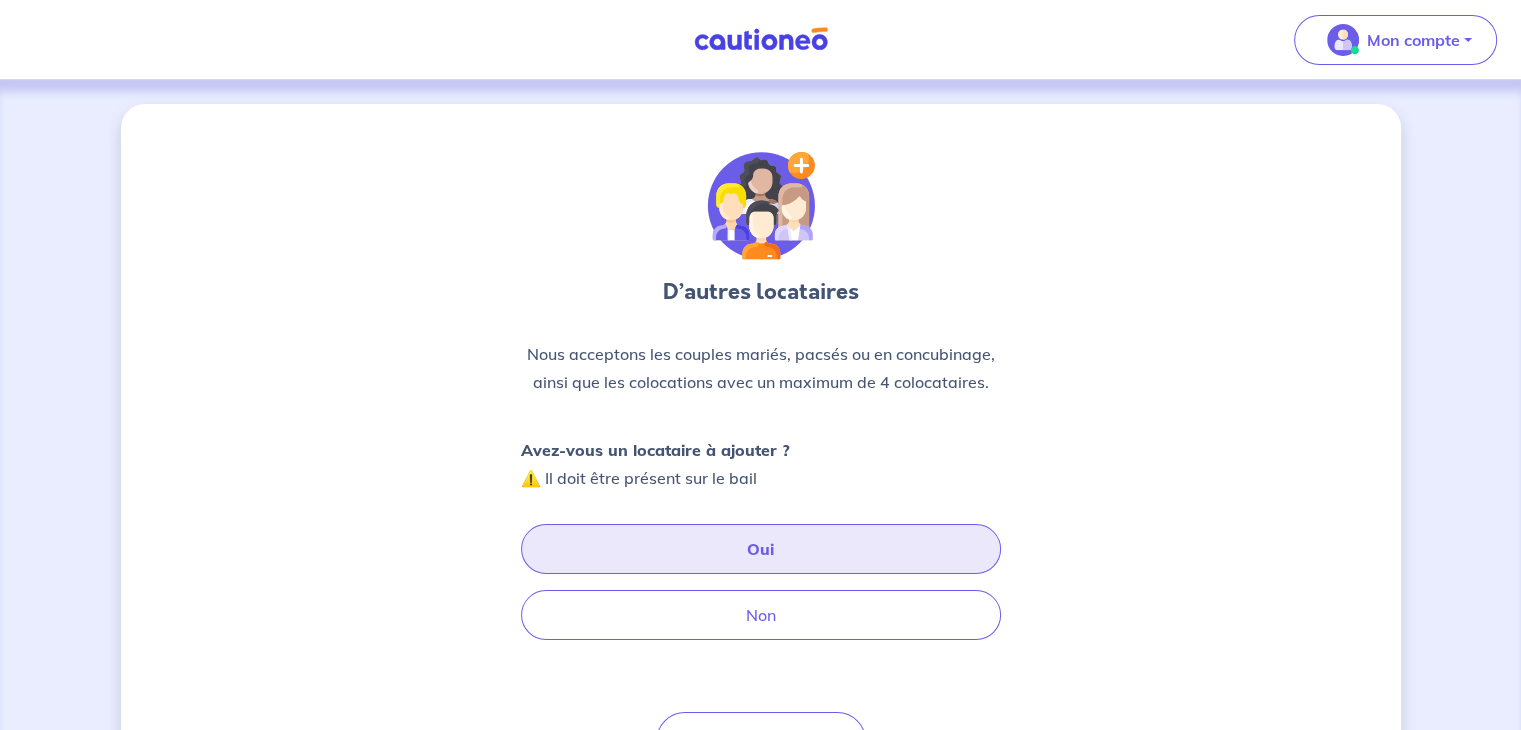 click on "Oui" at bounding box center (761, 549) 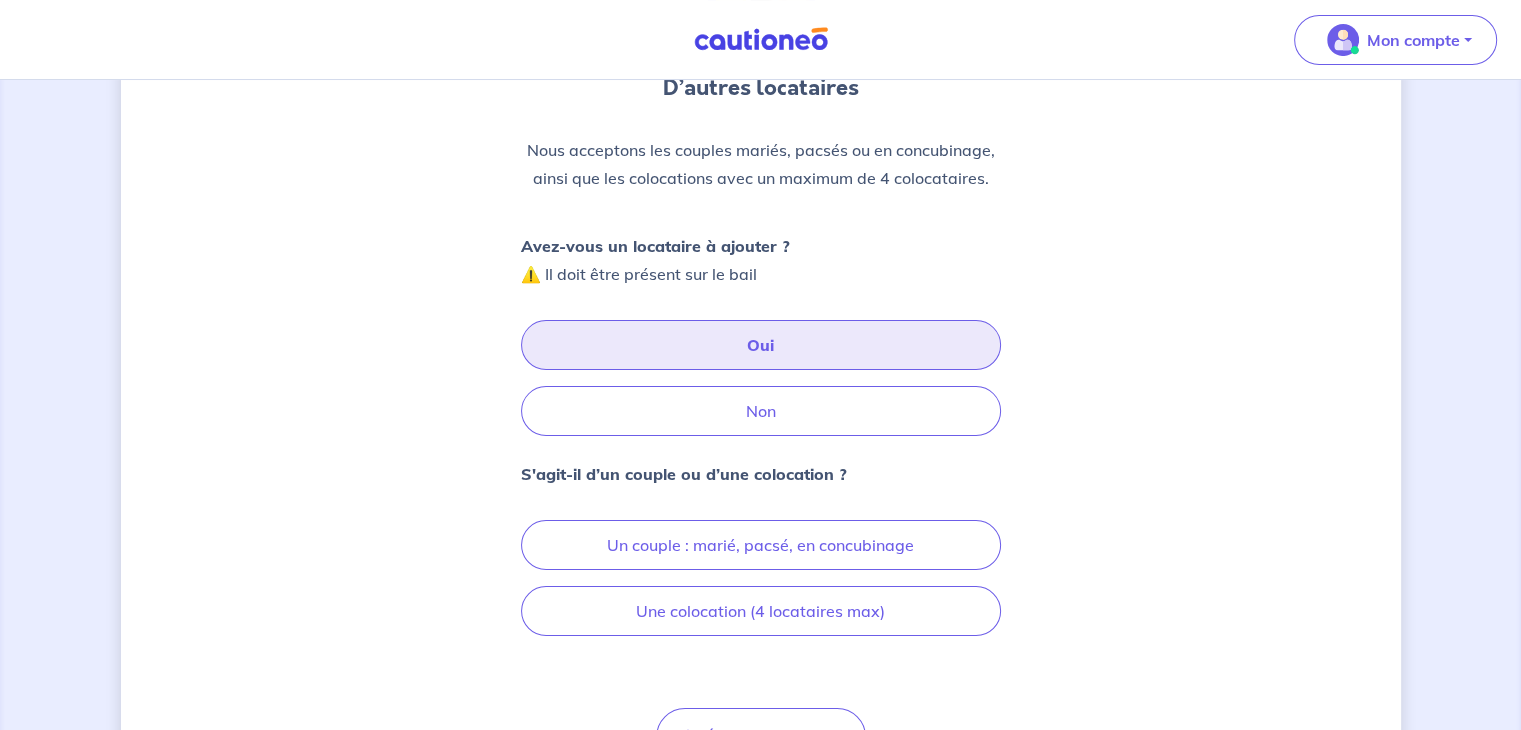 scroll, scrollTop: 318, scrollLeft: 0, axis: vertical 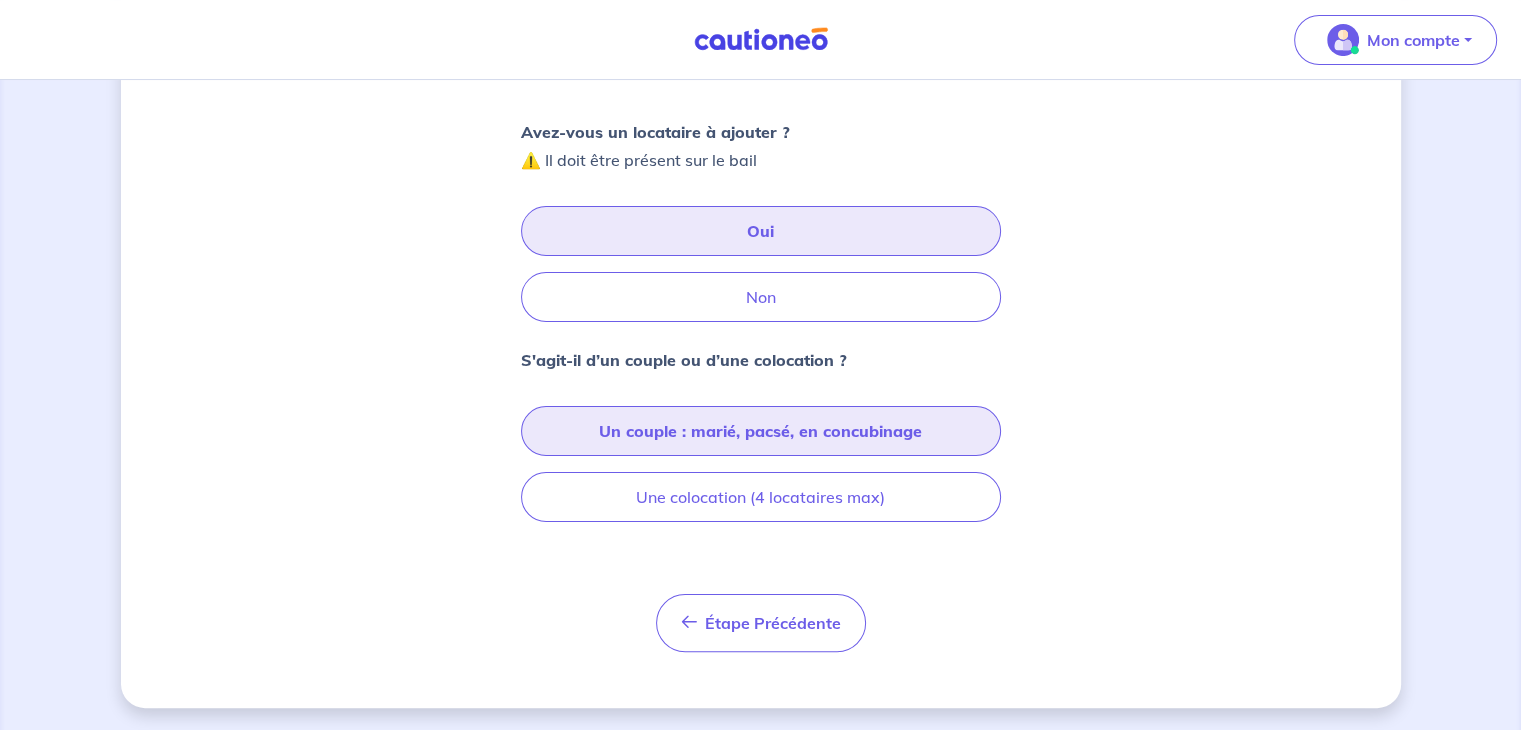 click on "Un couple : marié, pacsé, en concubinage" at bounding box center [761, 431] 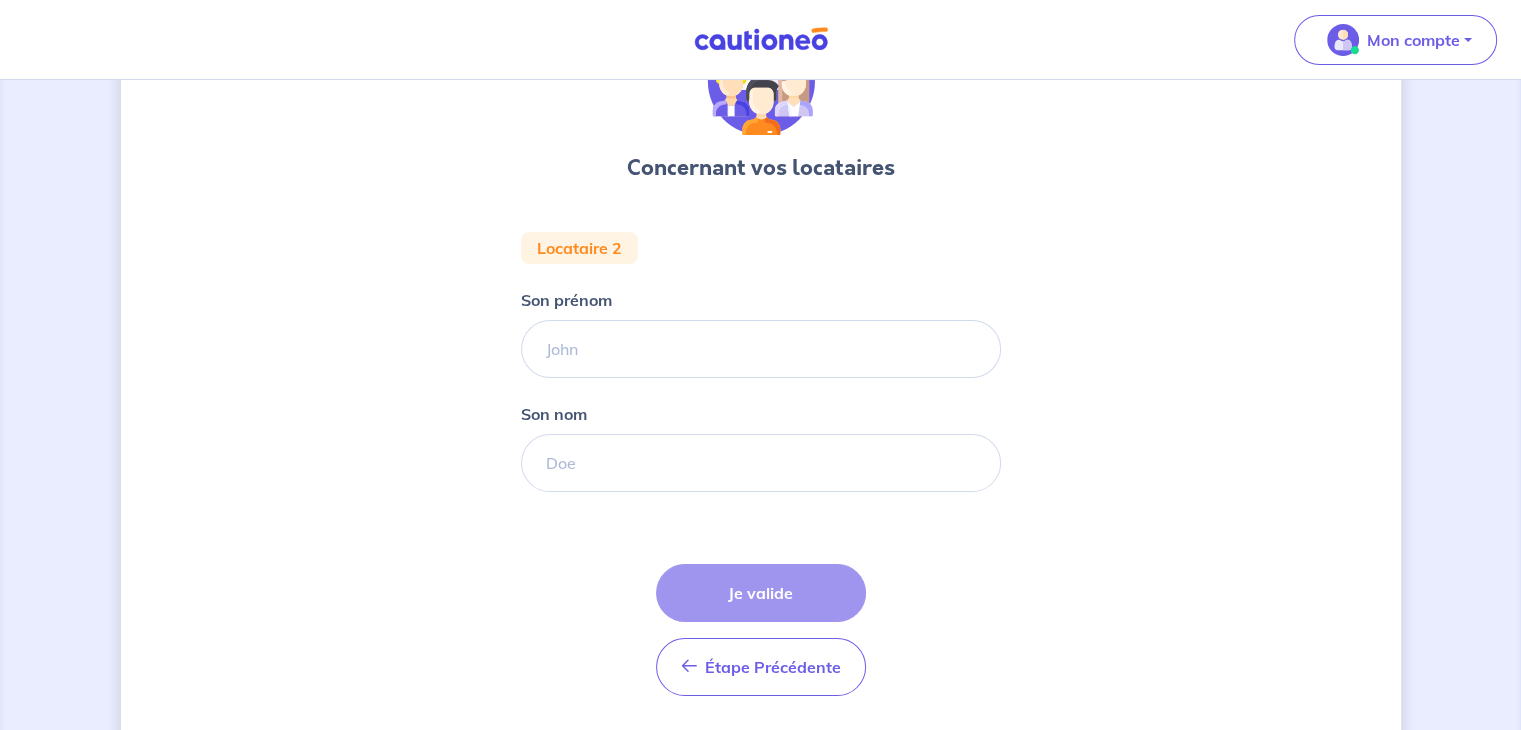scroll, scrollTop: 184, scrollLeft: 0, axis: vertical 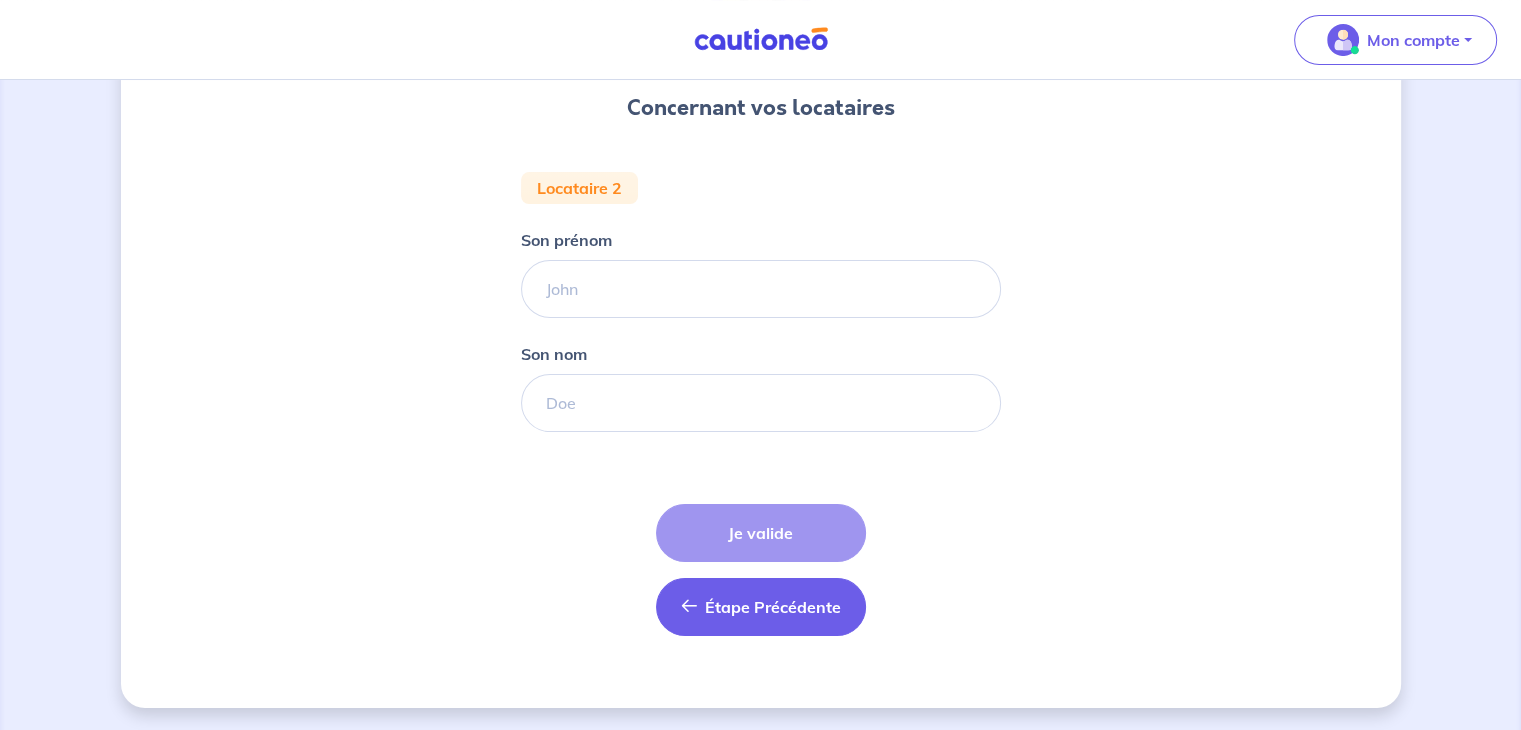 click on "Étape Précédente" at bounding box center (773, 607) 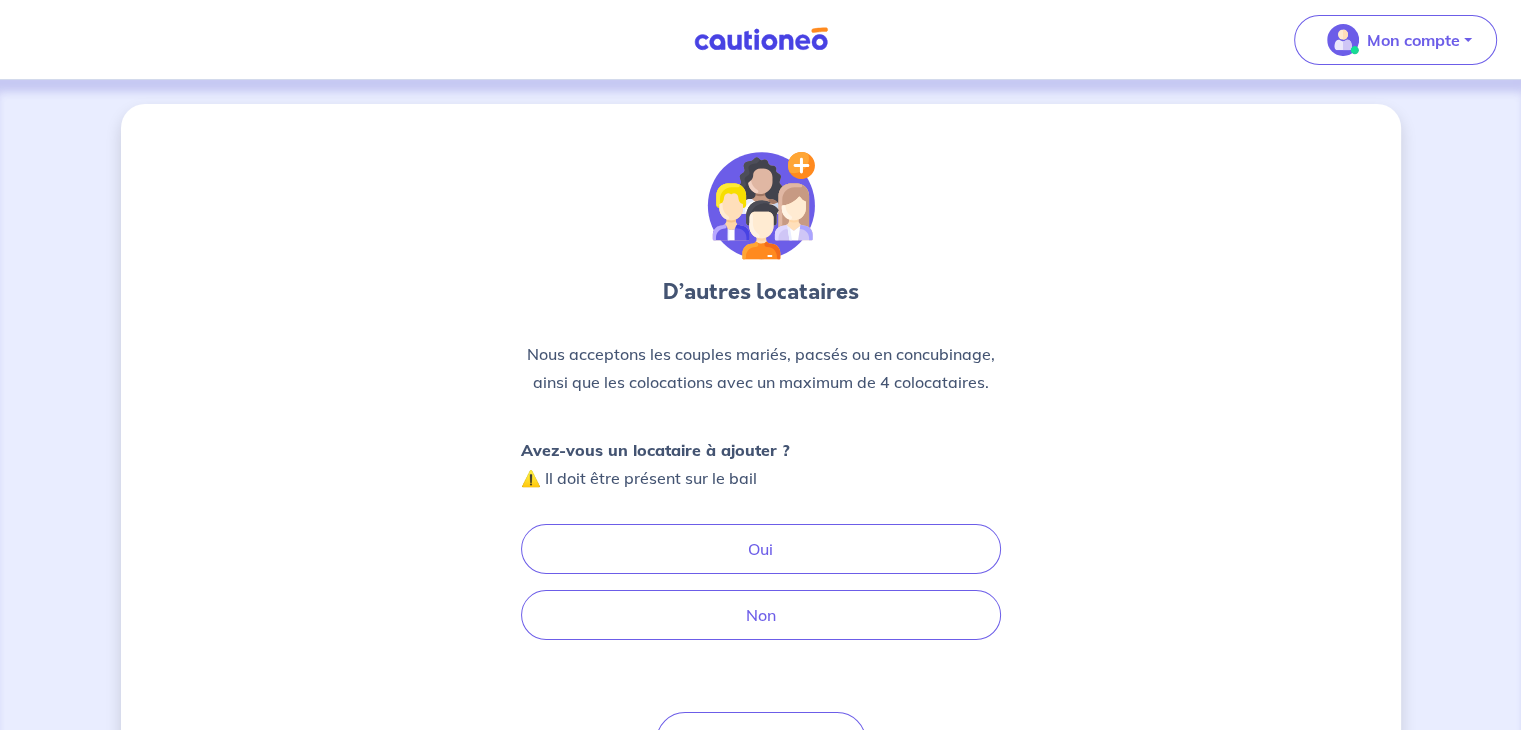 scroll, scrollTop: 91, scrollLeft: 0, axis: vertical 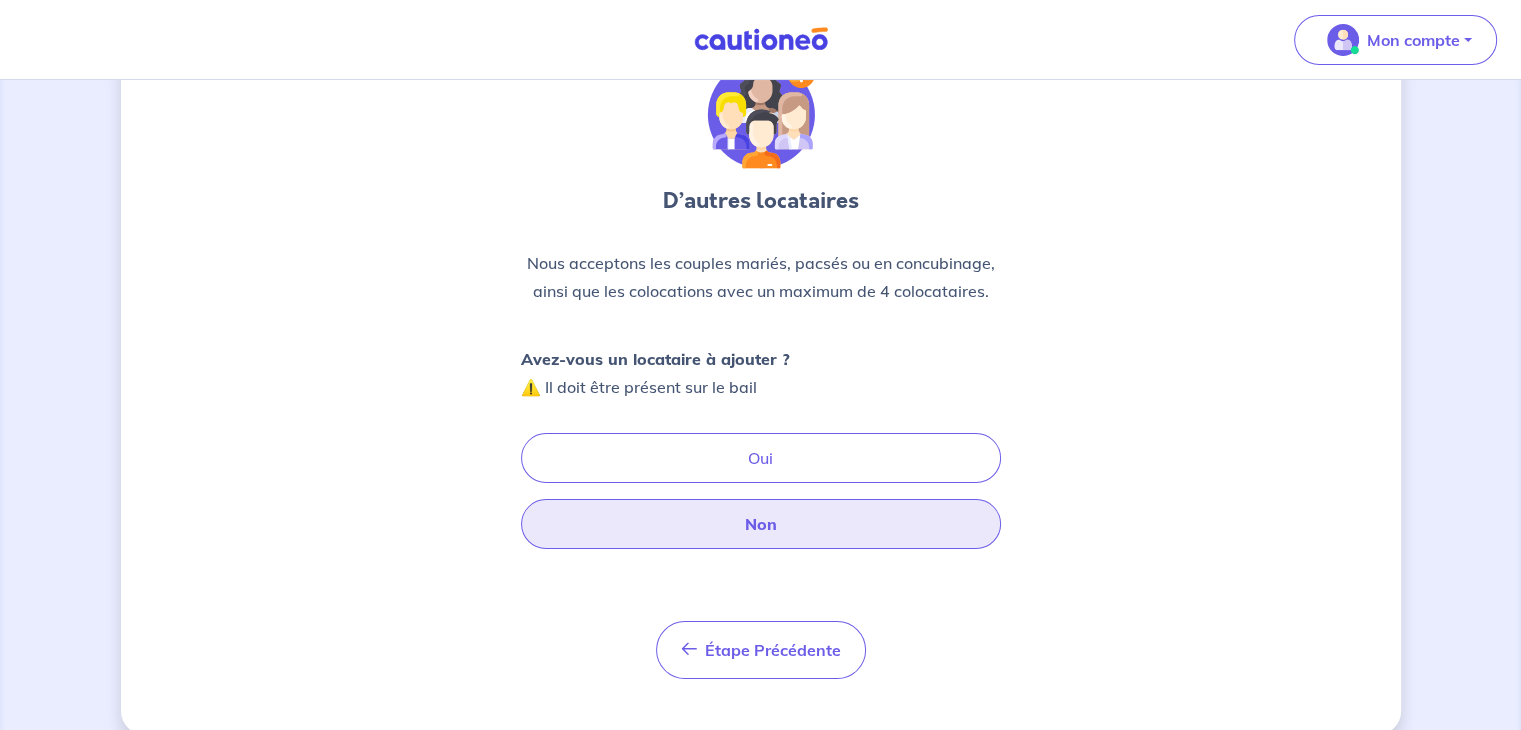 click on "Non" at bounding box center [761, 524] 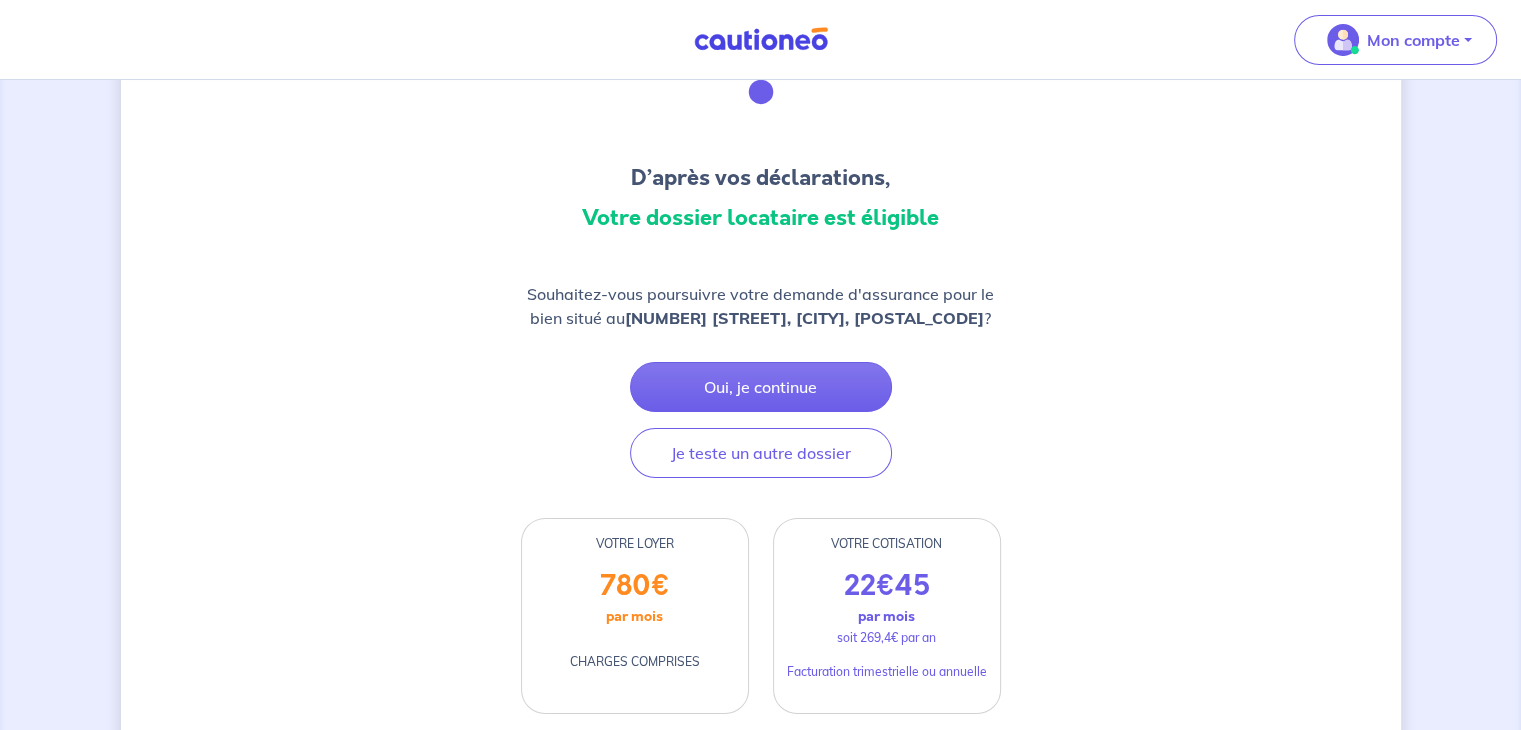 scroll, scrollTop: 114, scrollLeft: 0, axis: vertical 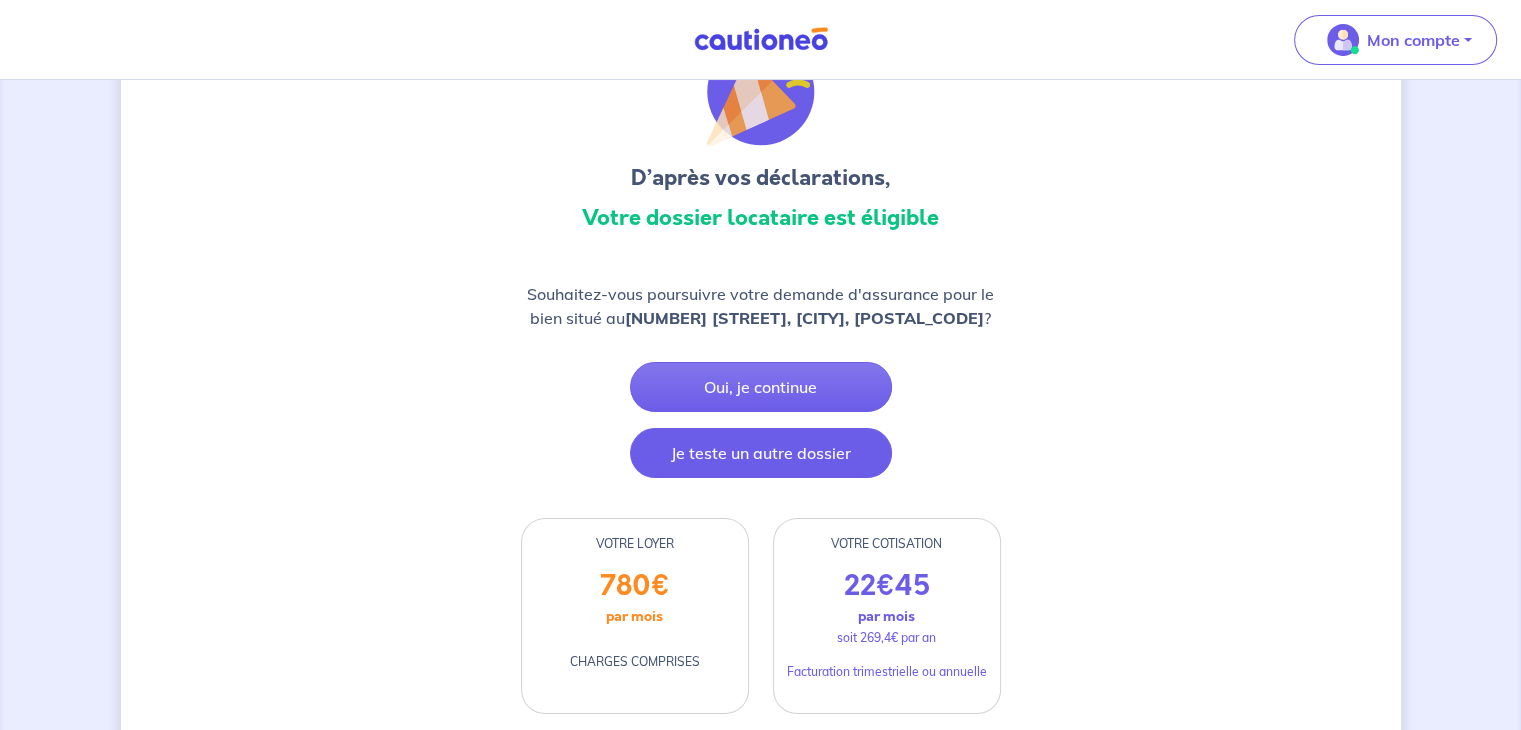 click on "Je teste un autre dossier" at bounding box center [761, 453] 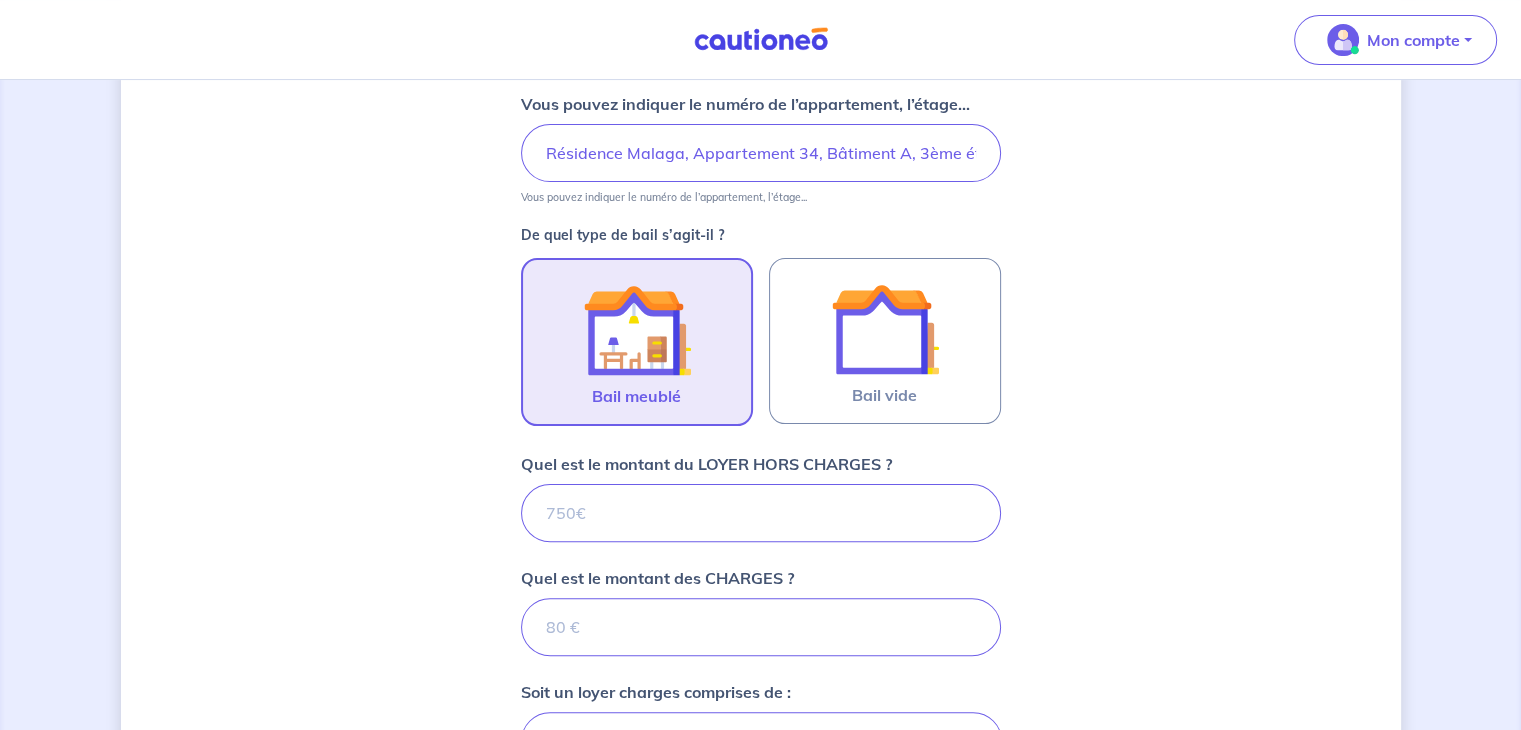 scroll, scrollTop: 596, scrollLeft: 0, axis: vertical 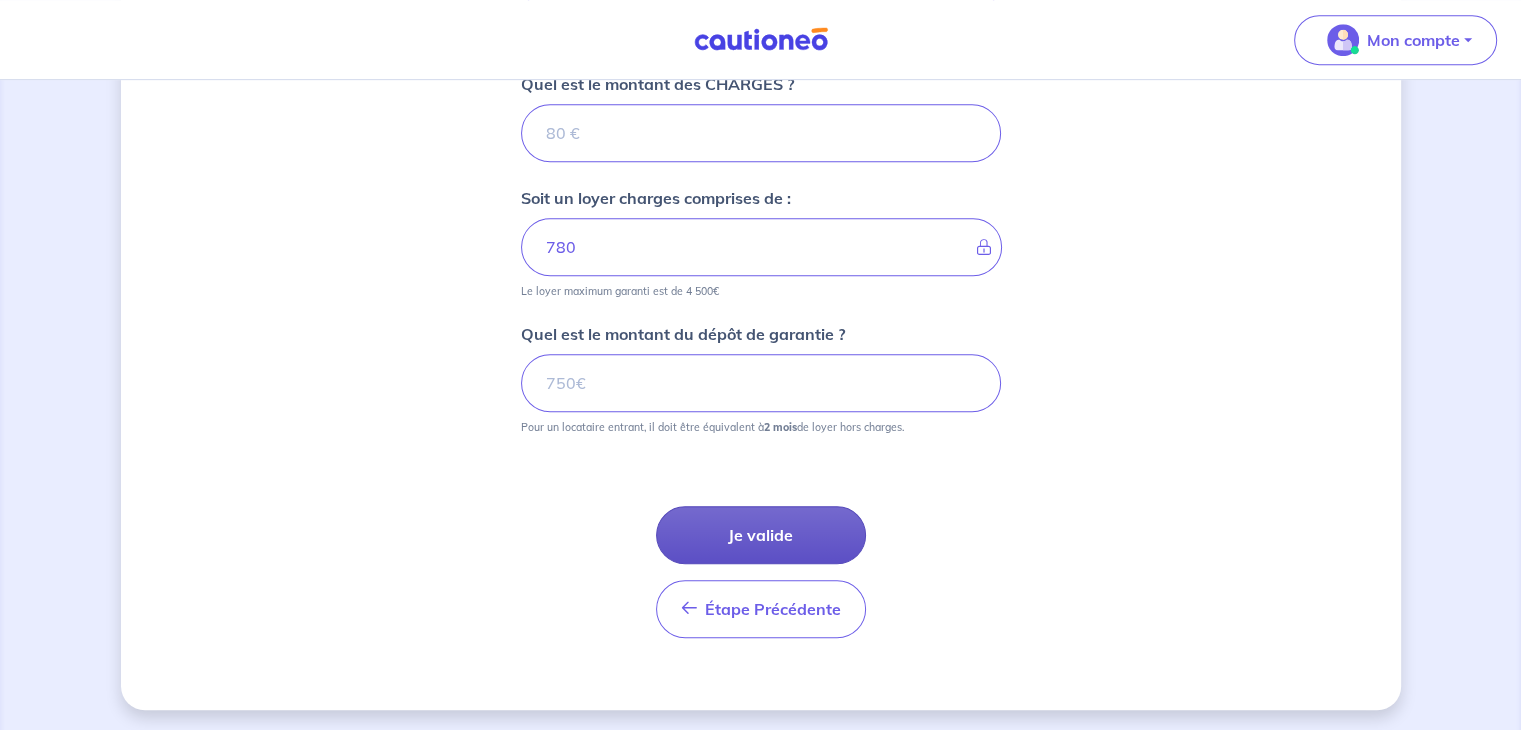 click on "Je valide" at bounding box center [761, 535] 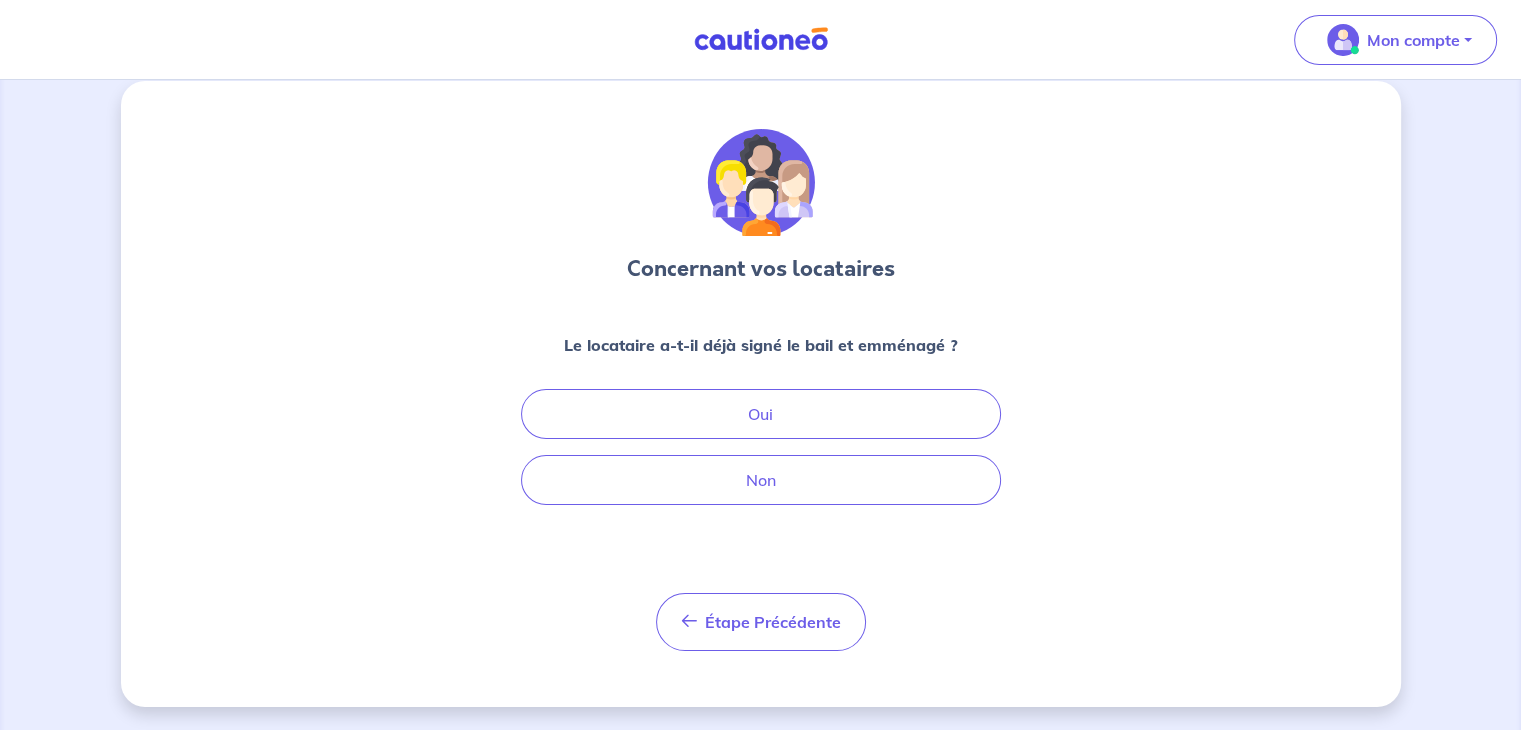 scroll, scrollTop: 0, scrollLeft: 0, axis: both 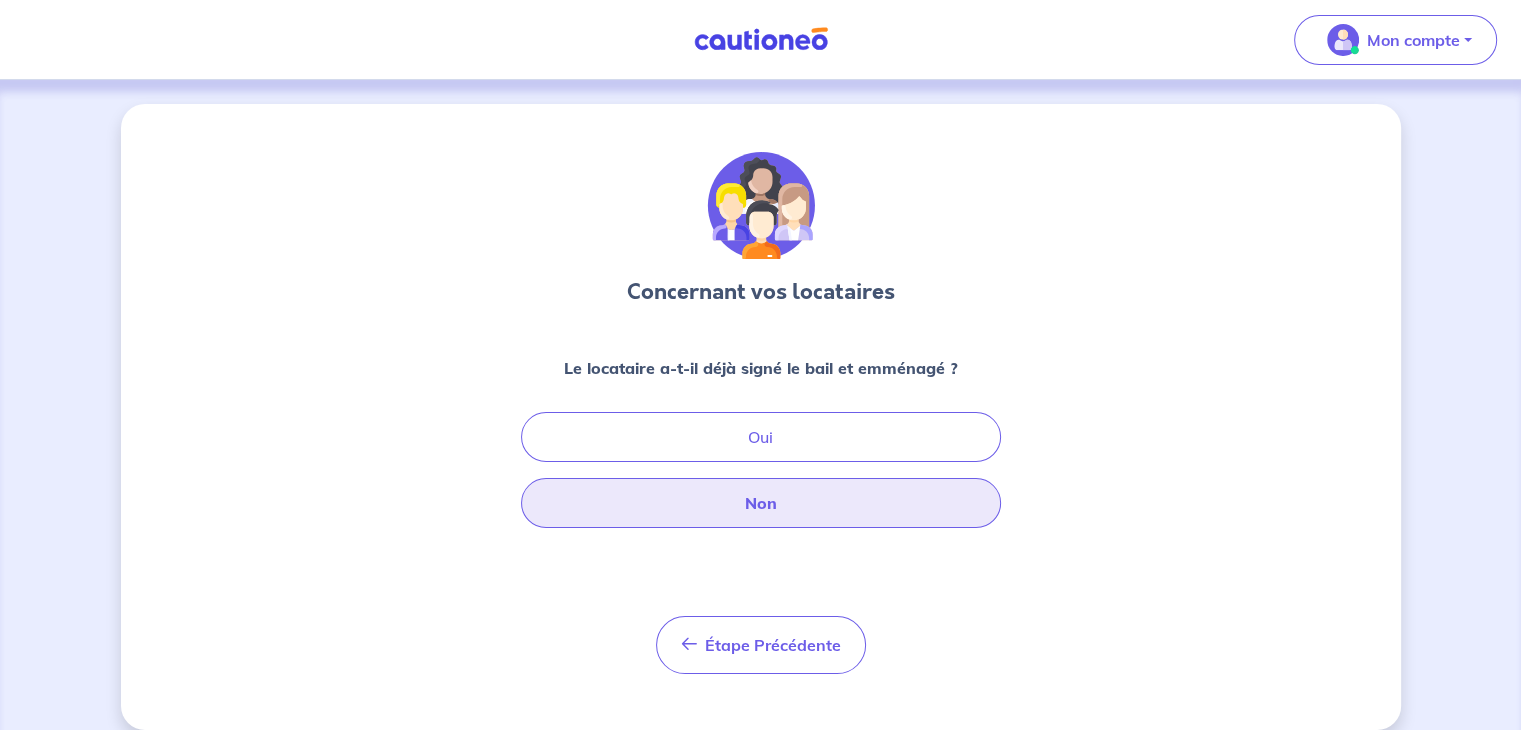 click on "Non" at bounding box center (761, 503) 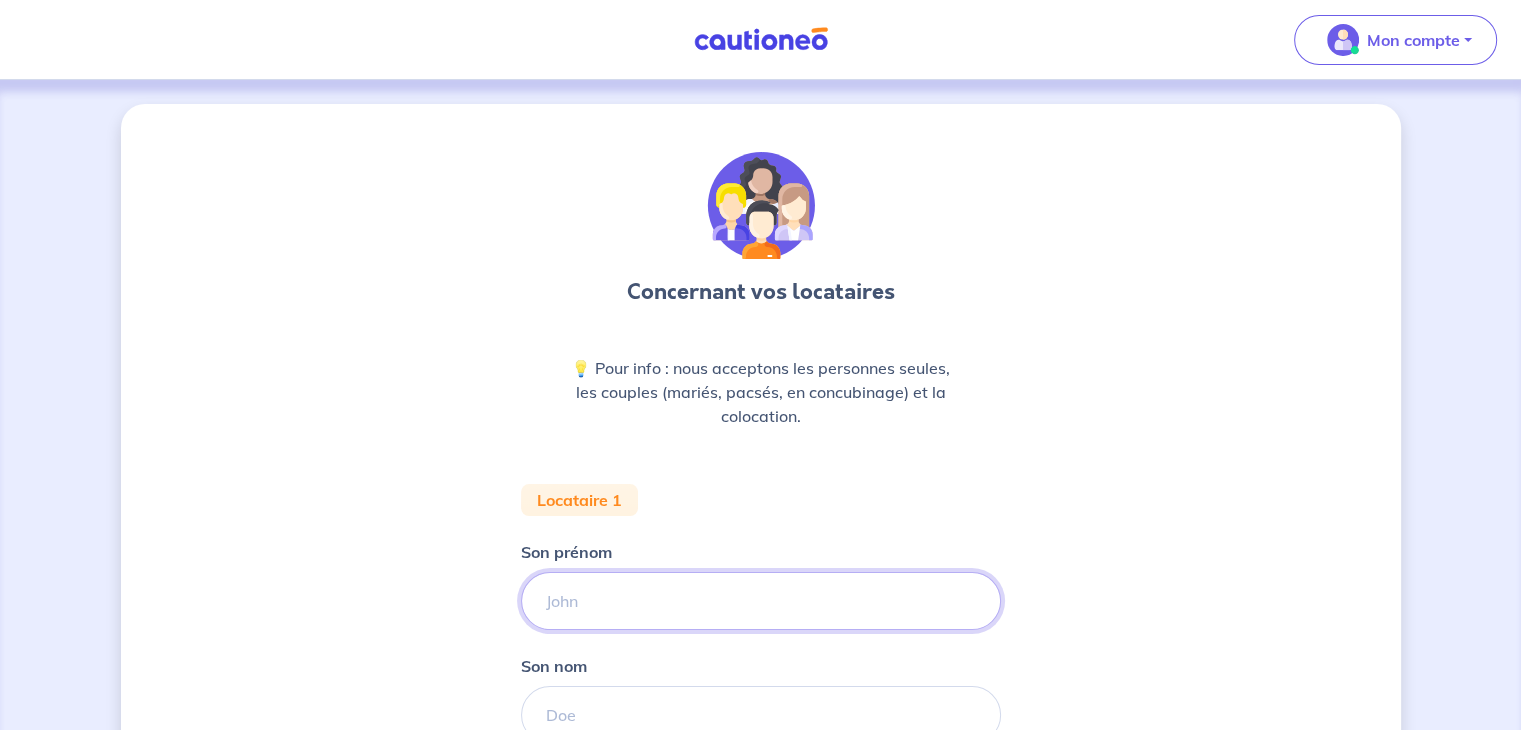 click on "Son prénom" at bounding box center [761, 601] 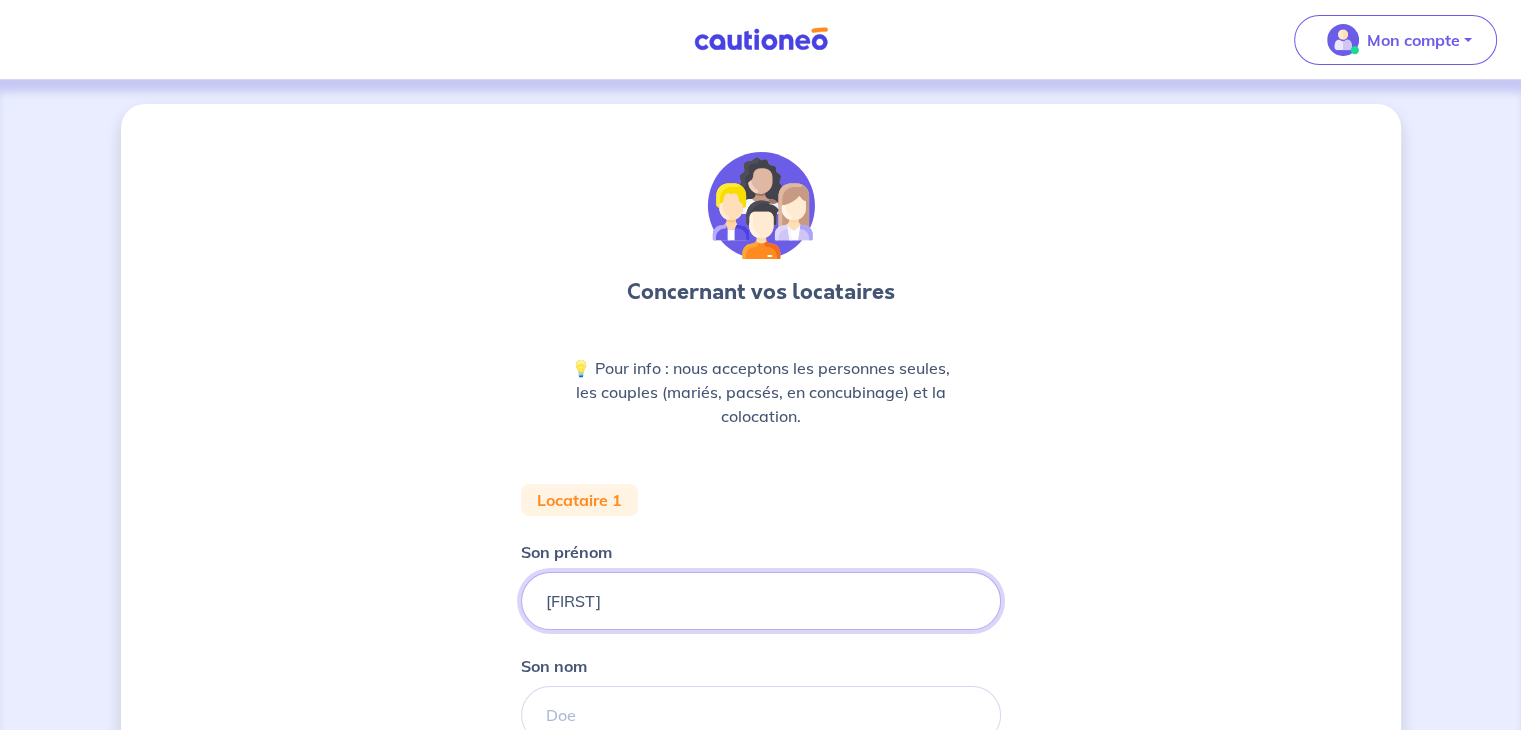 type on "[FIRST]" 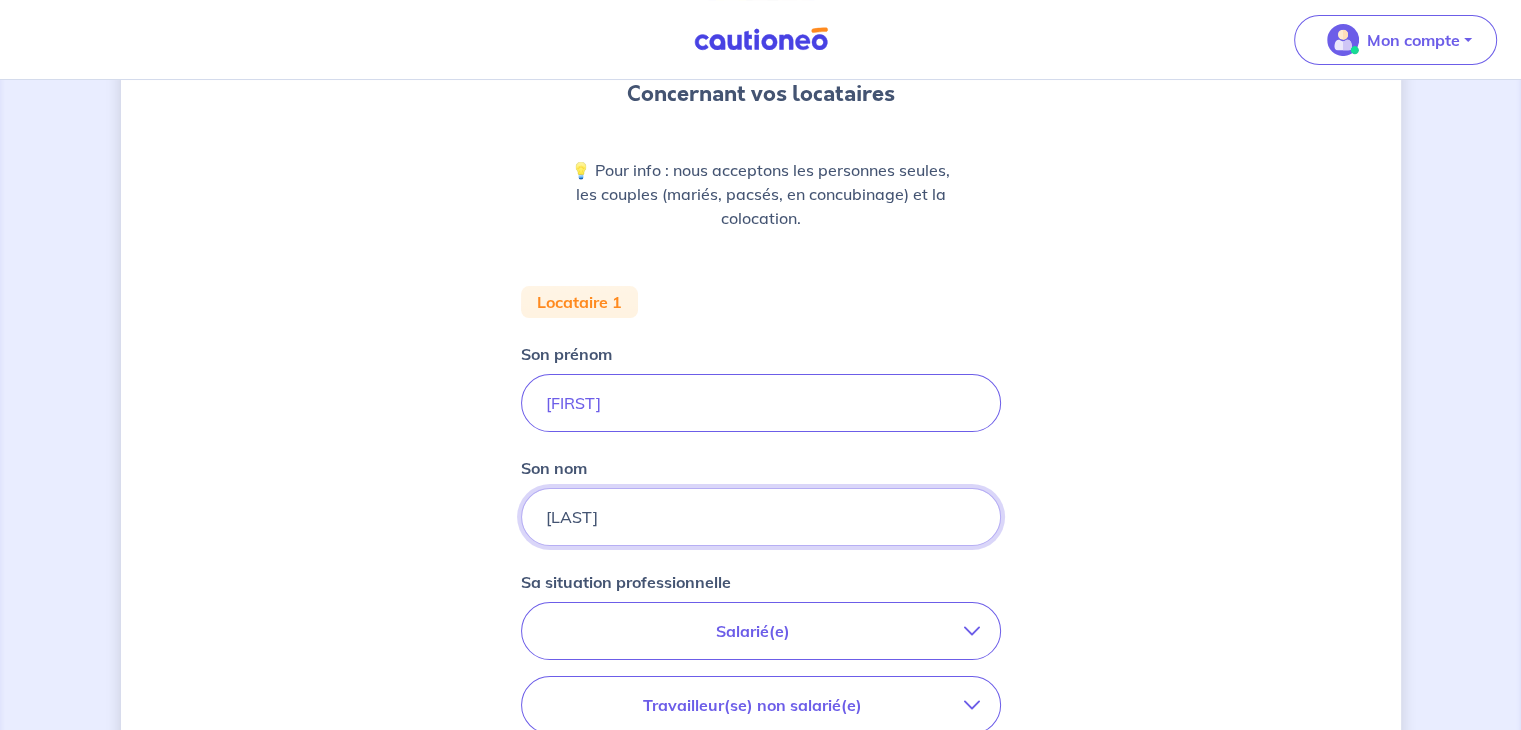 scroll, scrollTop: 200, scrollLeft: 0, axis: vertical 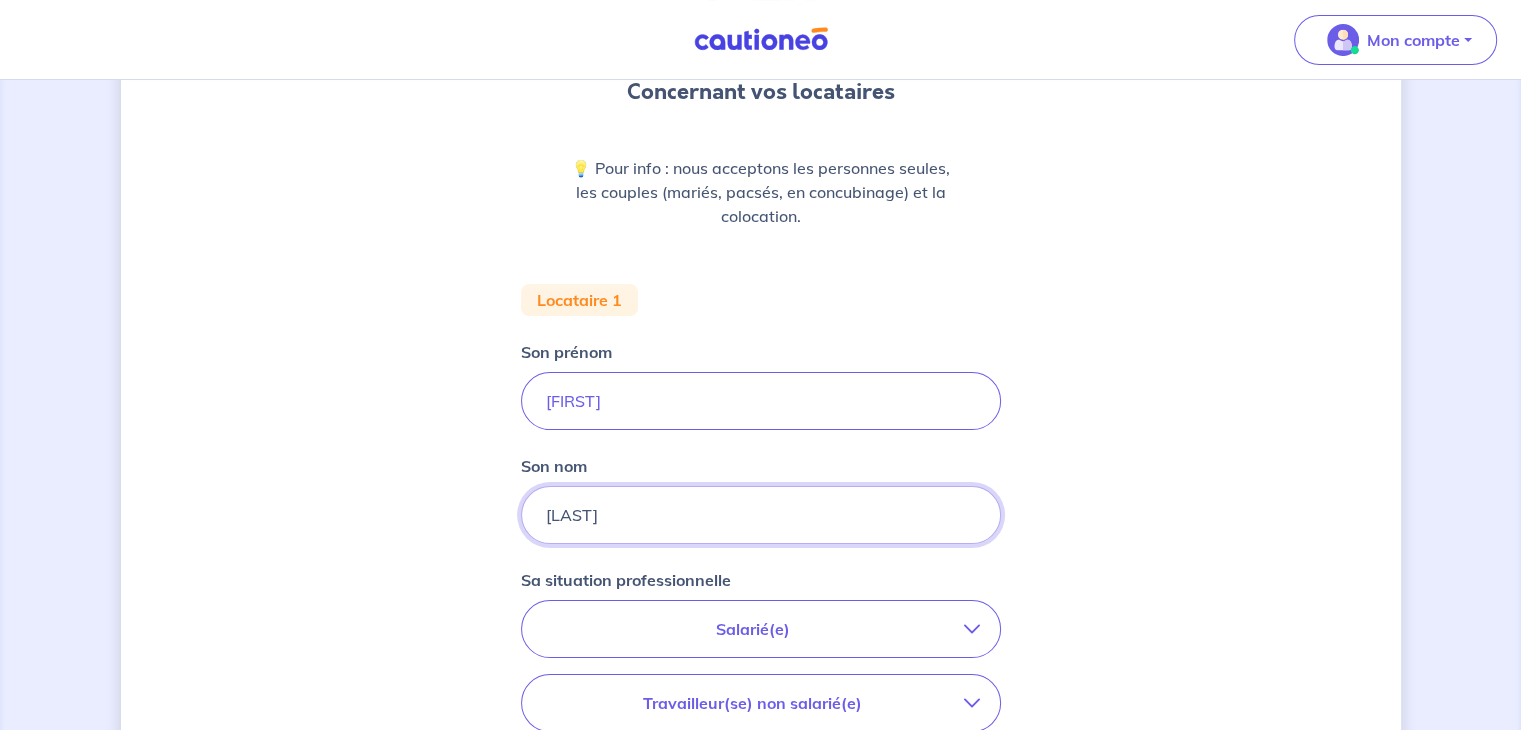type on "[LAST]" 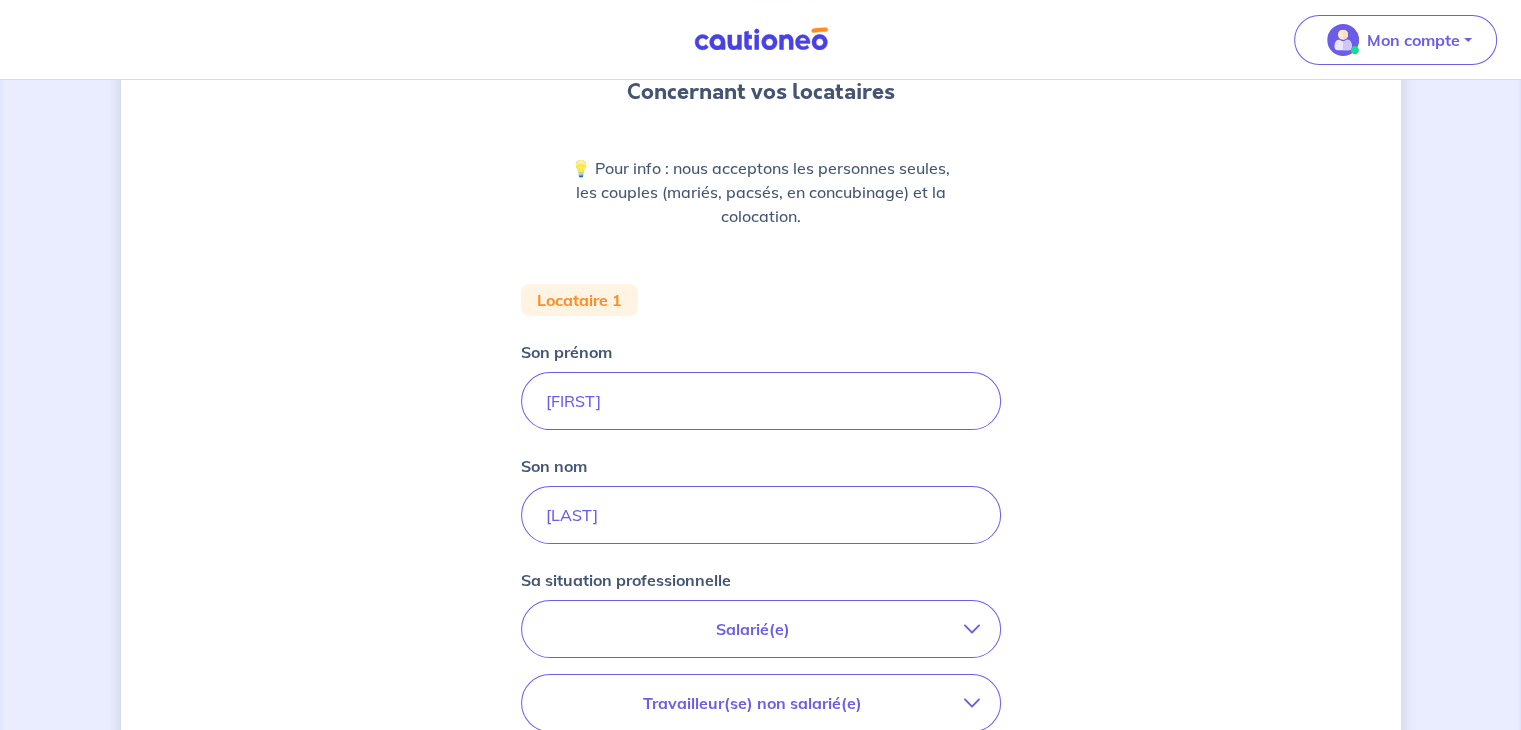 click on "Salarié(e)" at bounding box center (753, 629) 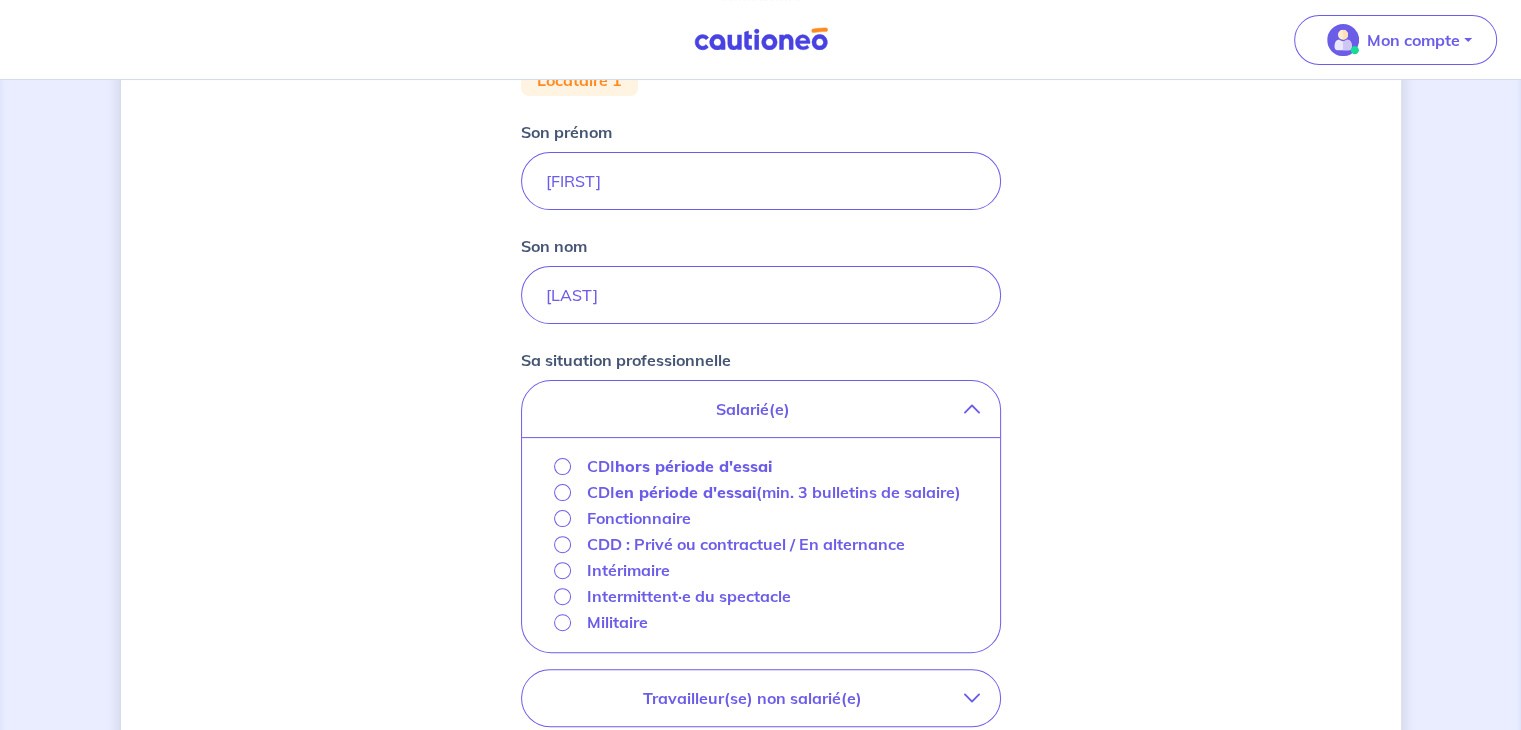 scroll, scrollTop: 424, scrollLeft: 0, axis: vertical 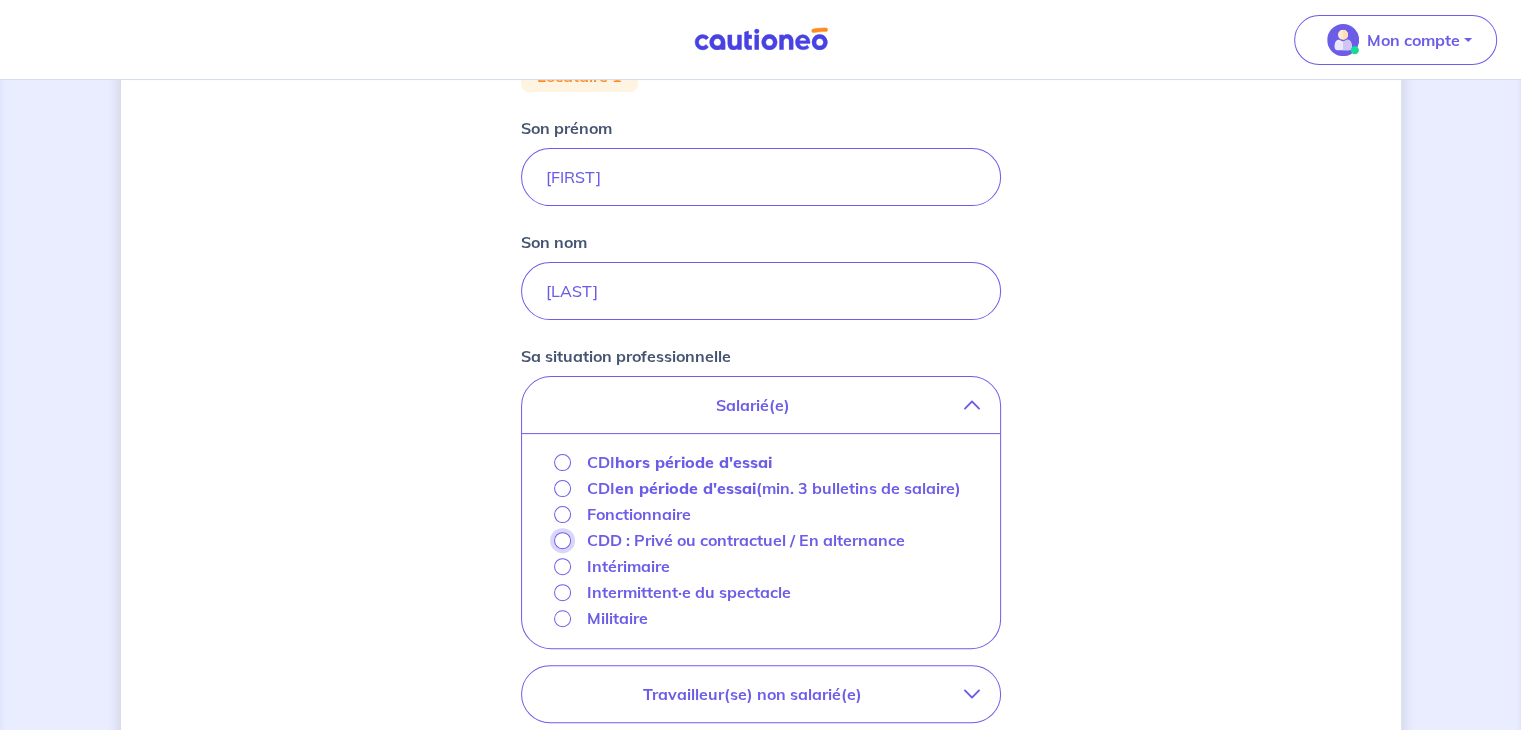 click on "CDD : Privé ou contractuel / En alternance" at bounding box center [562, 540] 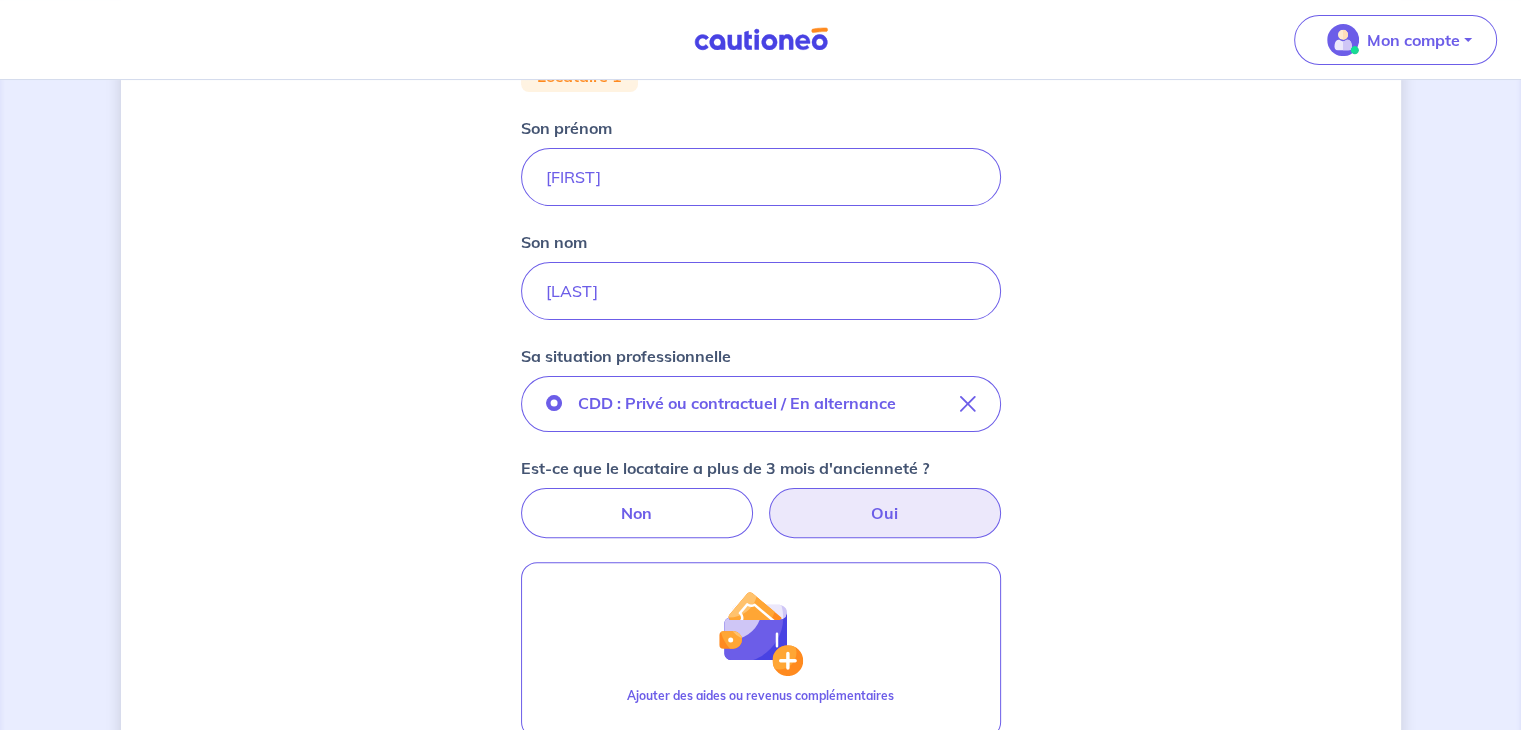 click on "Oui" at bounding box center [885, 513] 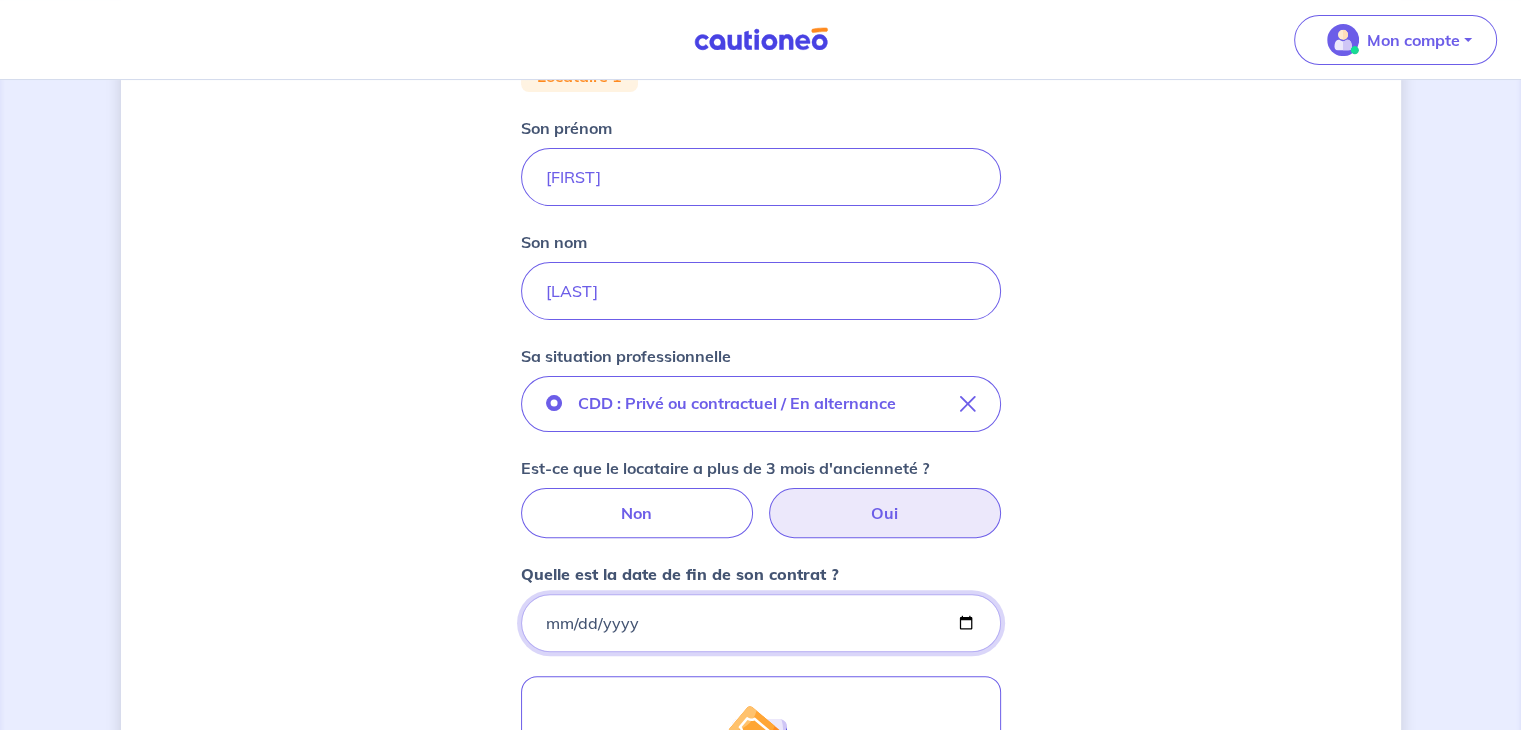 click on "Quelle est la date de fin de son contrat ?" at bounding box center (761, 623) 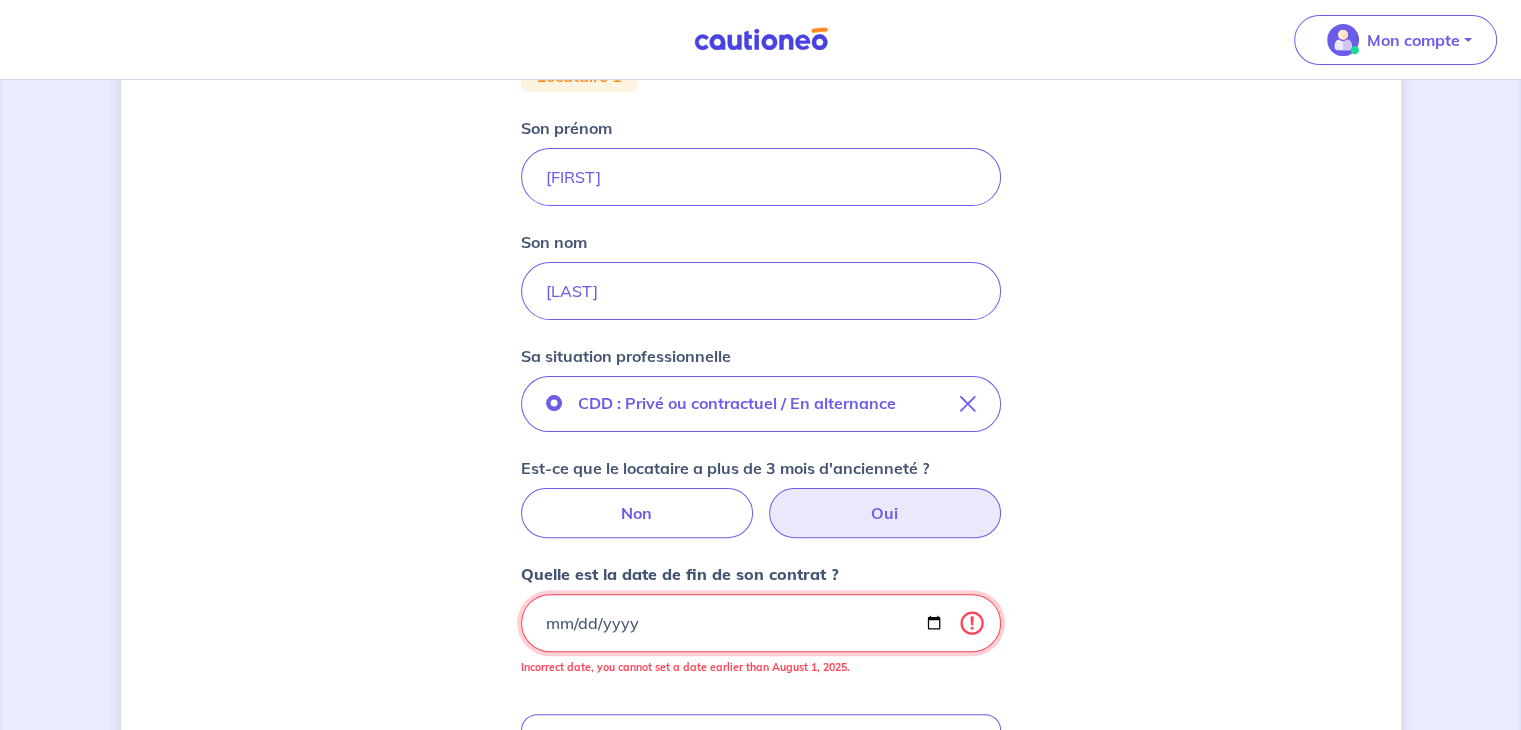type on "[DATE]" 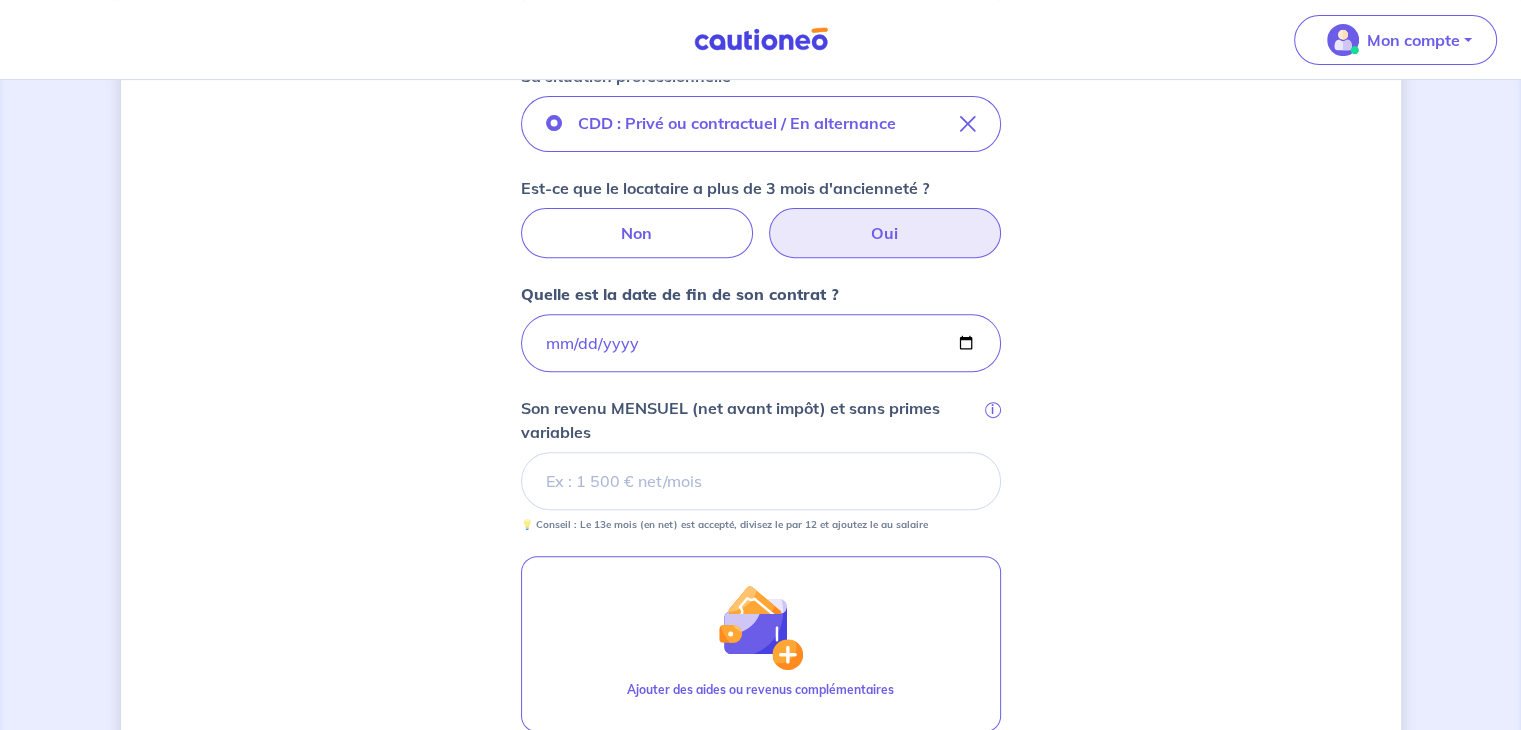 scroll, scrollTop: 818, scrollLeft: 0, axis: vertical 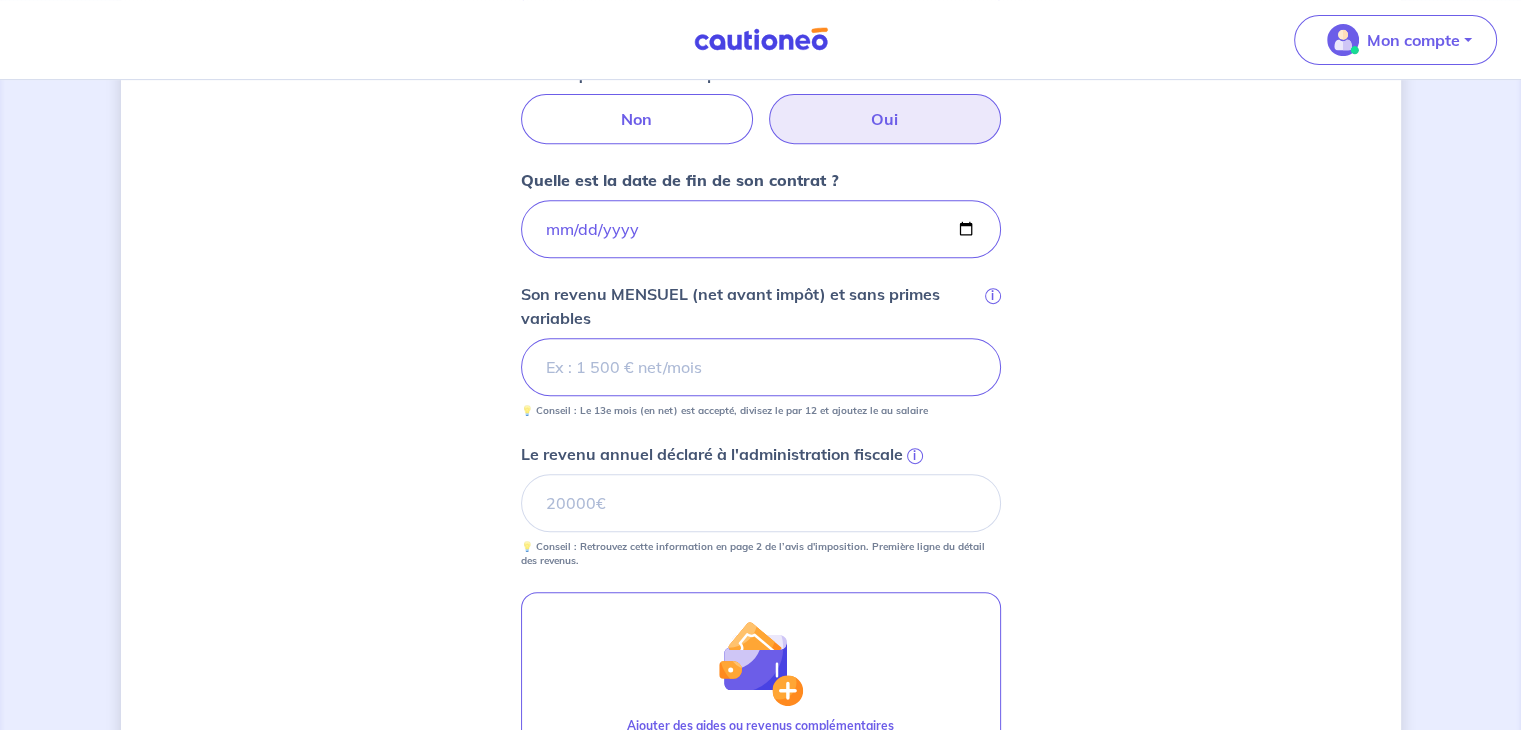 type 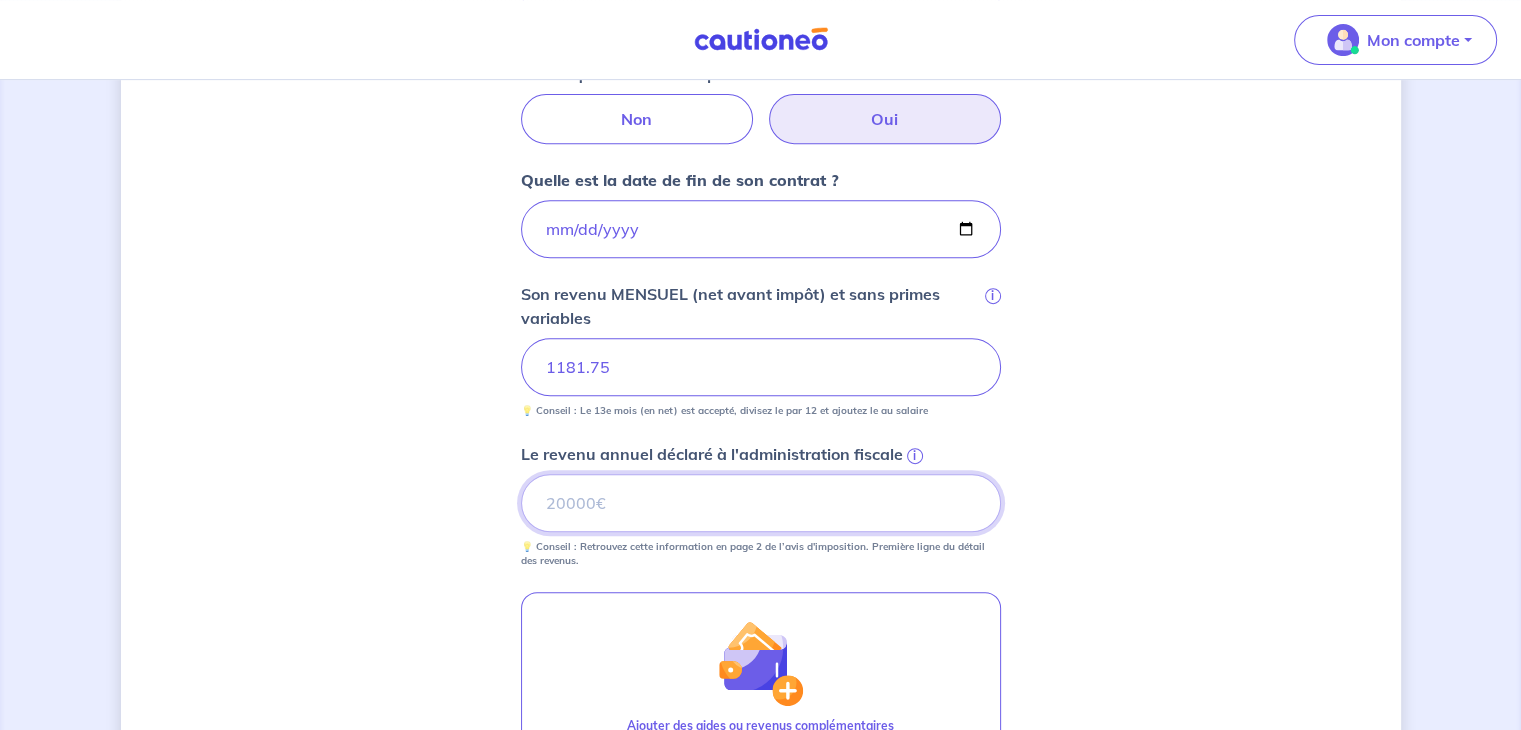 click on "Le revenu annuel déclaré à l'administration fiscale i" at bounding box center [761, 503] 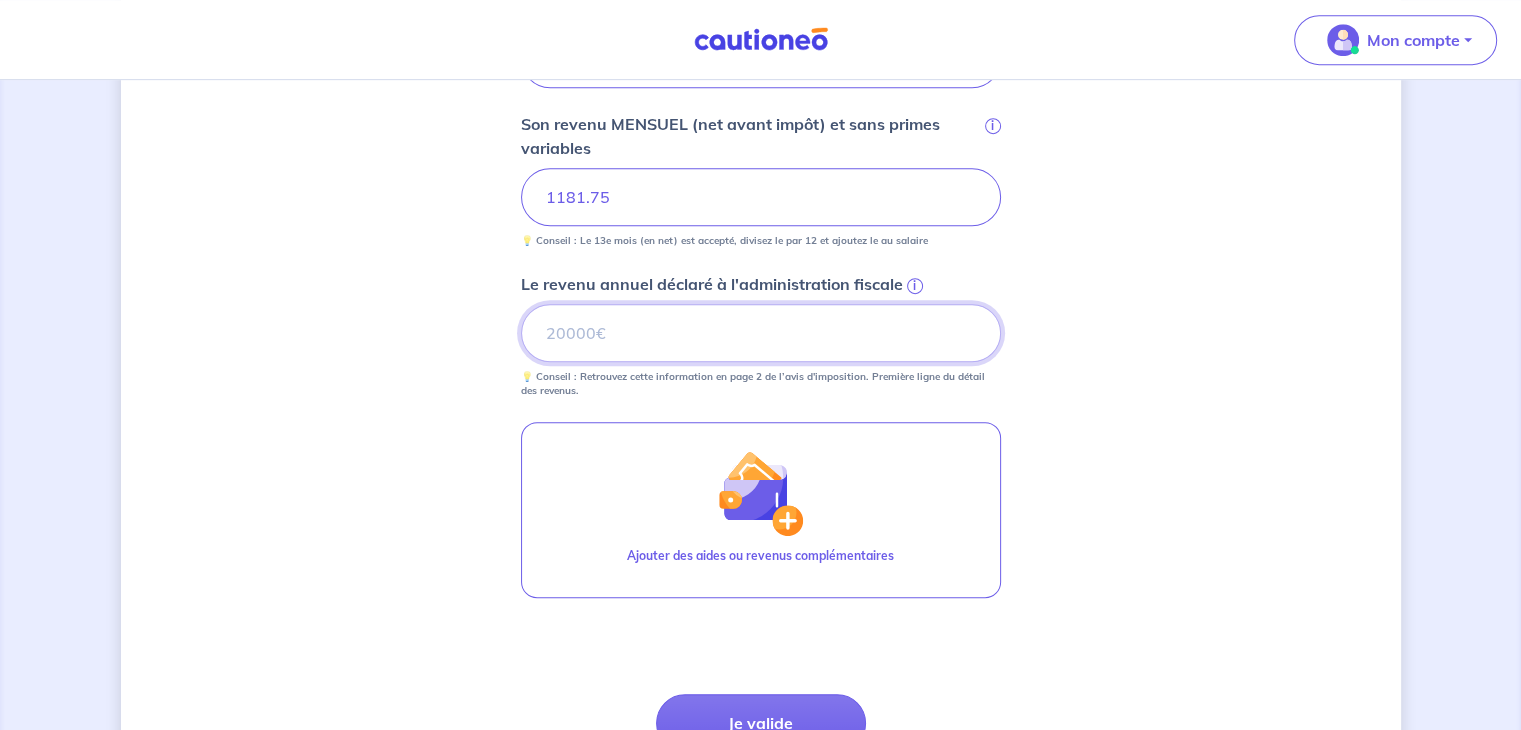 scroll, scrollTop: 1165, scrollLeft: 0, axis: vertical 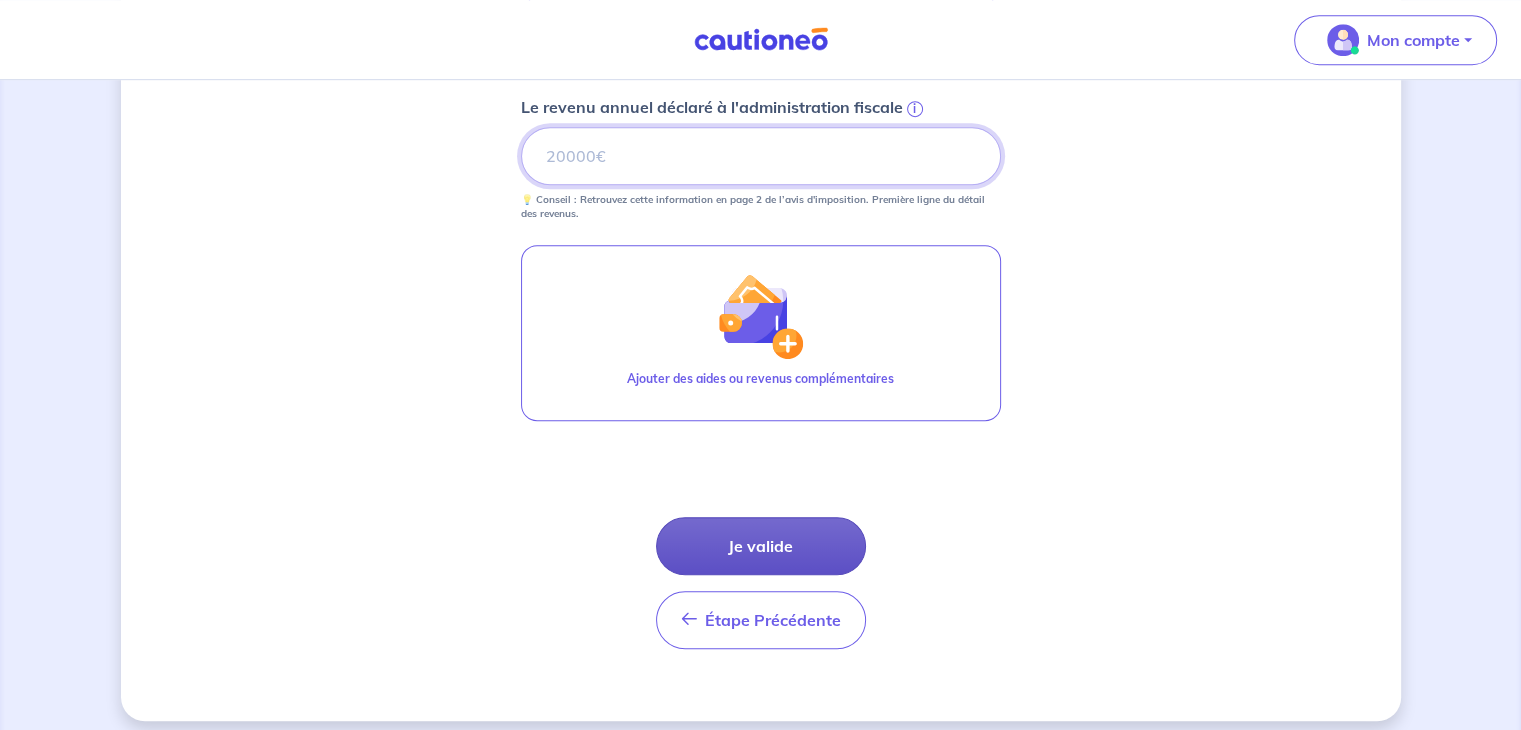 type on "[NUMBER]" 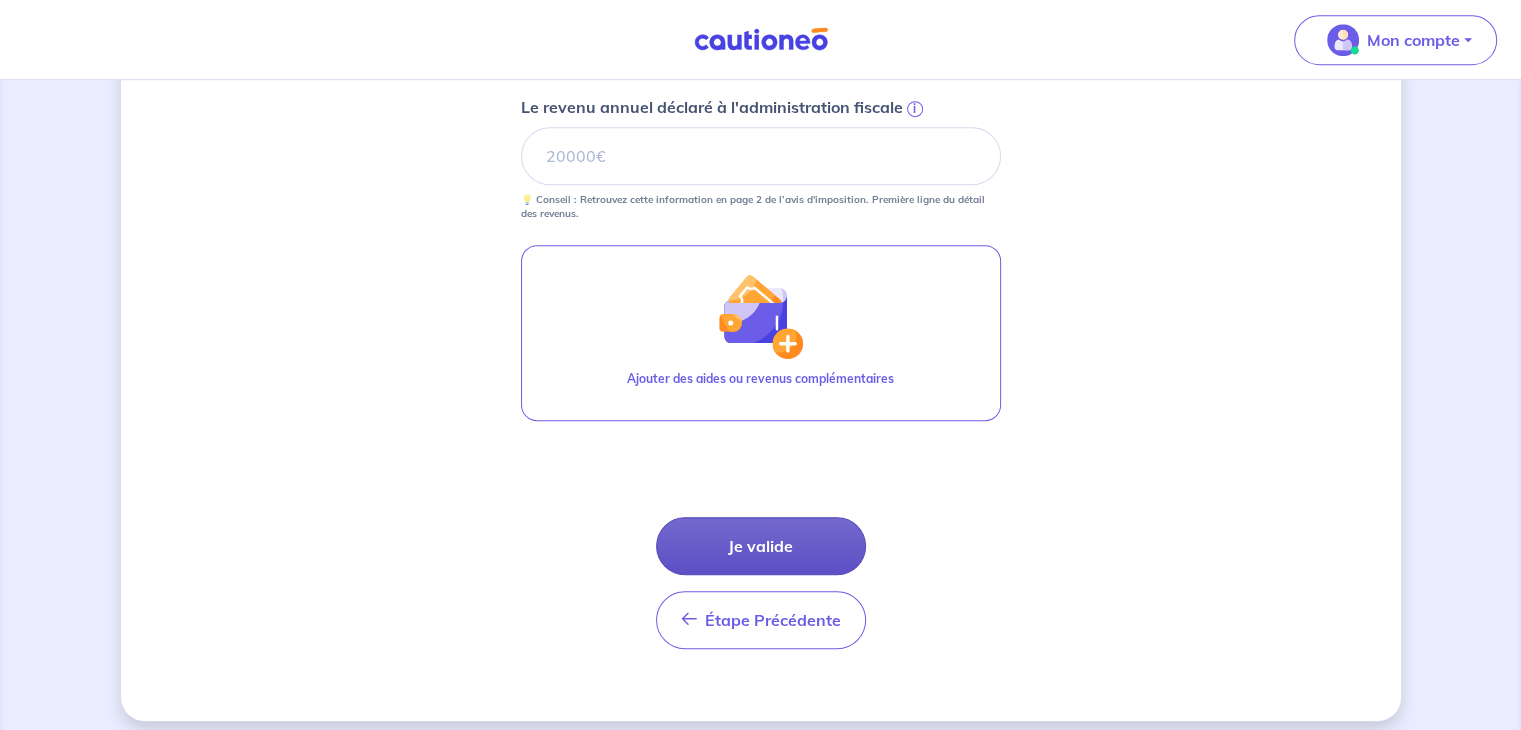 click on "Je valide" at bounding box center [761, 546] 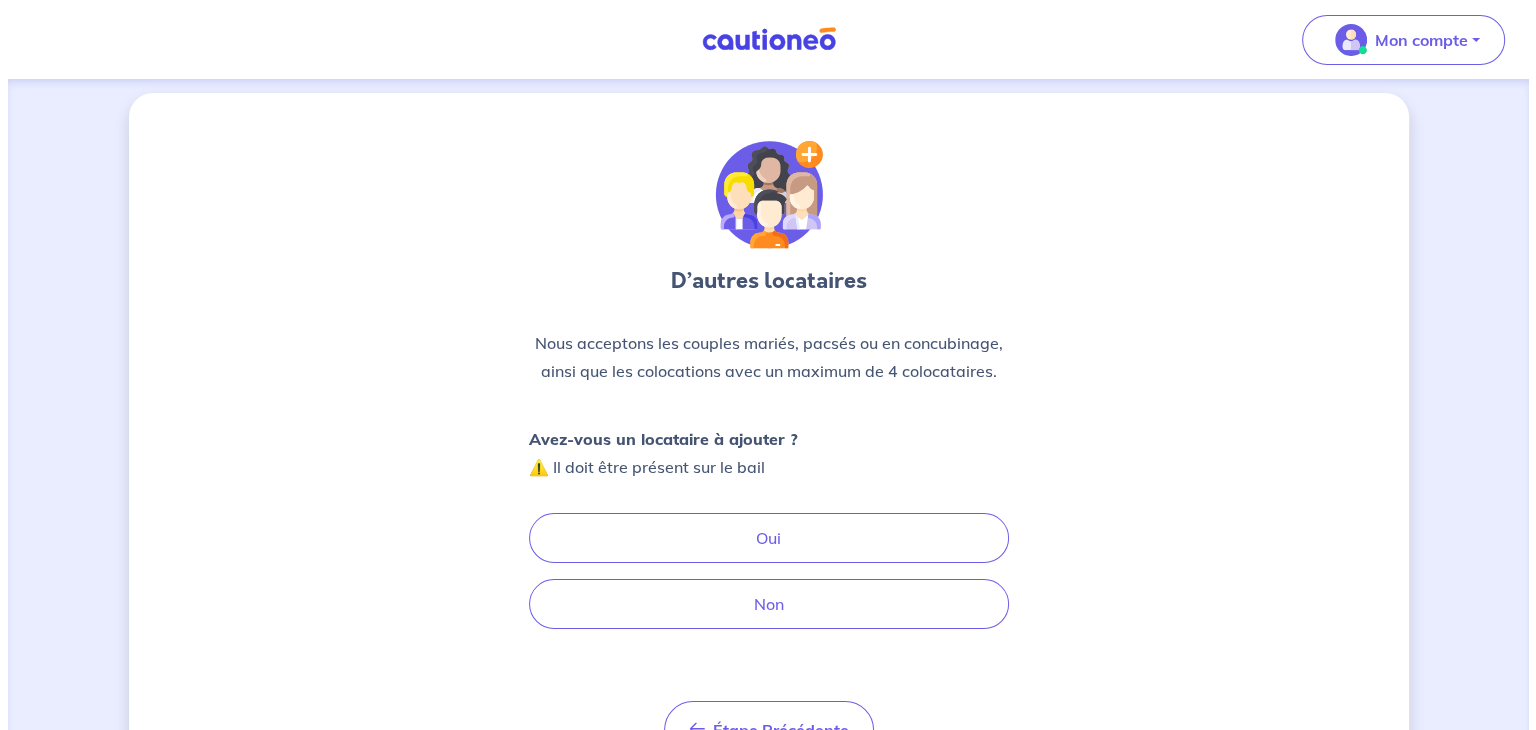 scroll, scrollTop: 0, scrollLeft: 0, axis: both 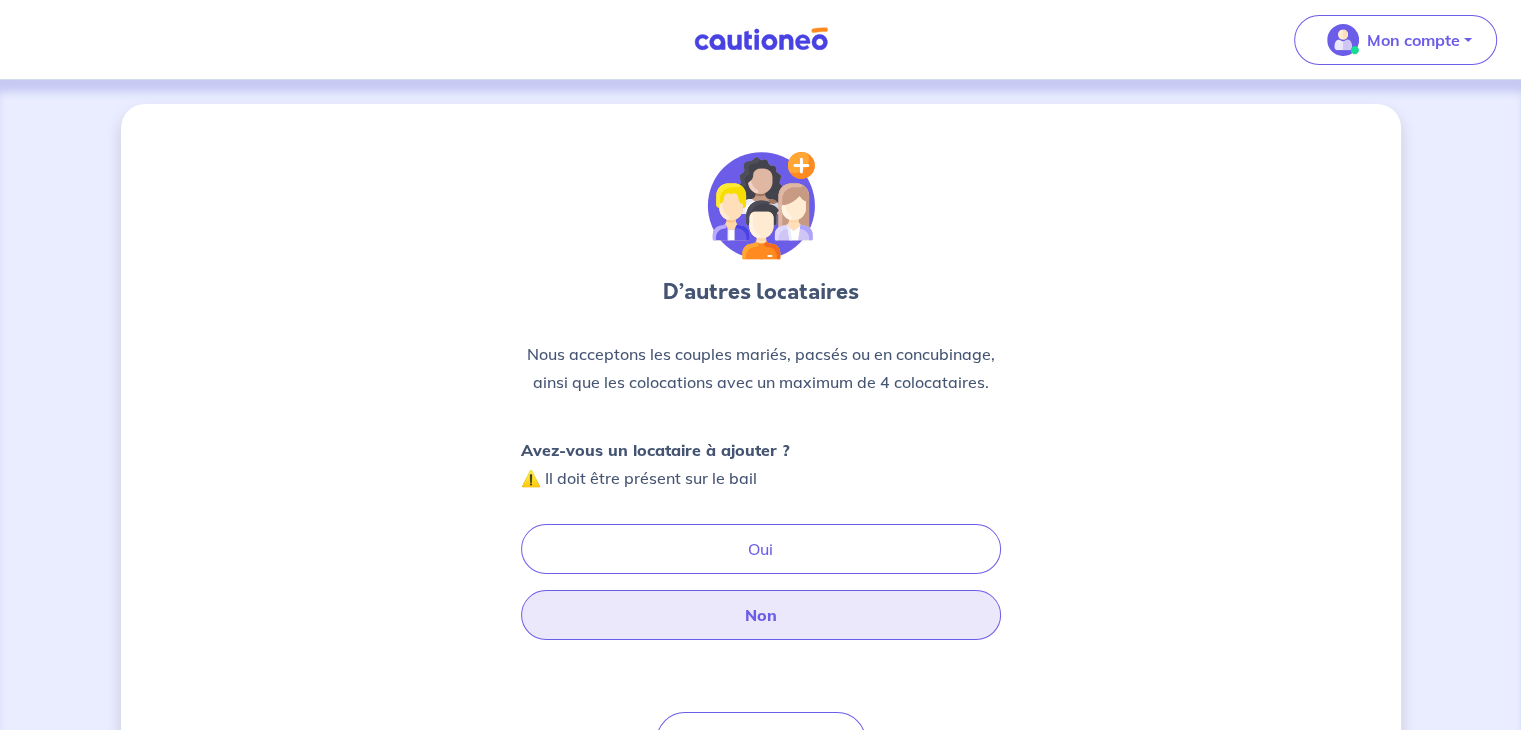 click on "Non" at bounding box center [761, 615] 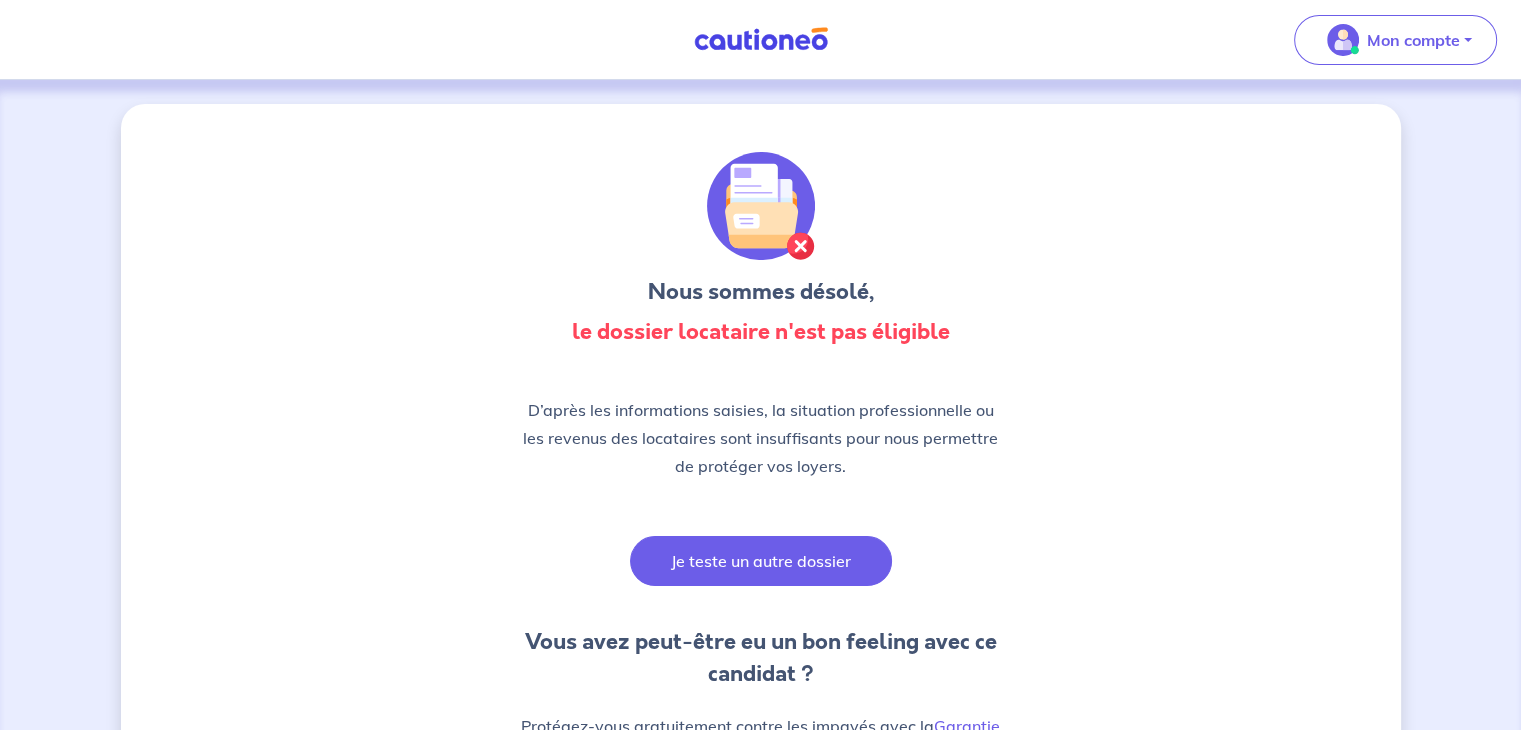 click on "Je teste un autre dossier" at bounding box center [761, 561] 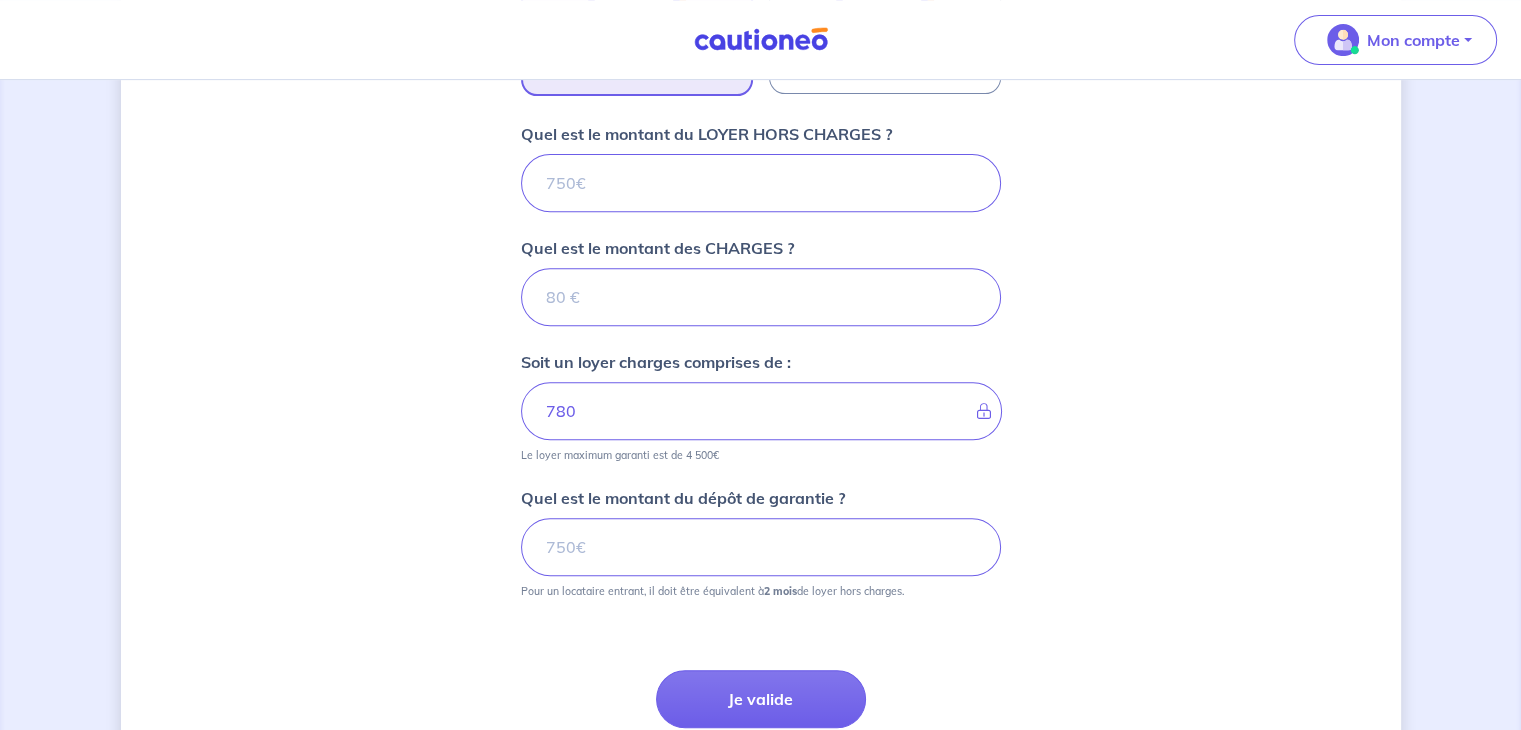 scroll, scrollTop: 828, scrollLeft: 0, axis: vertical 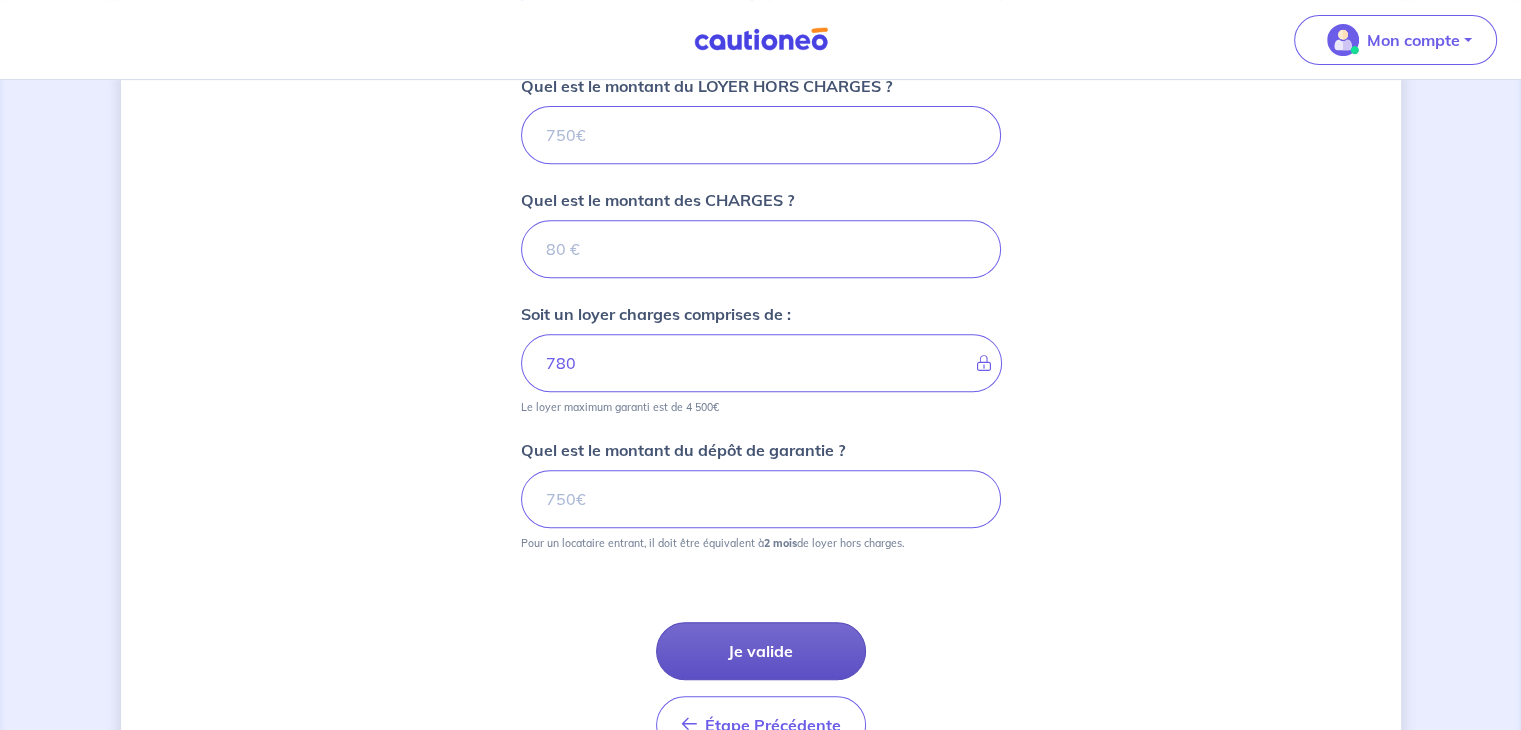 click on "Je valide" at bounding box center (761, 651) 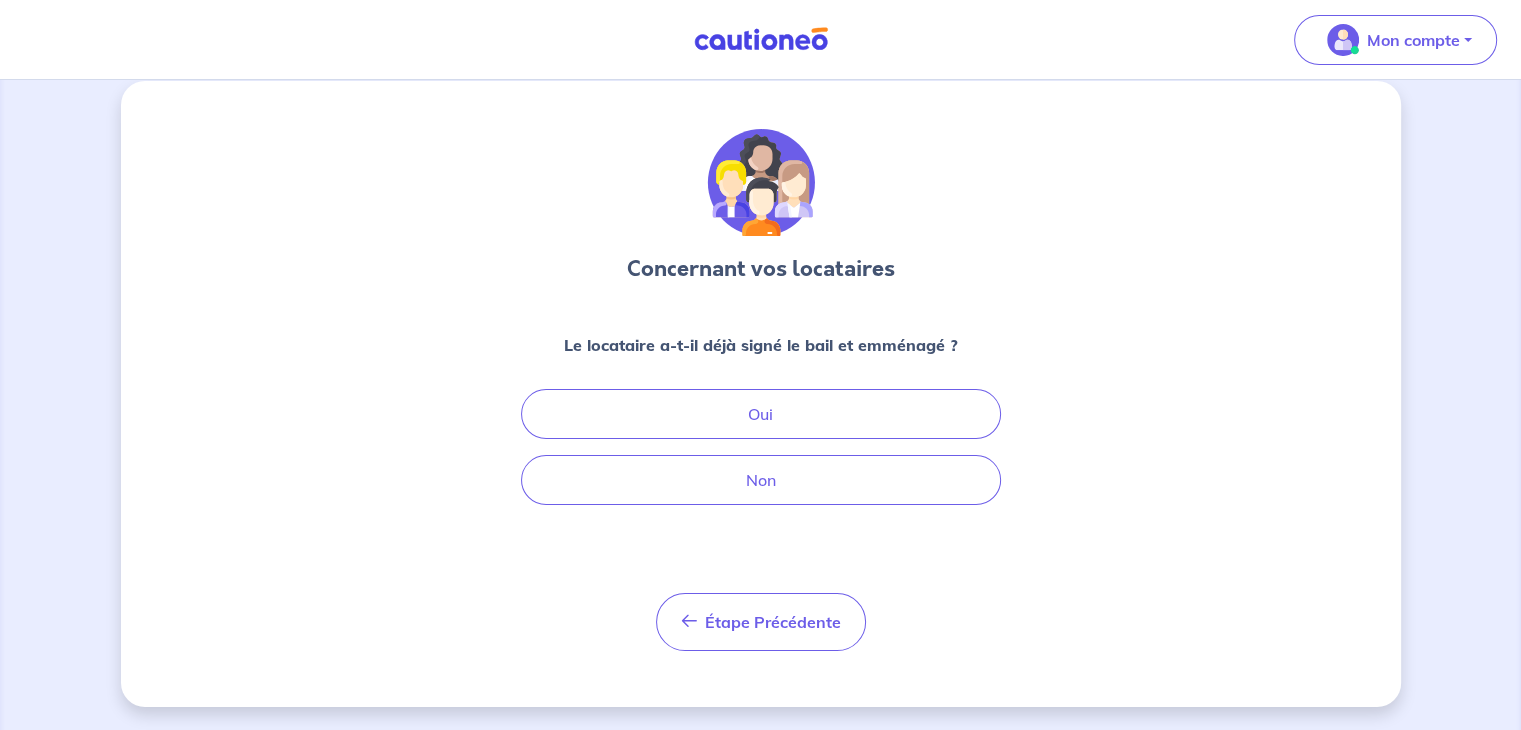 scroll, scrollTop: 0, scrollLeft: 0, axis: both 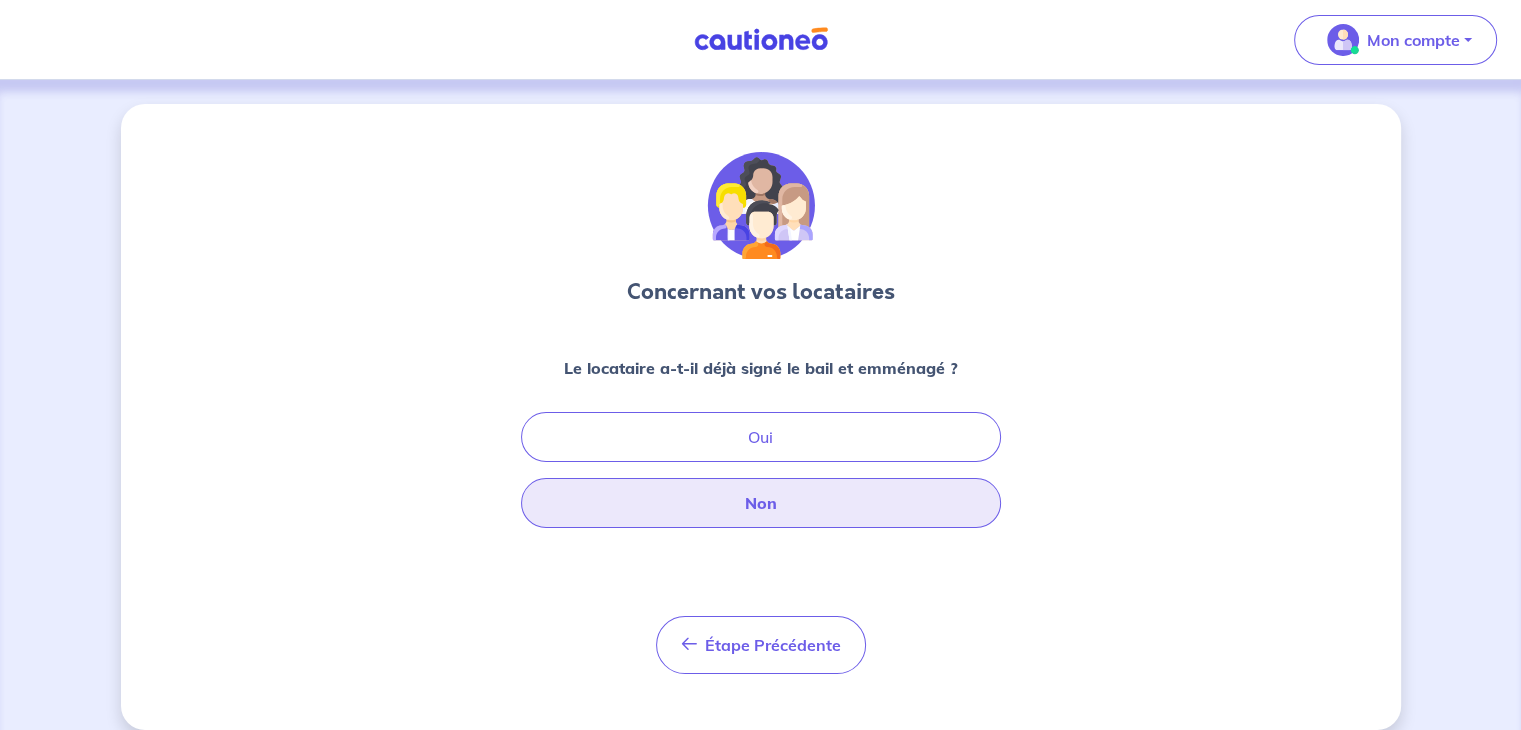 click on "Non" at bounding box center [761, 503] 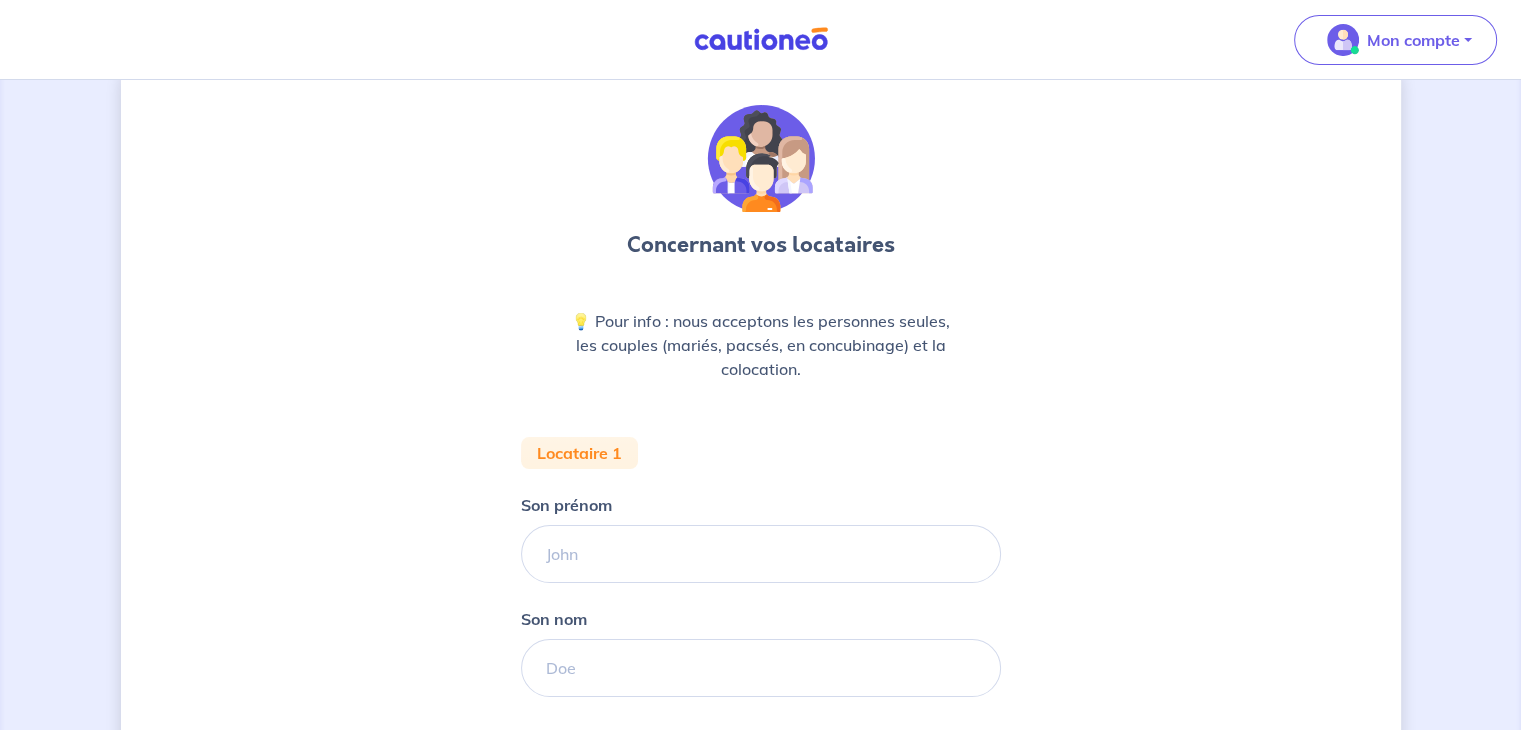 scroll, scrollTop: 67, scrollLeft: 0, axis: vertical 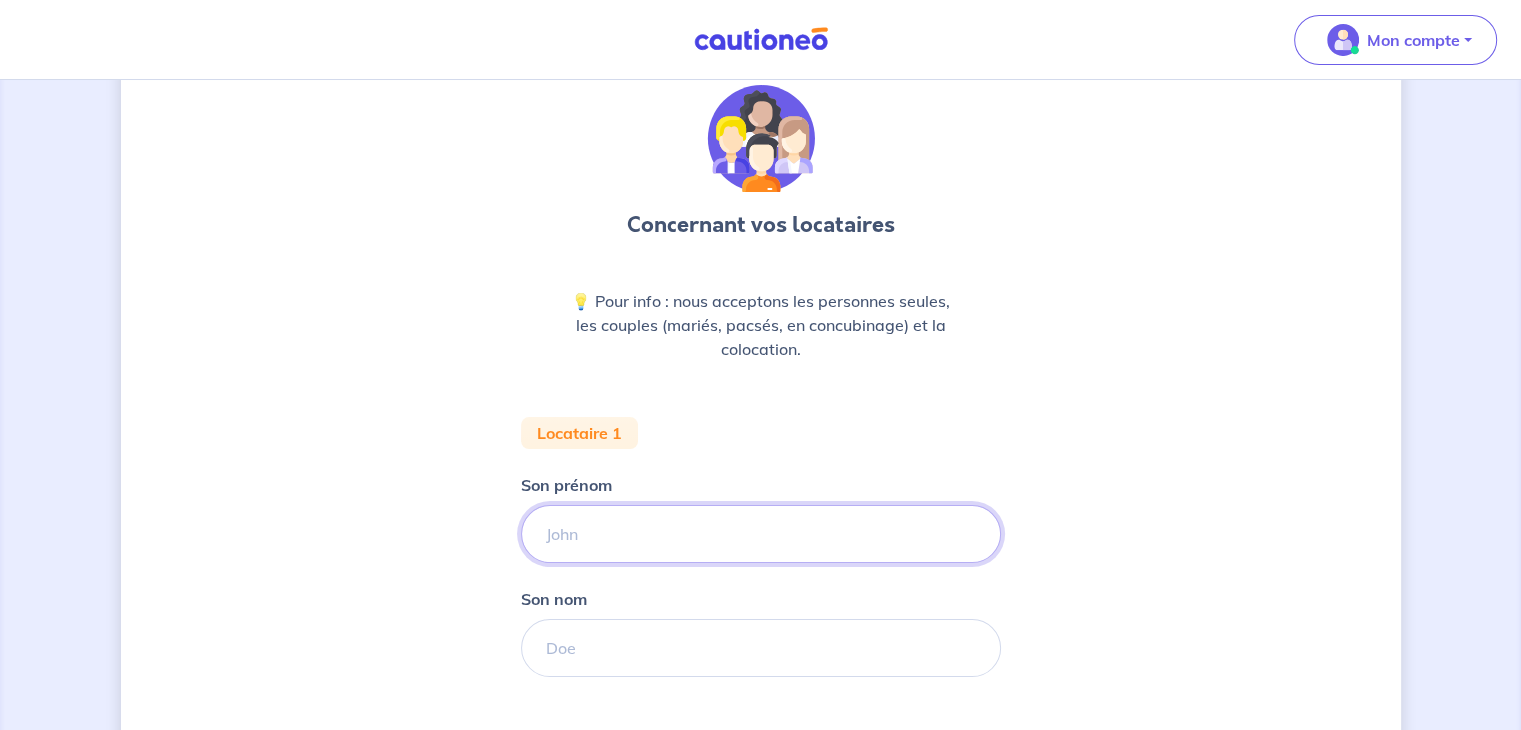 click on "Son prénom" at bounding box center [761, 534] 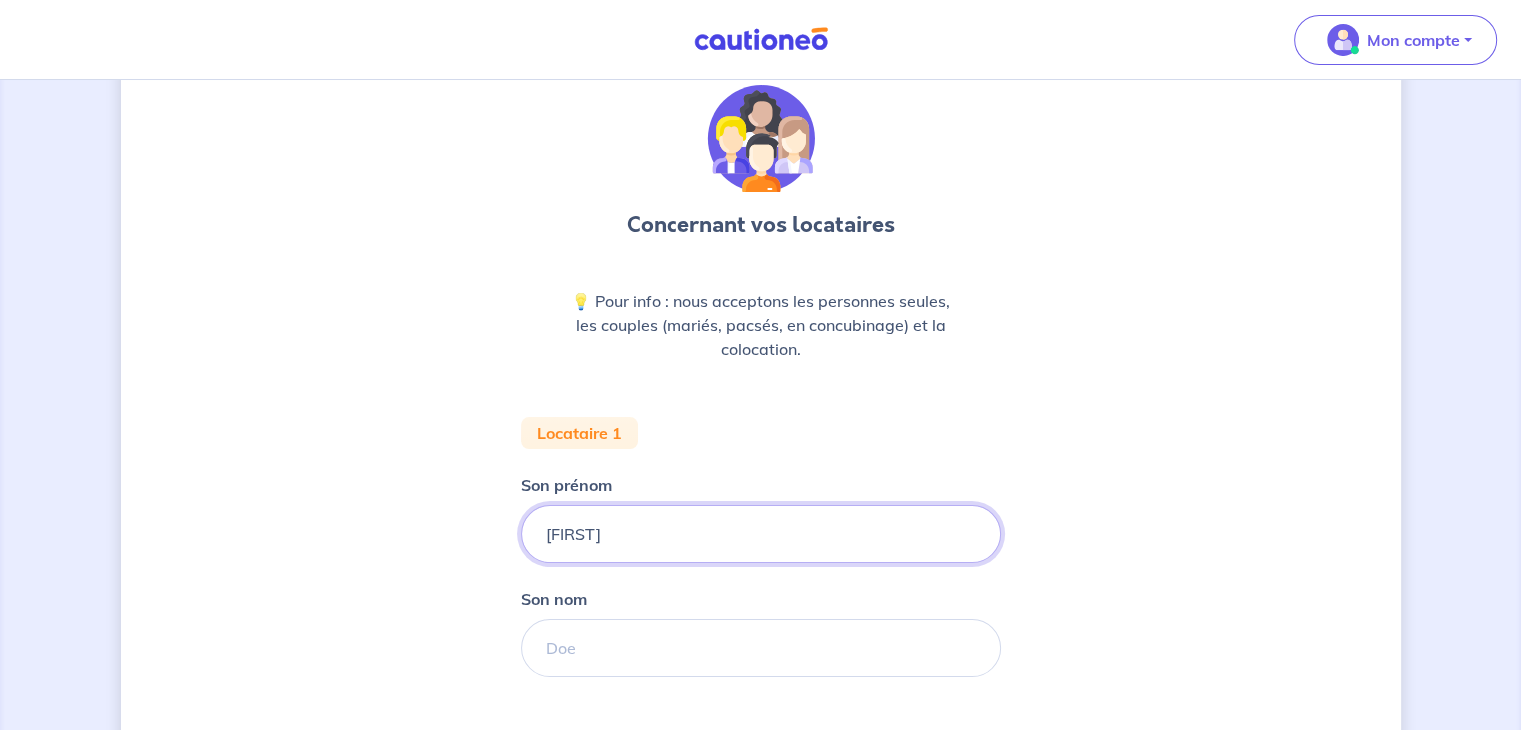 type on "[FIRST]" 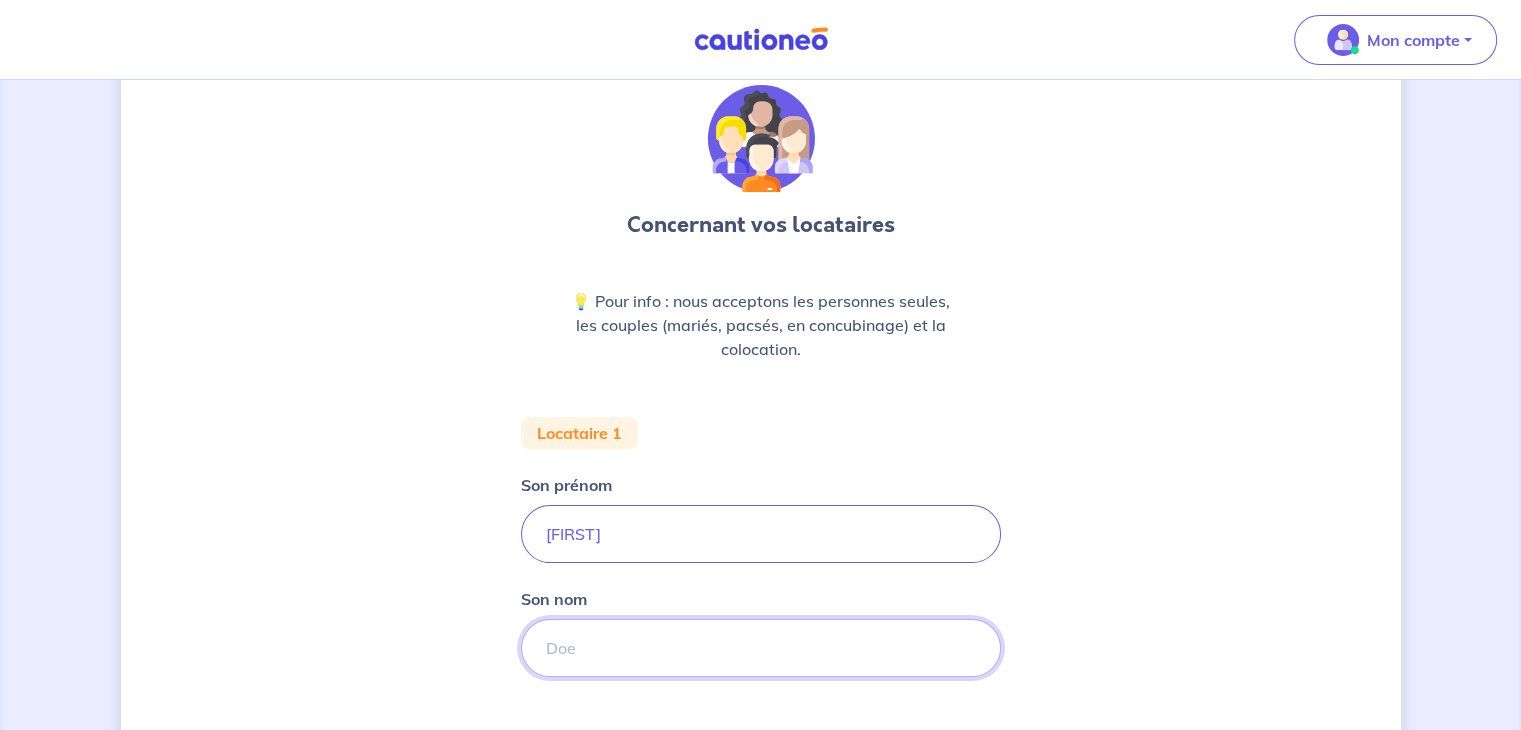 click on "Son nom" at bounding box center (761, 648) 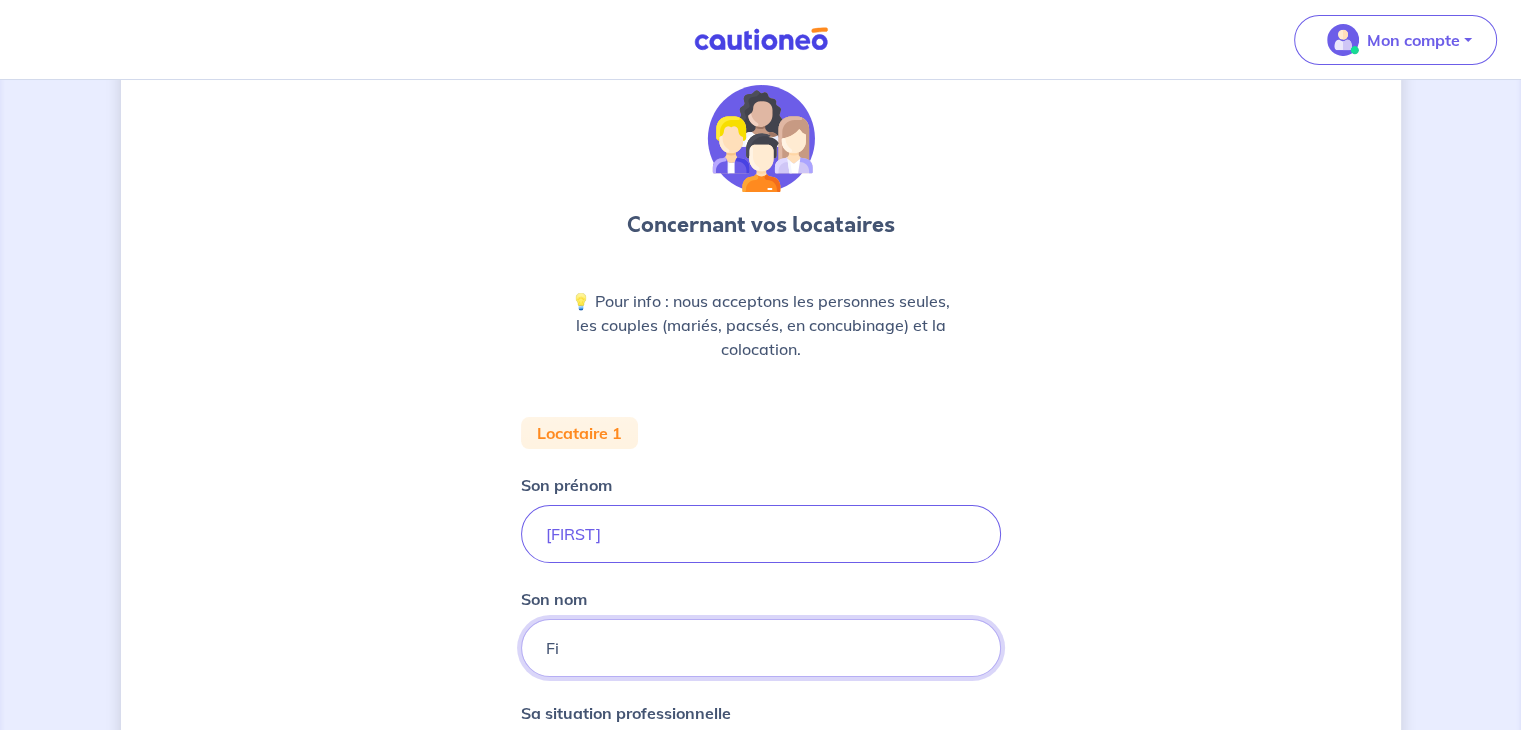 type on "[LAST]" 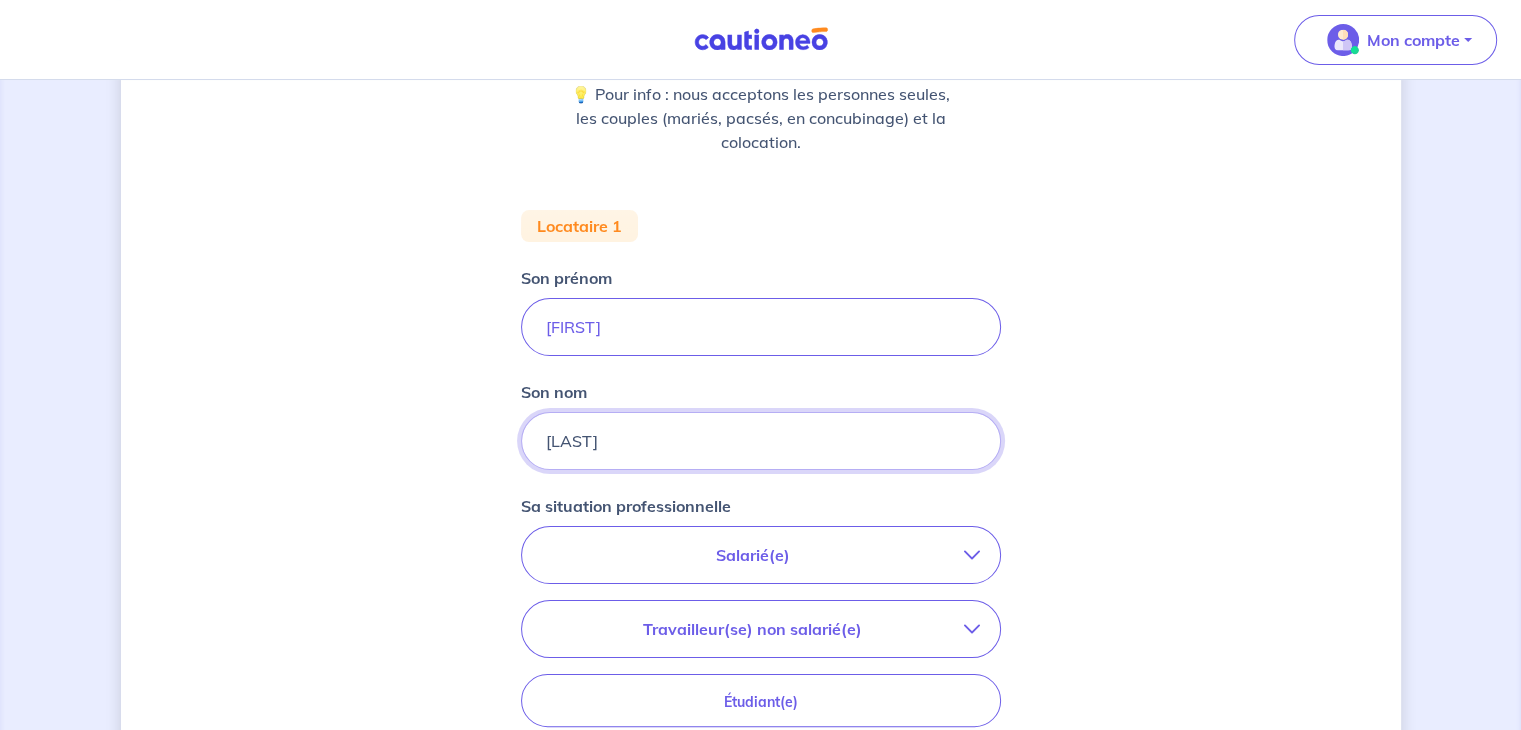 scroll, scrollTop: 275, scrollLeft: 0, axis: vertical 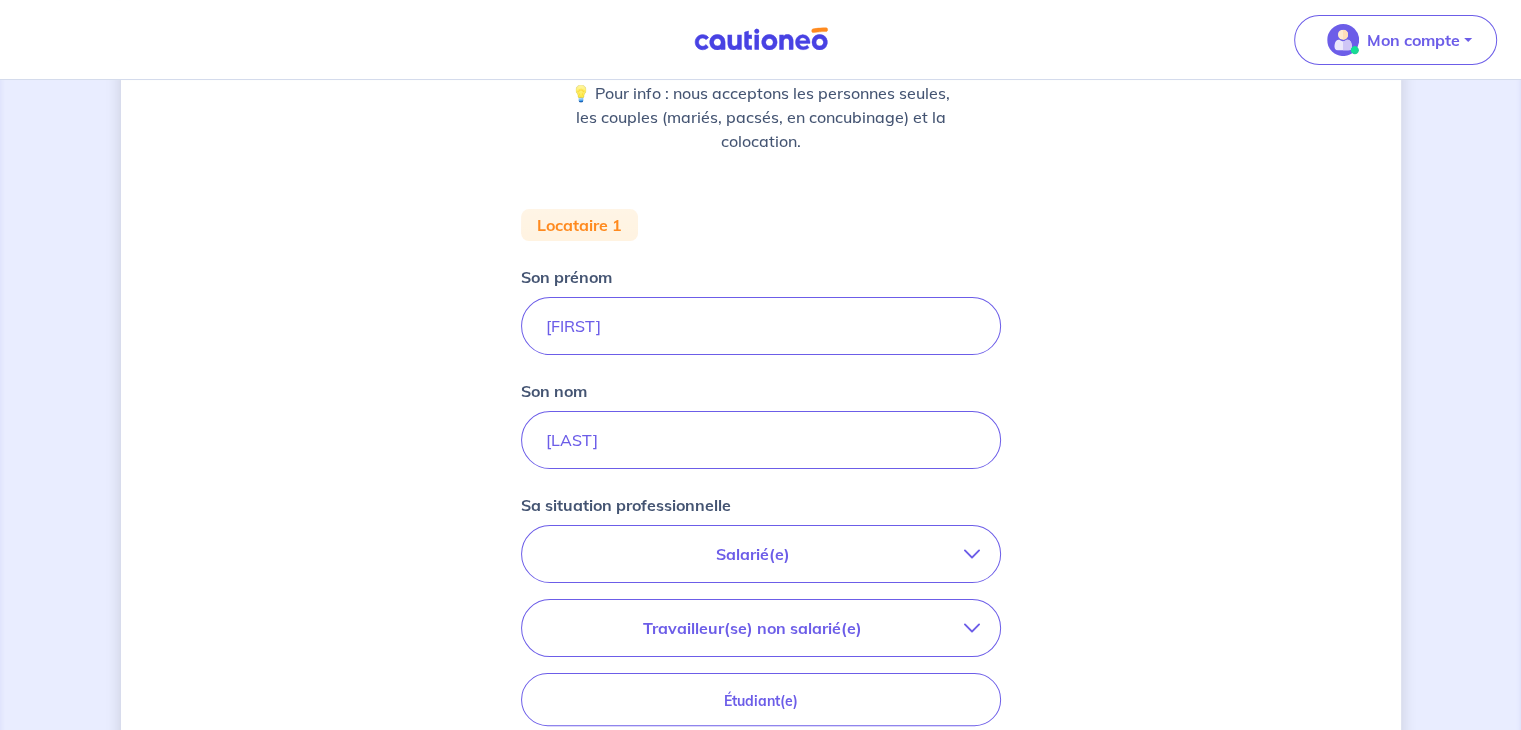 click on "Salarié(e)" at bounding box center [753, 554] 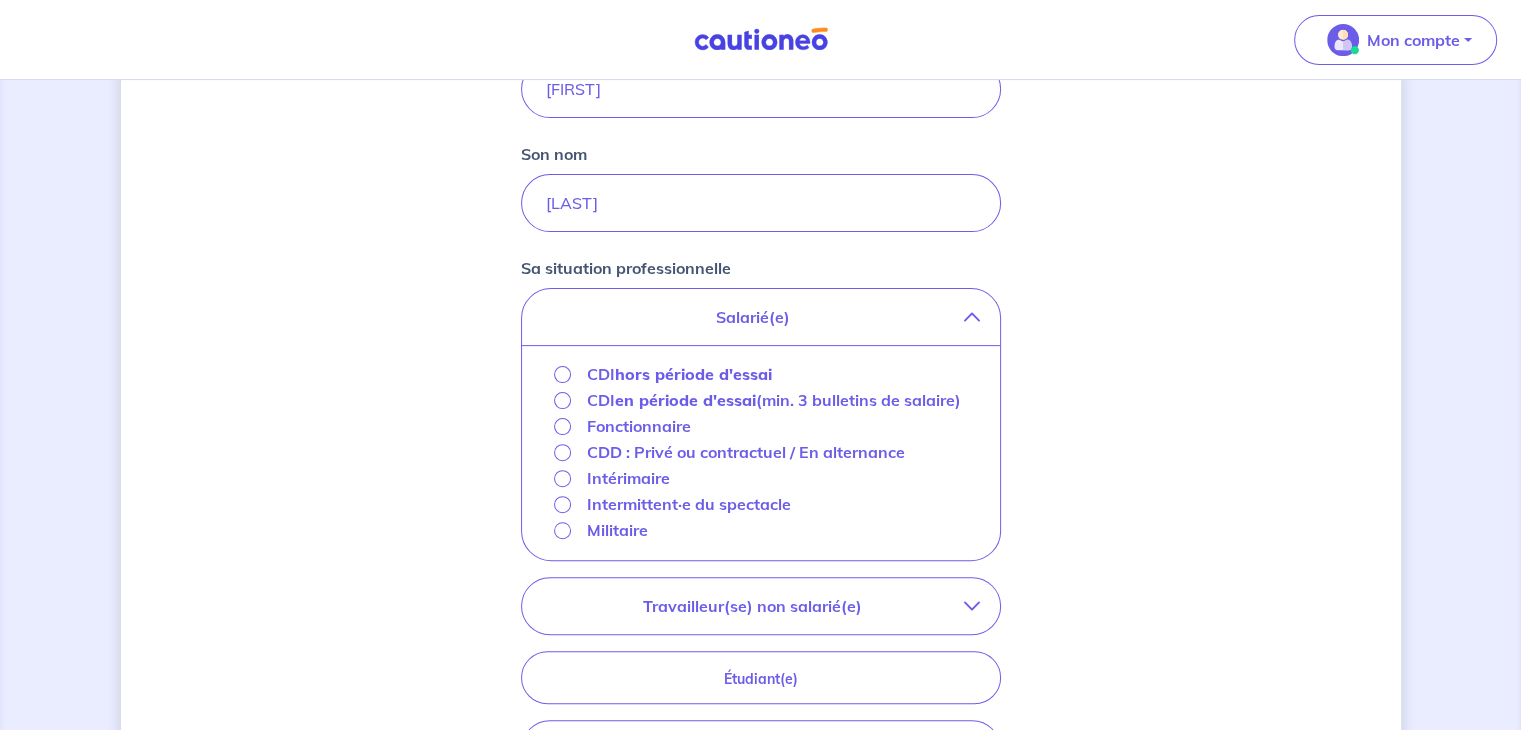 scroll, scrollTop: 515, scrollLeft: 0, axis: vertical 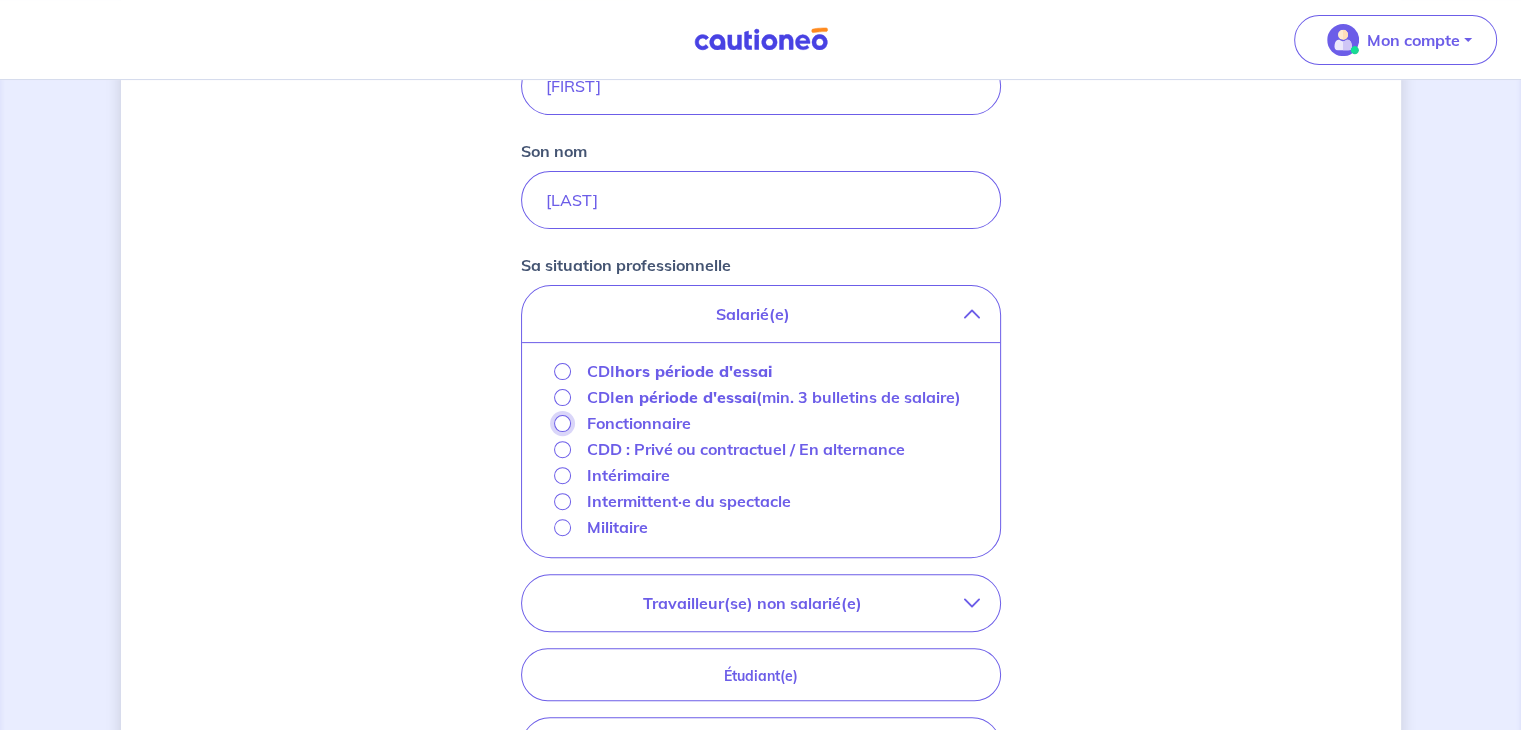 click on "Fonctionnaire" at bounding box center [562, 423] 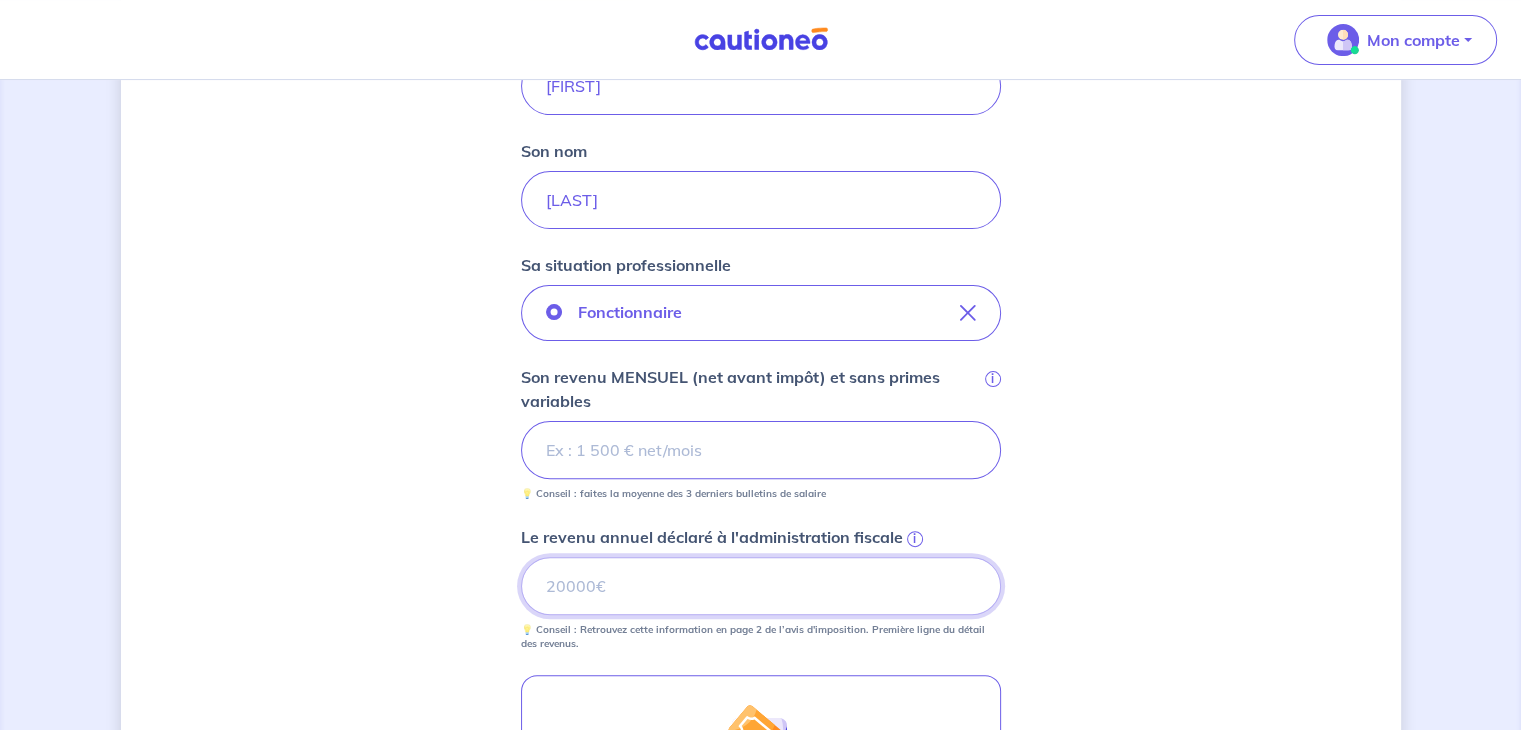 click on "Le revenu annuel déclaré à l'administration fiscale i" at bounding box center [761, 586] 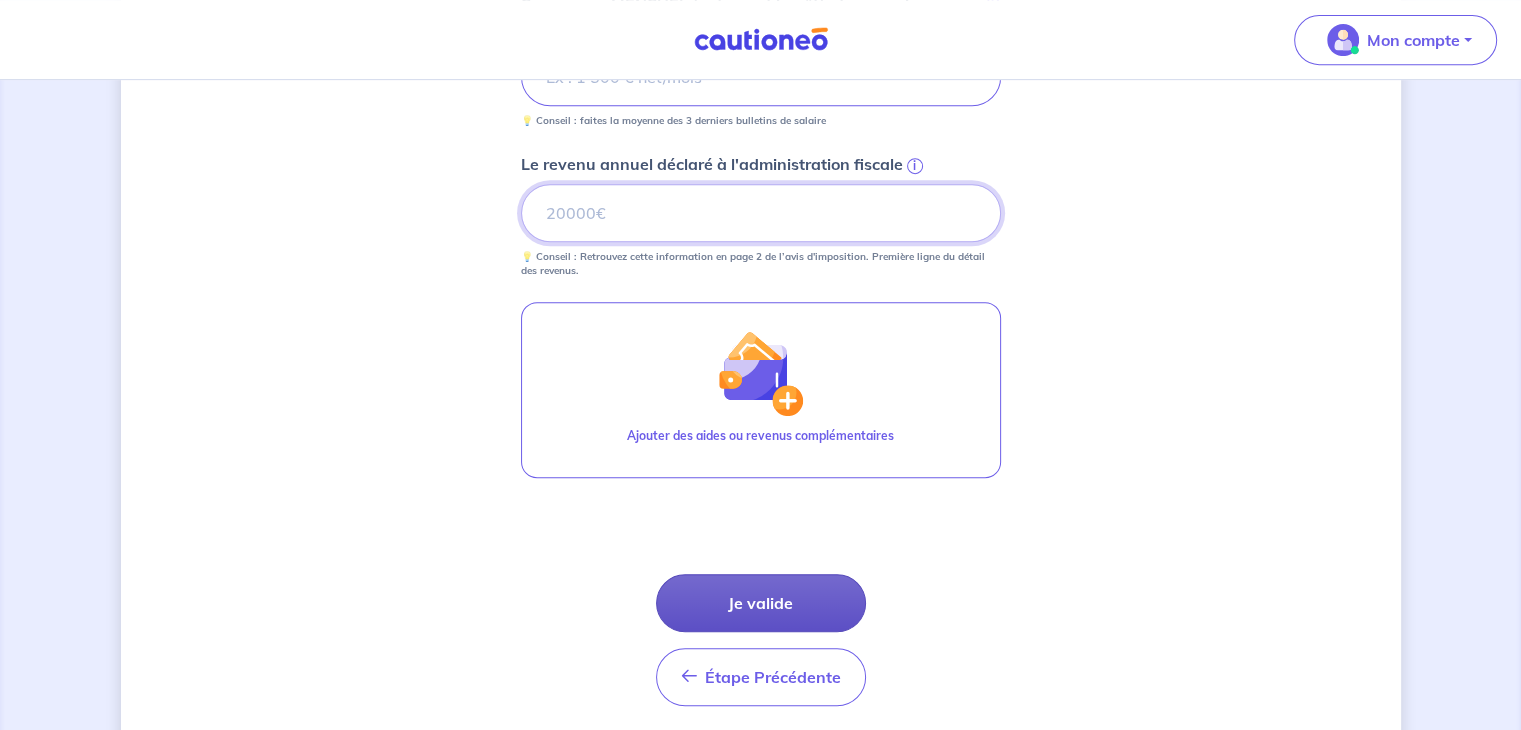 type on "[NUMBER]" 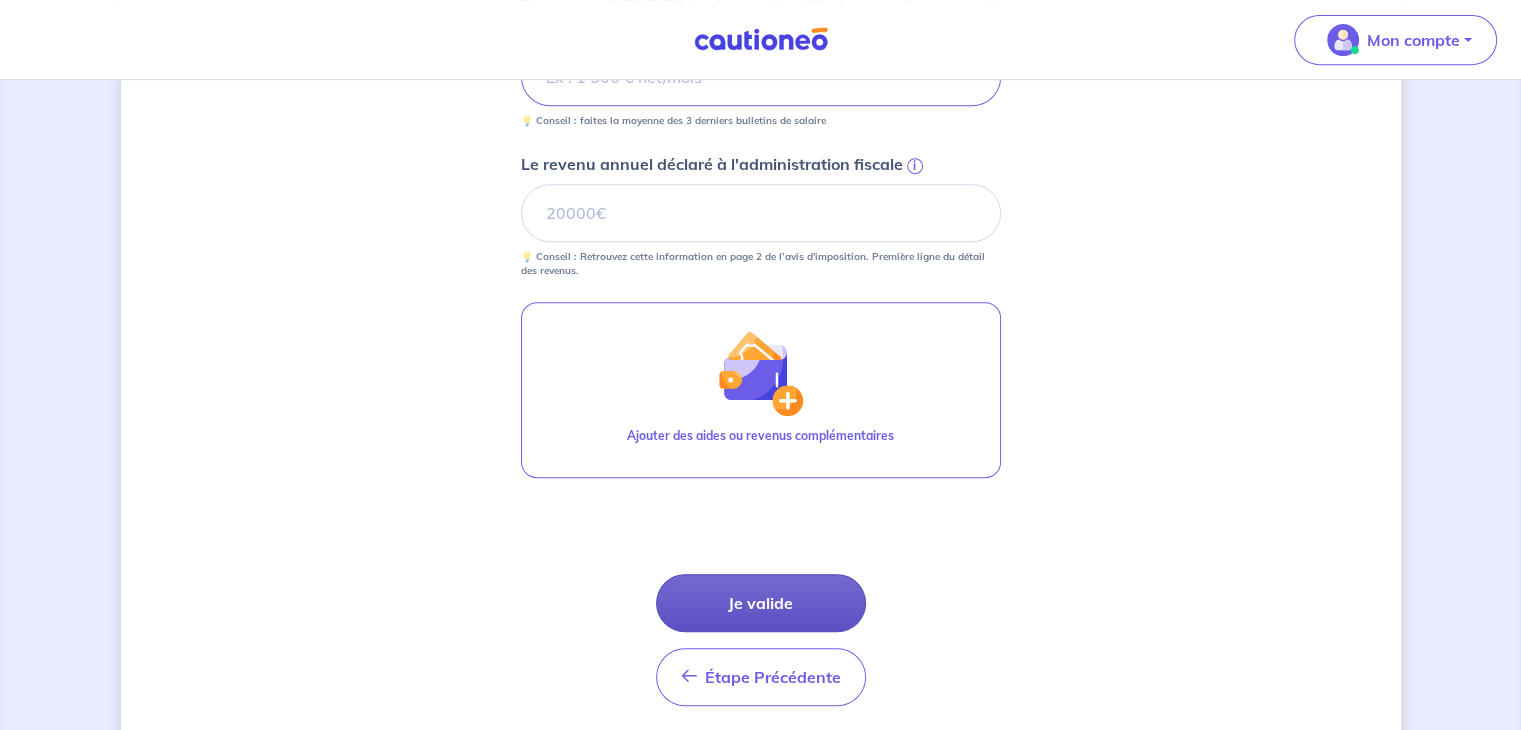 click on "Je valide" at bounding box center (761, 603) 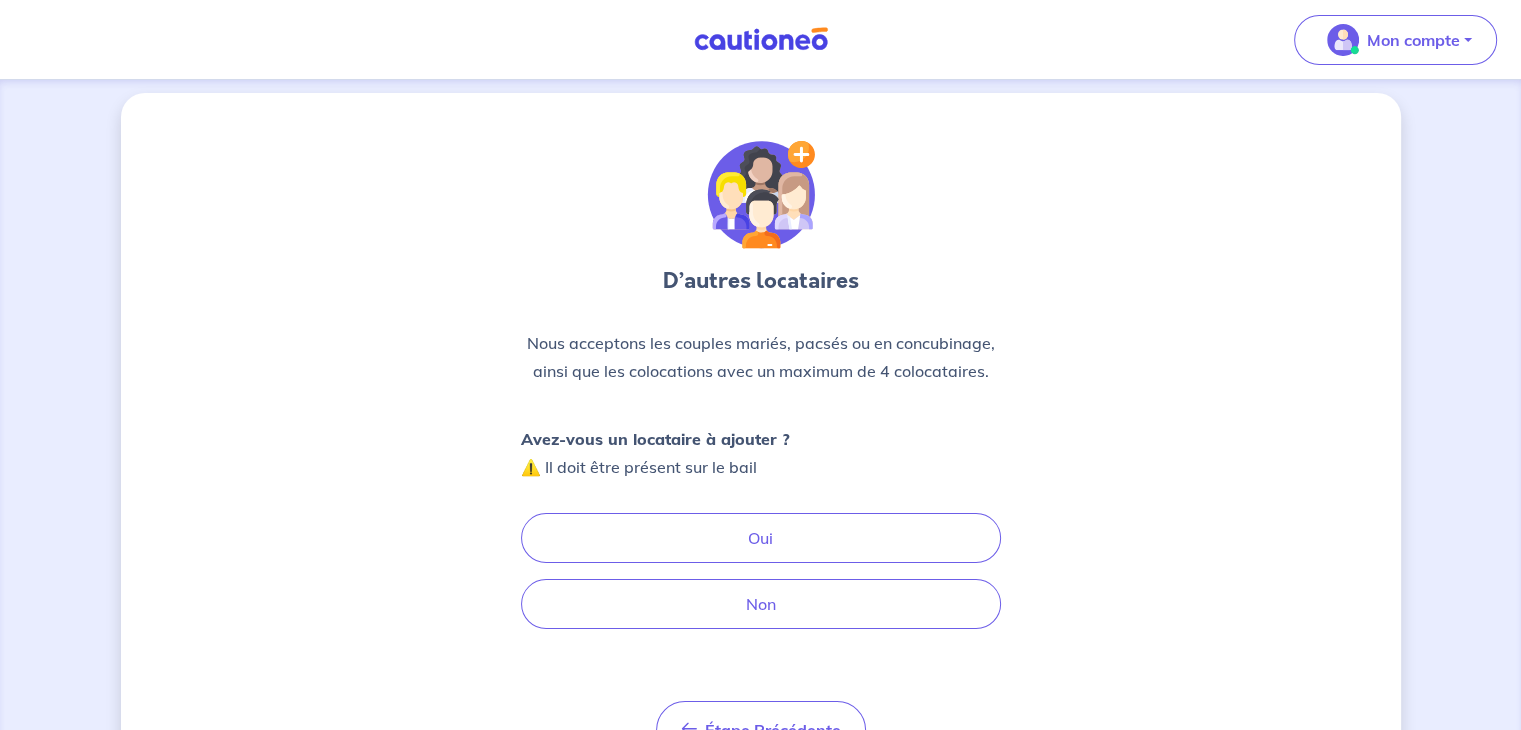 scroll, scrollTop: 0, scrollLeft: 0, axis: both 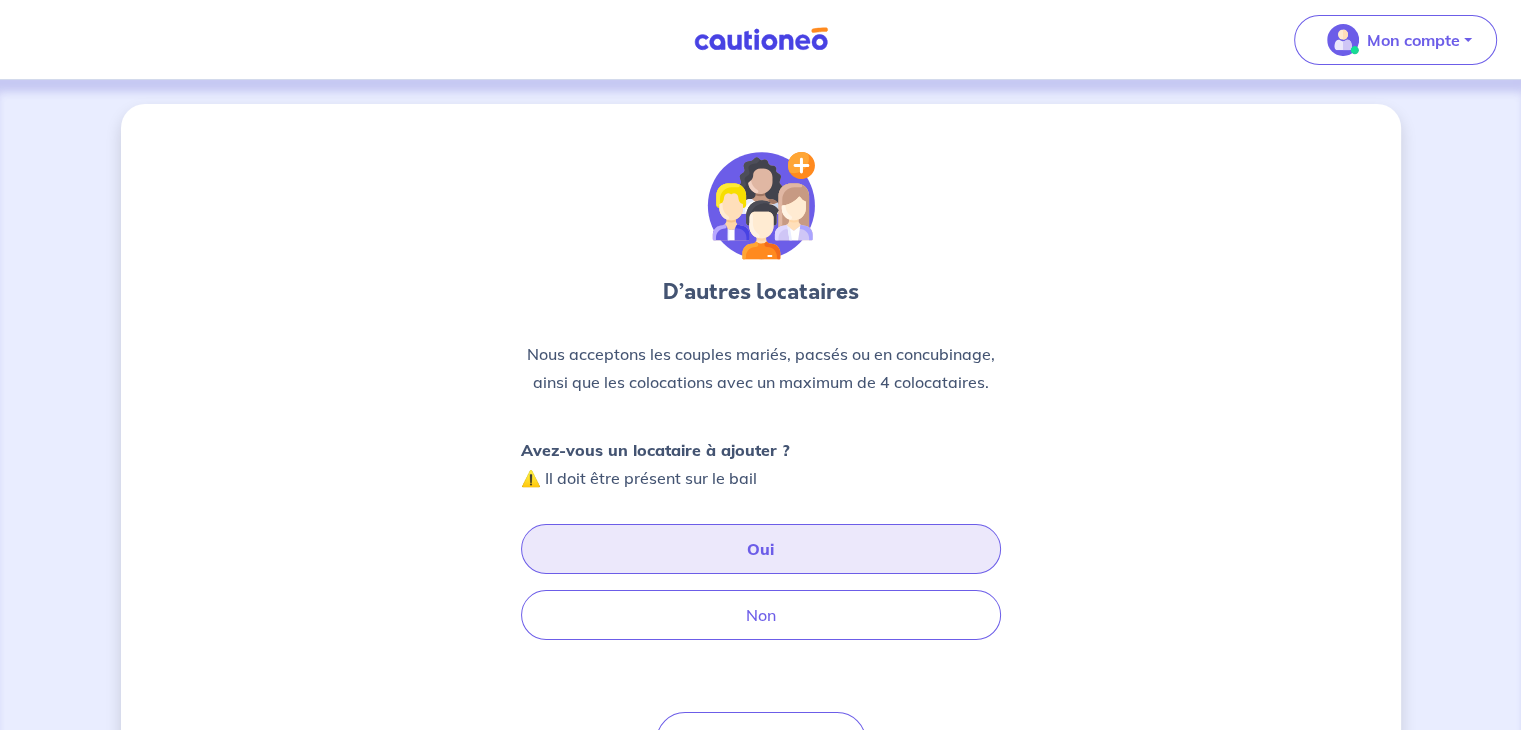 click on "Oui" at bounding box center [761, 549] 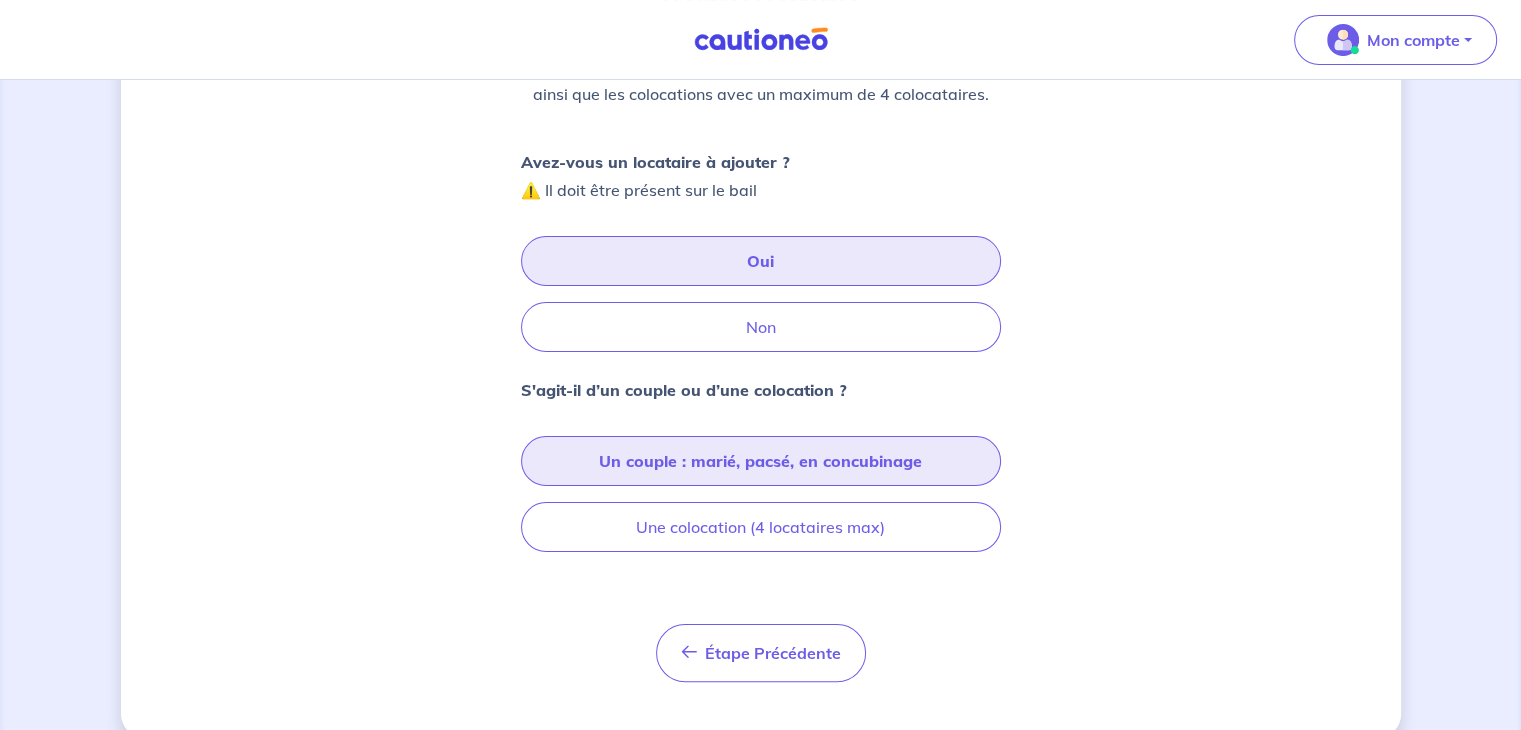 click on "Un couple : marié, pacsé, en concubinage" at bounding box center [761, 461] 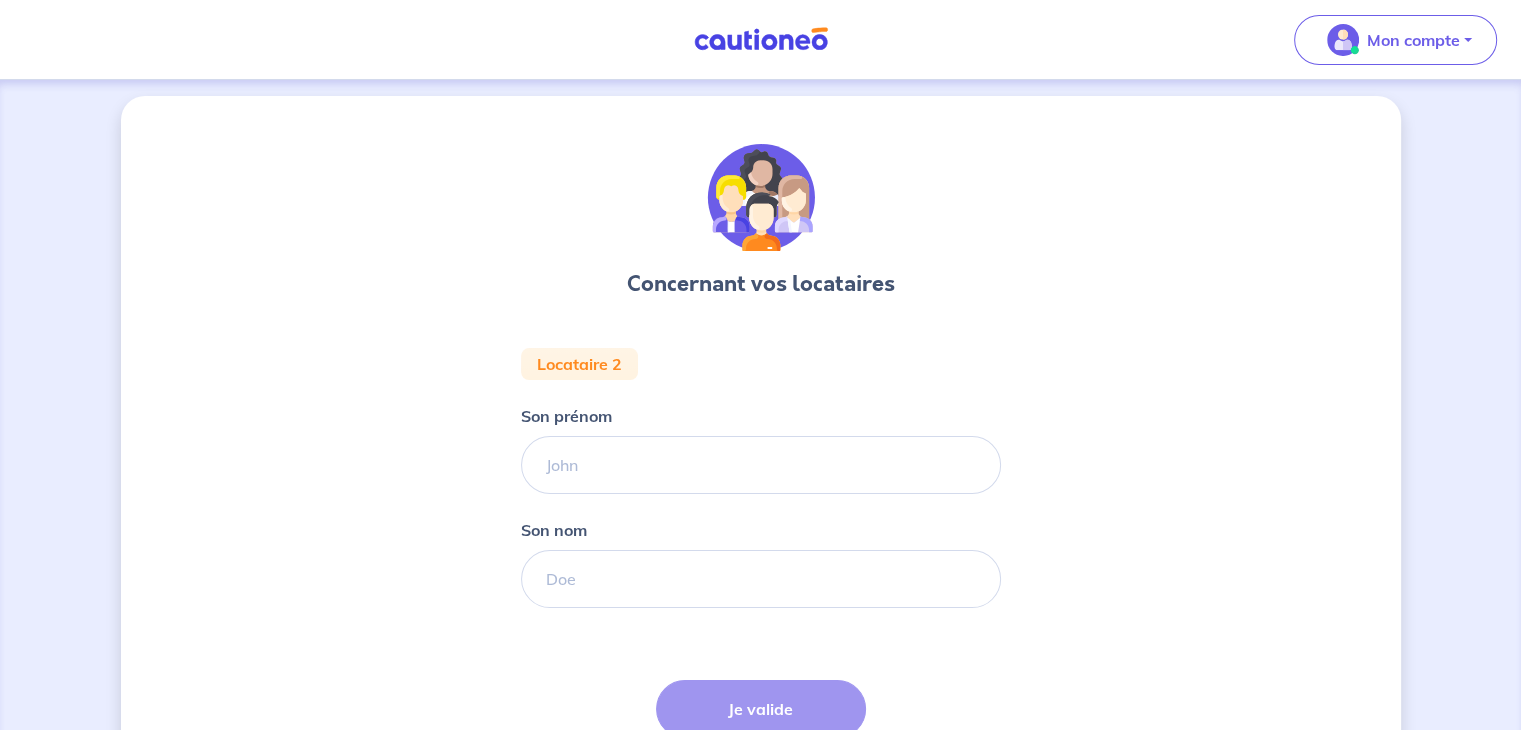 scroll, scrollTop: 0, scrollLeft: 0, axis: both 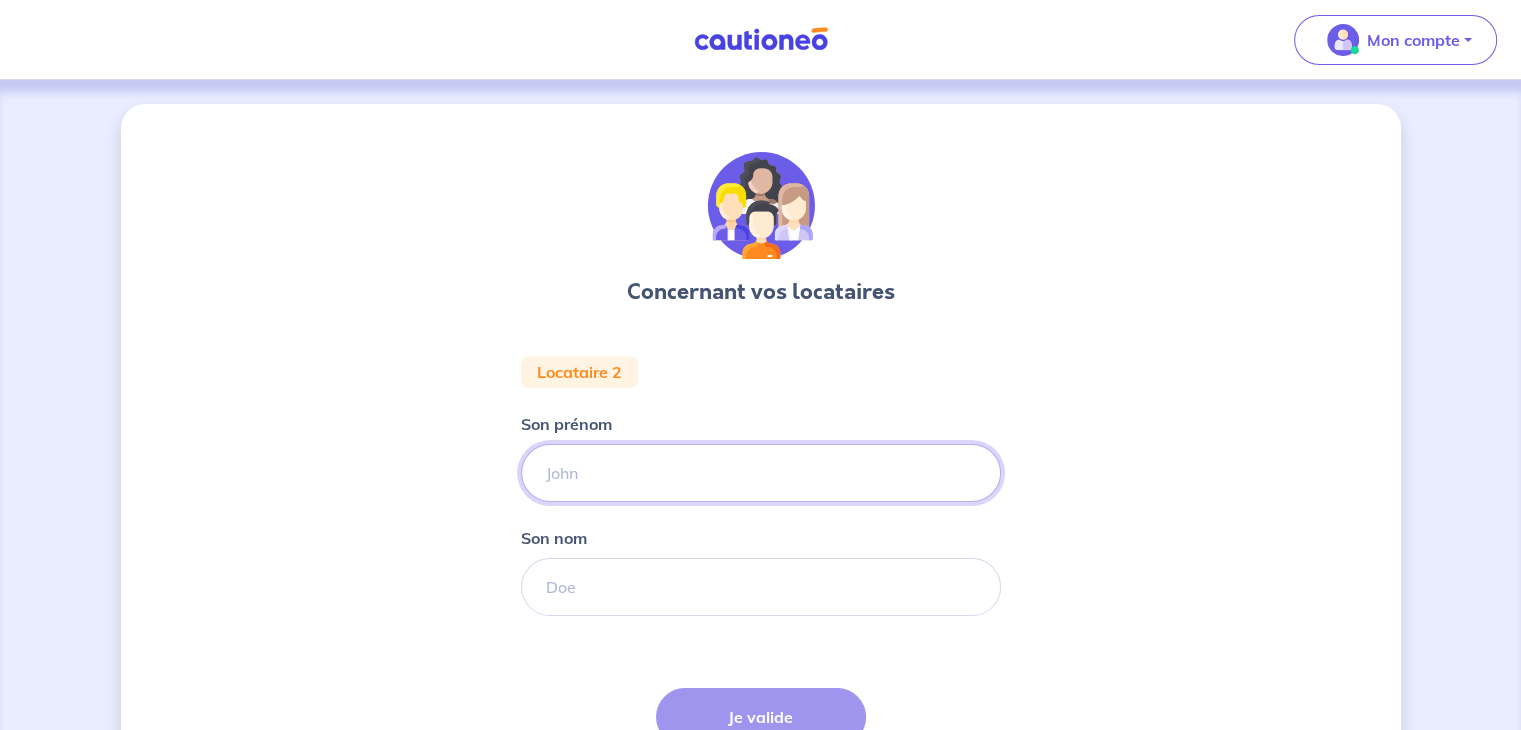 click on "Son prénom" at bounding box center (761, 473) 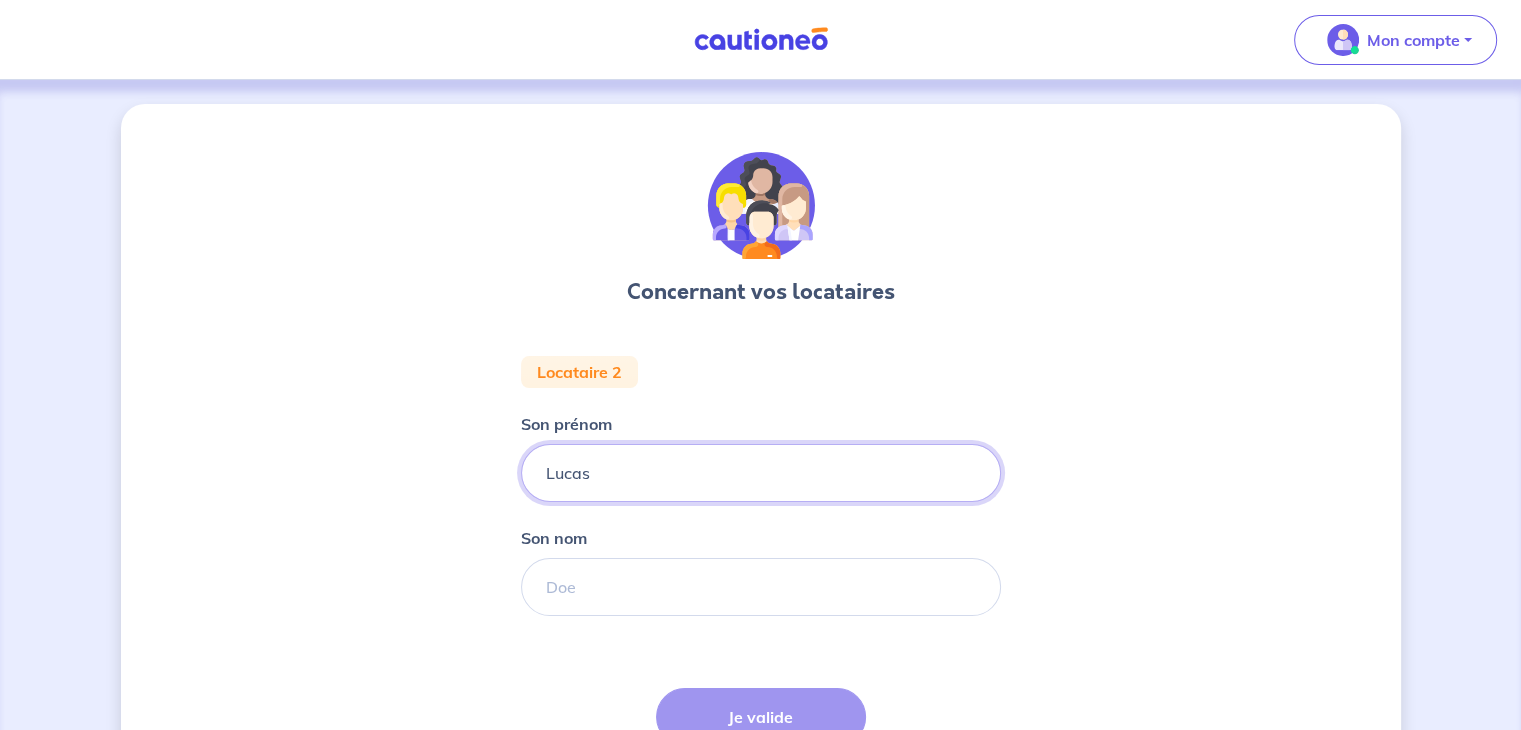 type on "Lucas" 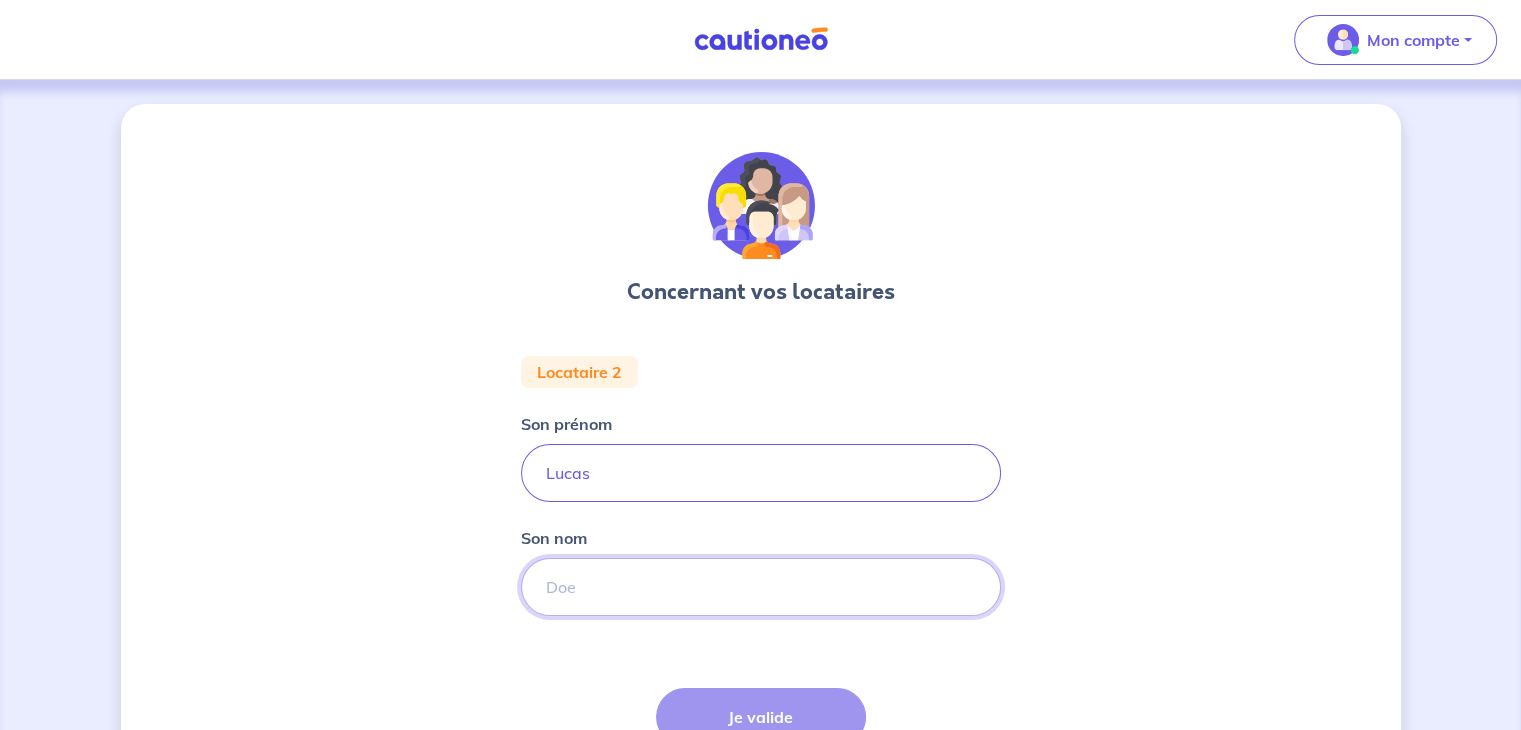 click on "Son nom" at bounding box center (761, 587) 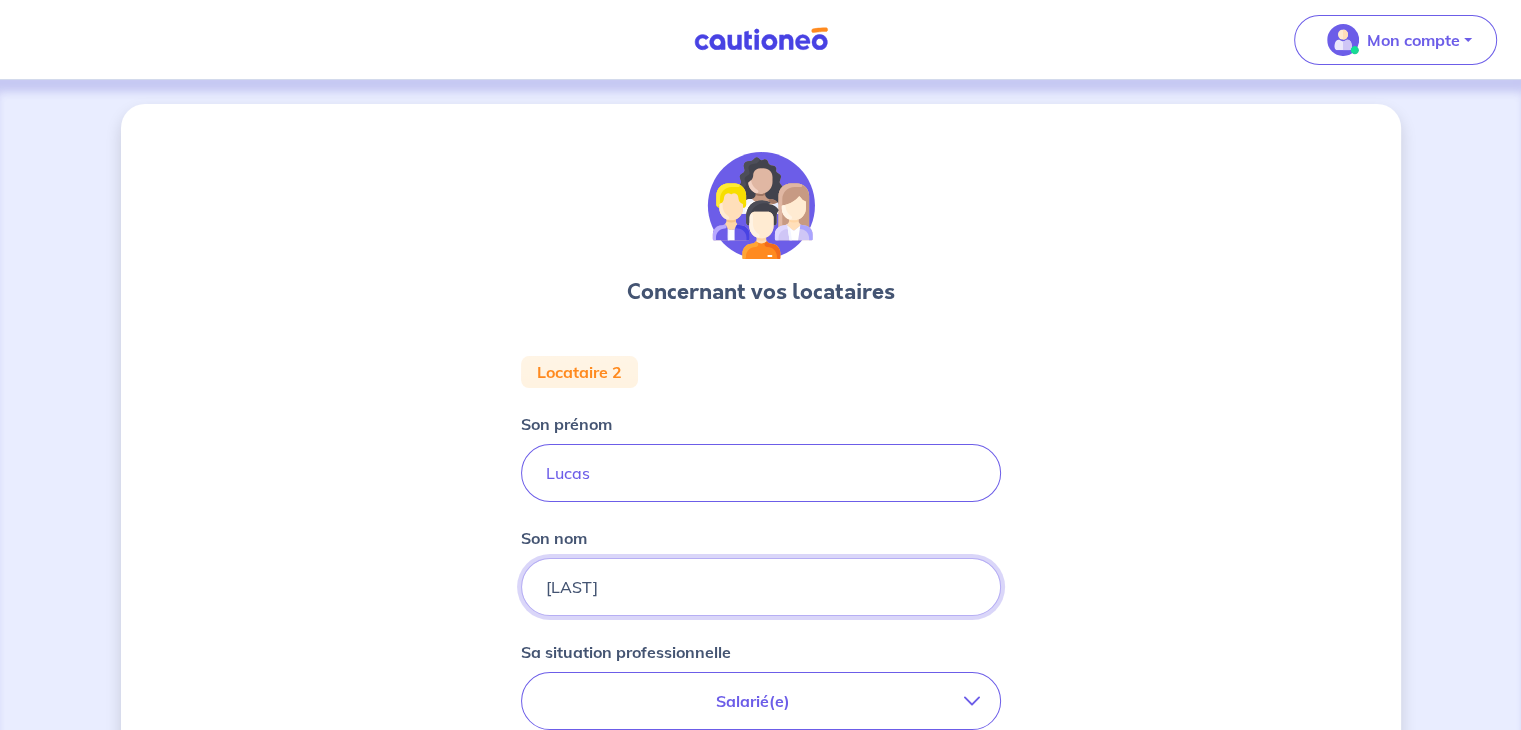 type on "Mon compte Me déconnecter Dites-nous en plus sur votre bien Où se situe votre bien en location ? 80 rue daunou 80 Rue Daunou   [CITY], [COUNTRY] 80 Rue Daunou   [CITY], [COUNTRY] 80 Rue d'Aunou   [CITY], [COUNTRY] 80 Boulevard Daunou   [CITY], [COUNTRY] 80 Rue Daunou   [CITY], [COUNTRY] Sélectionnez l'adresse dans la liste proposée Cochez cette case, si l'adresse n'apparaît pas dans la liste Vous pouvez indiquer le numéro de l’appartement, l’étage... Vous pouvez indiquer le numéro de l’appartement, l’étage... Étape Précédente Précédent Je valide Je valide" 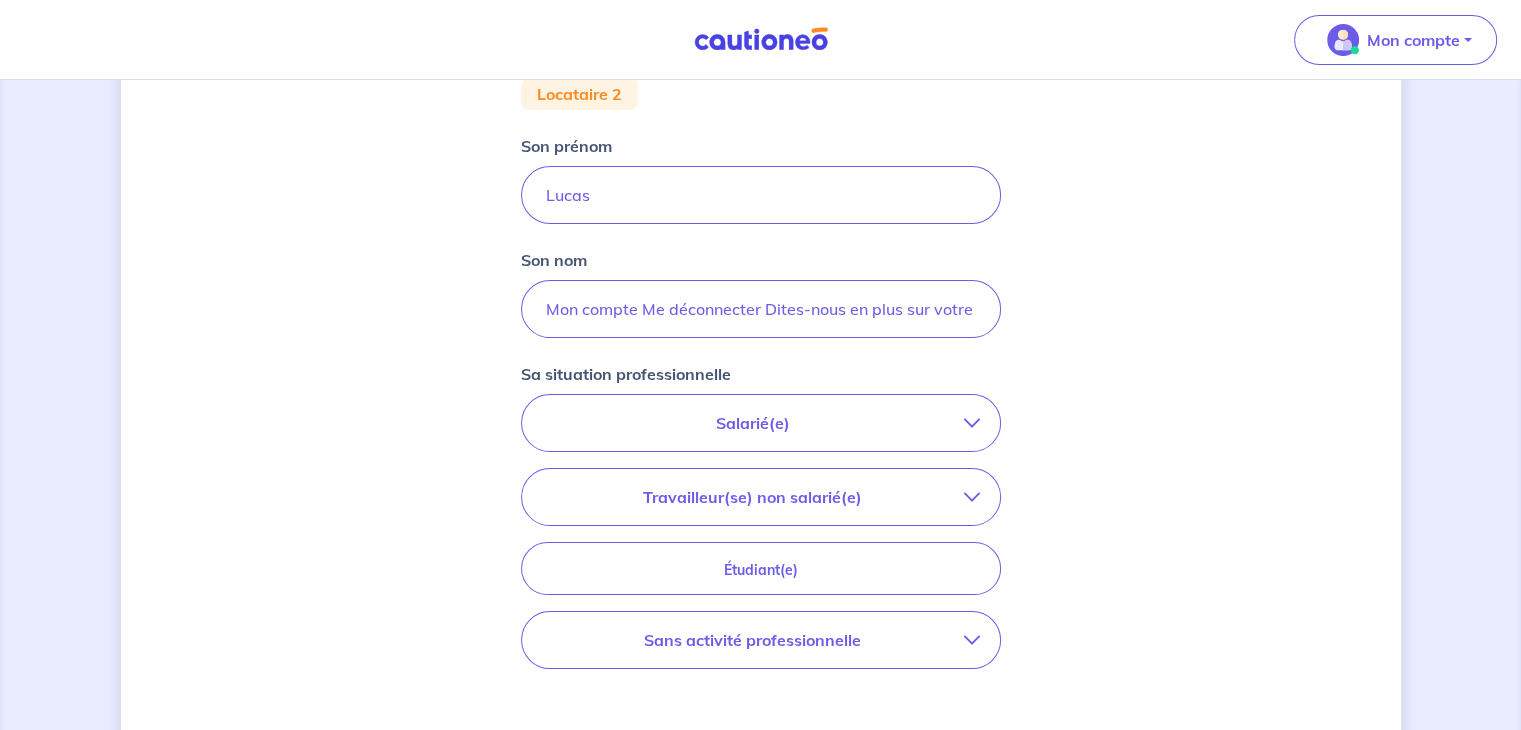 click on "Salarié(e)" at bounding box center [761, 423] 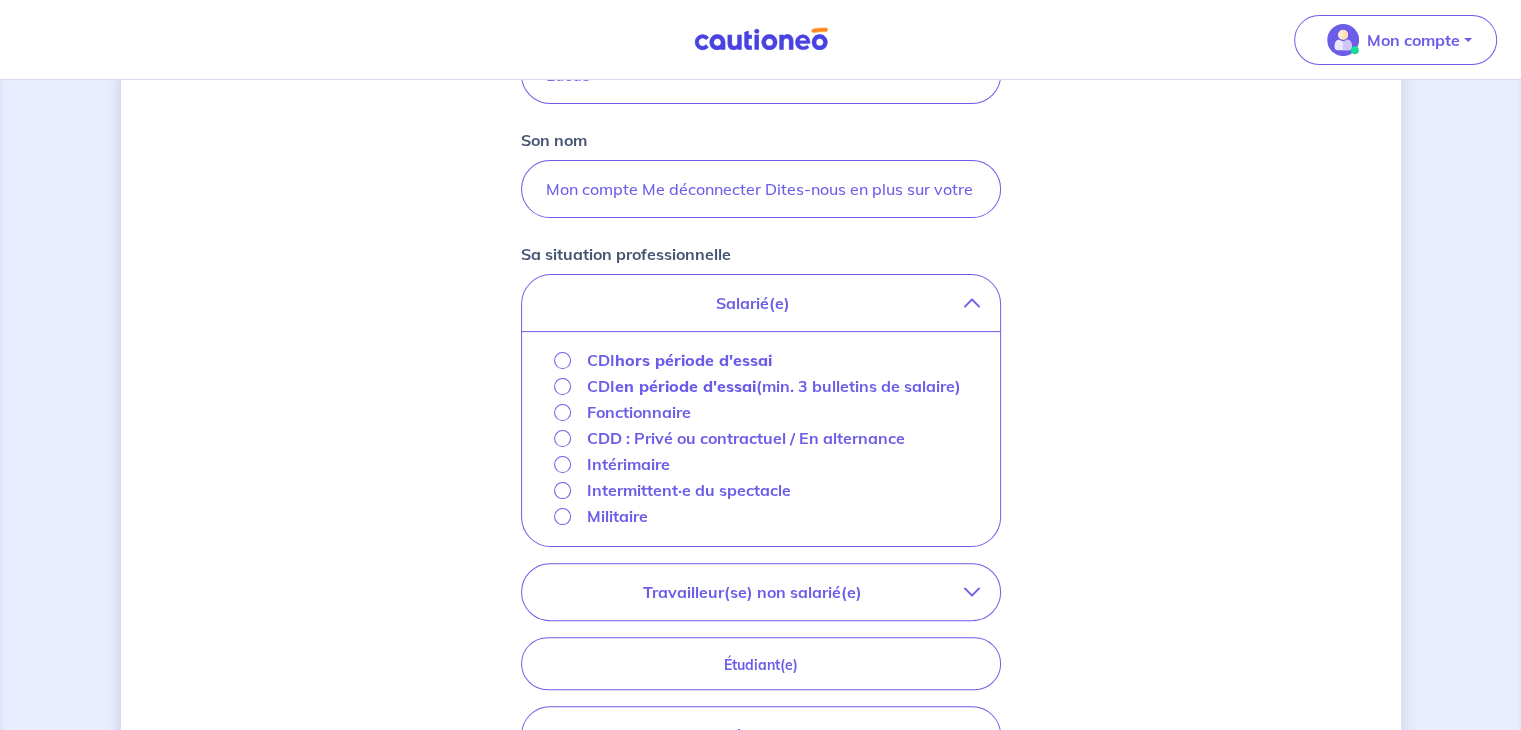 scroll, scrollTop: 400, scrollLeft: 0, axis: vertical 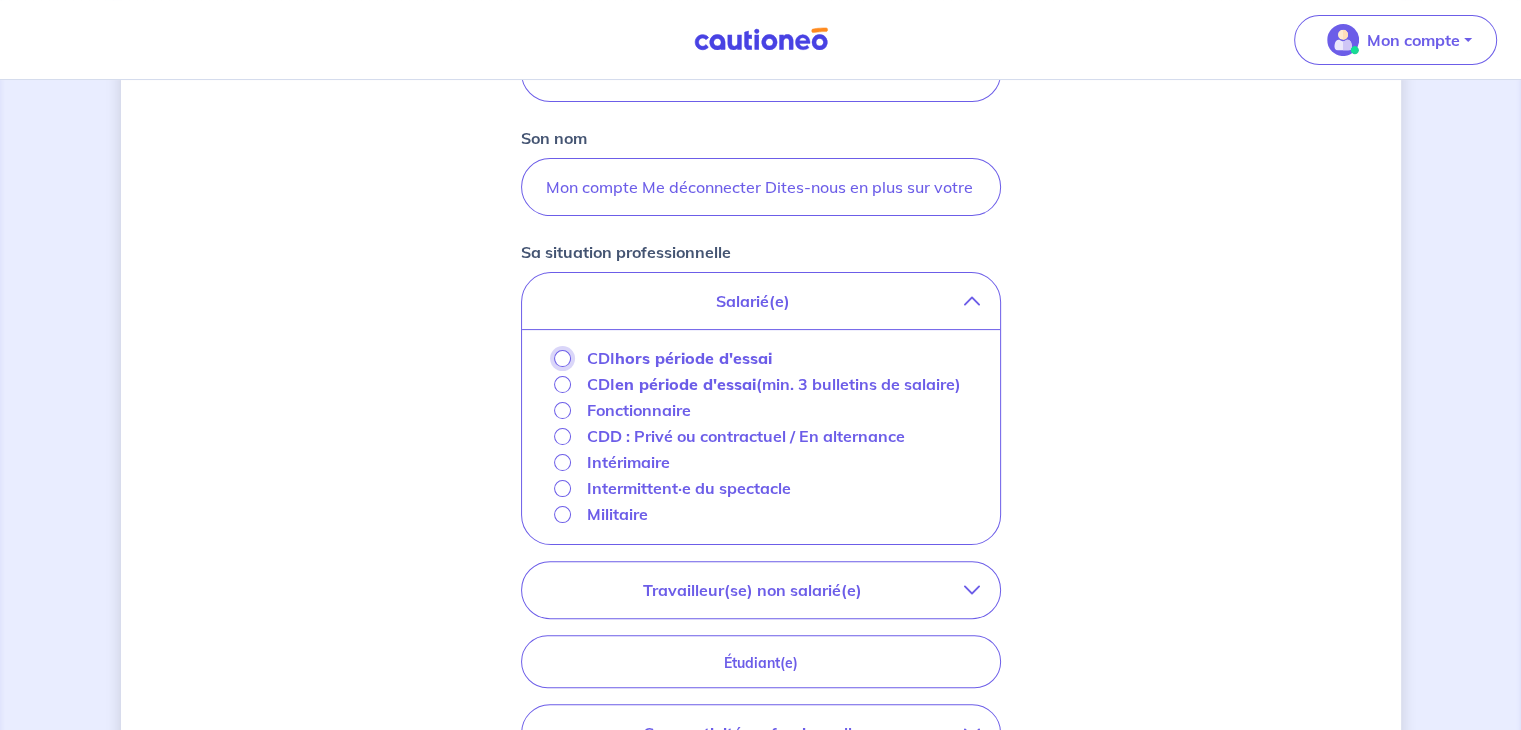 click on "CDI  hors période d'essai" at bounding box center [562, 358] 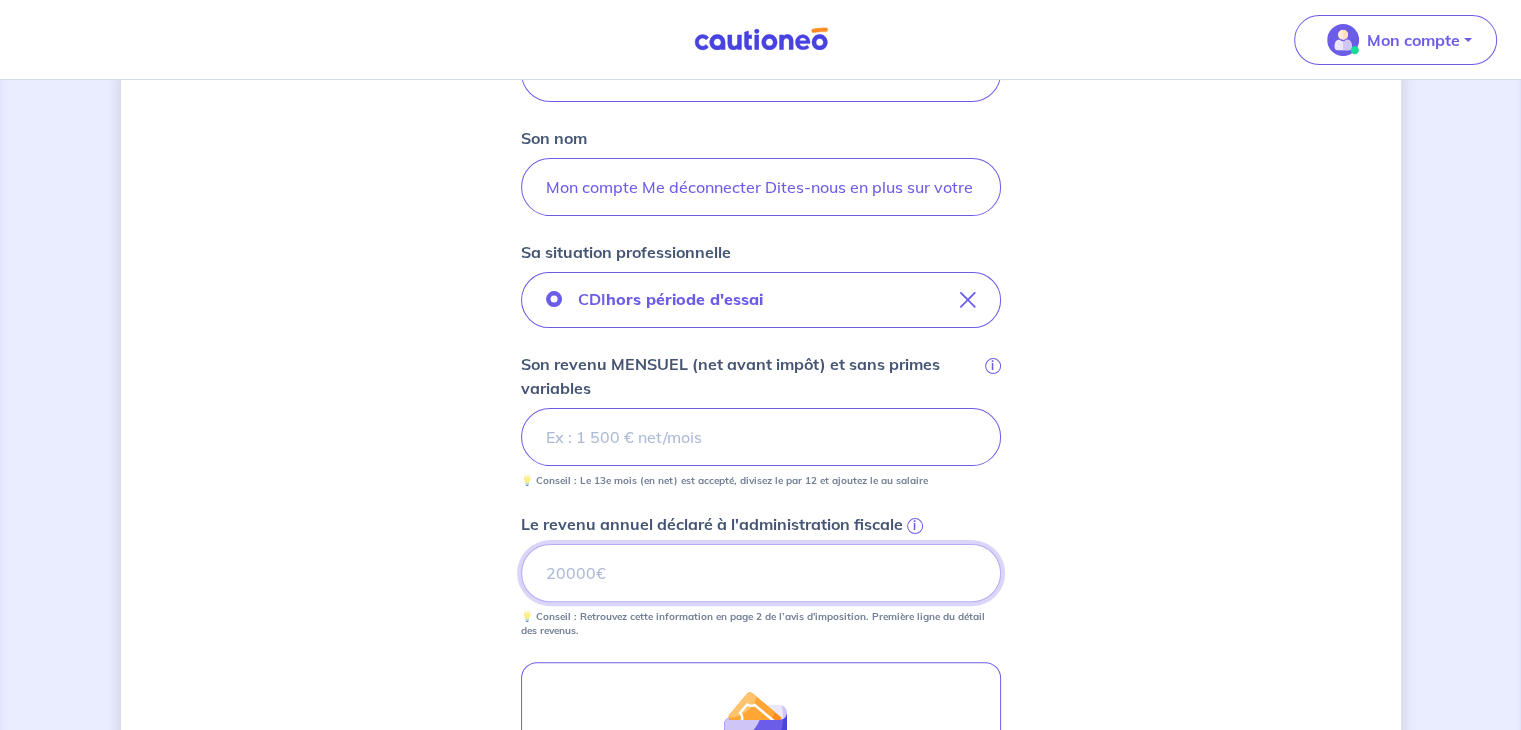 click on "Le revenu annuel déclaré à l'administration fiscale i" at bounding box center [761, 573] 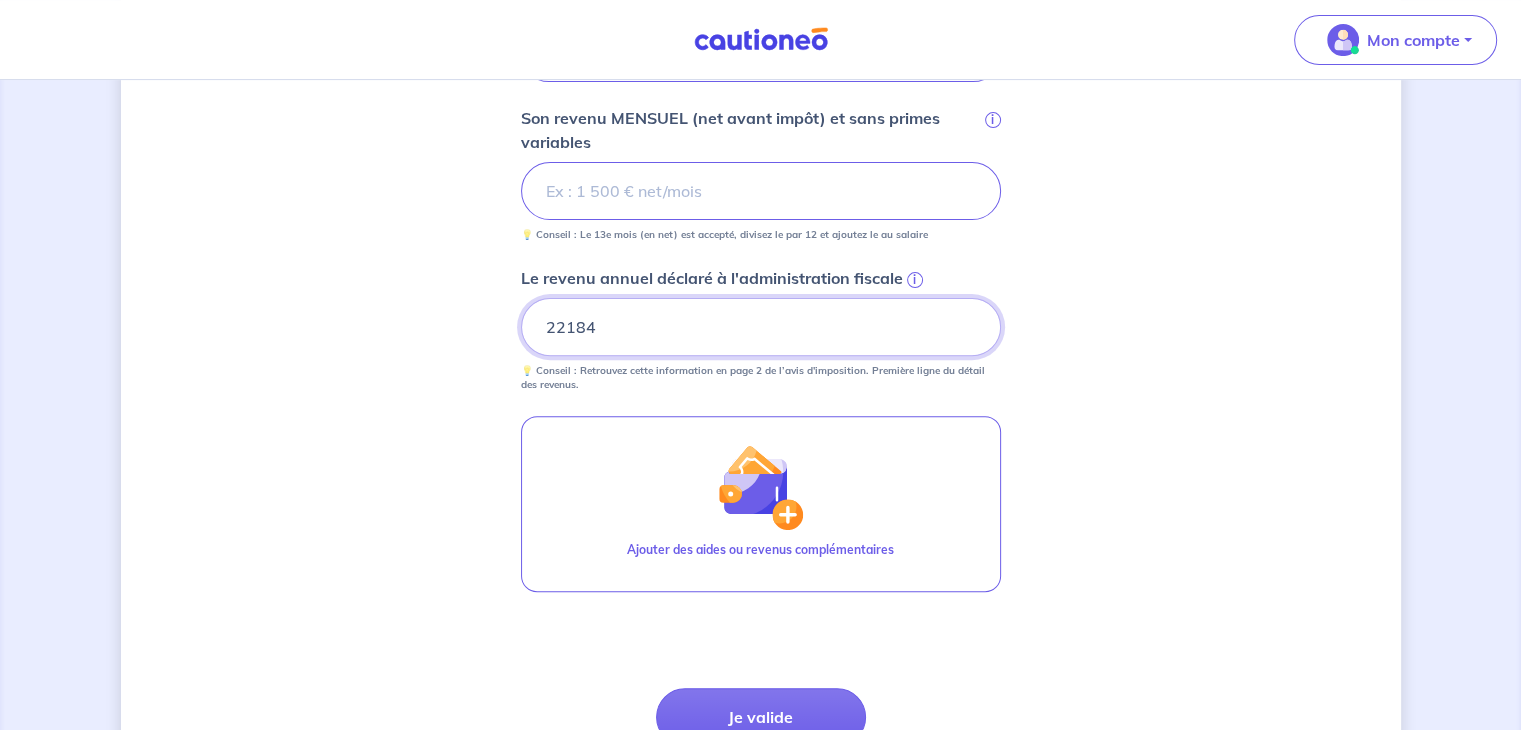 scroll, scrollTop: 647, scrollLeft: 0, axis: vertical 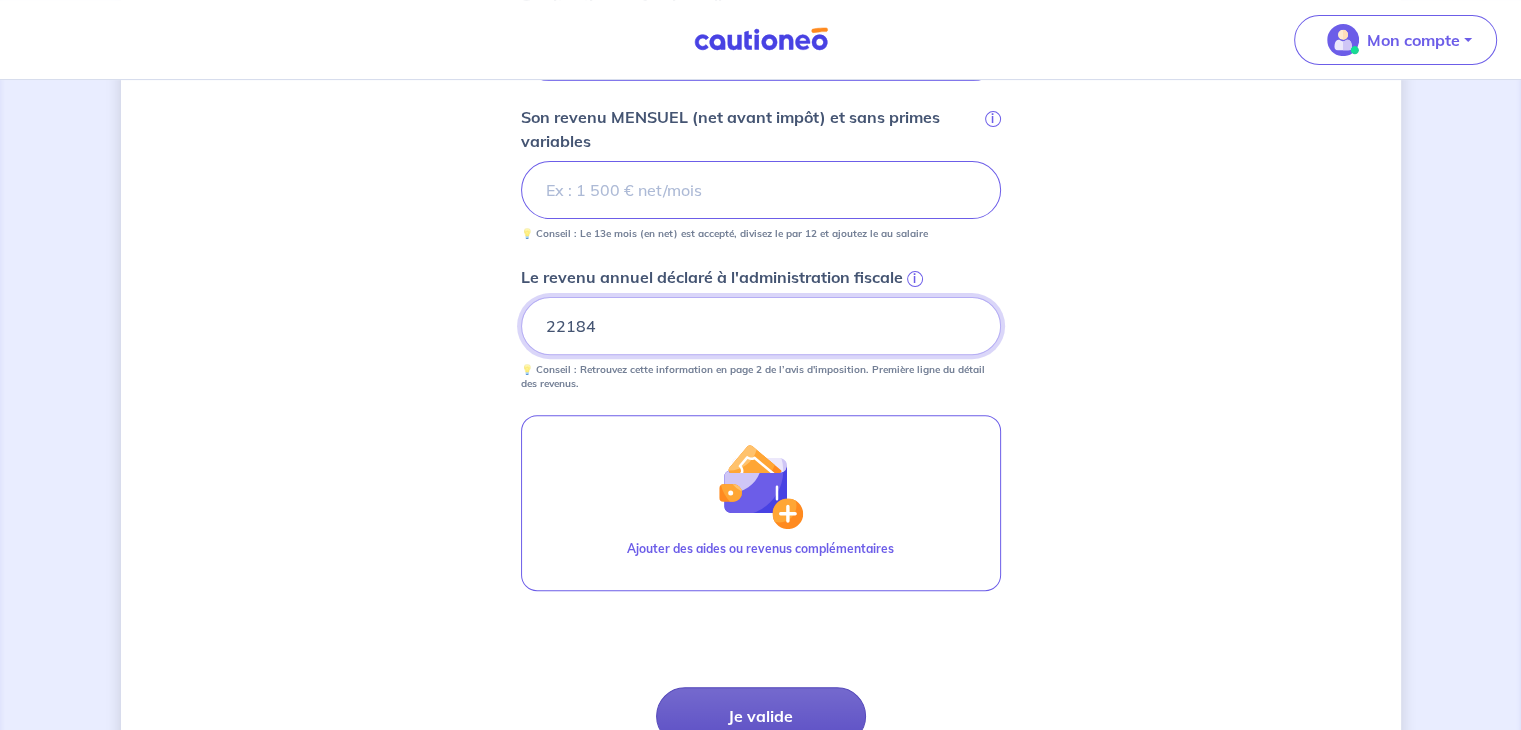 type on "22184" 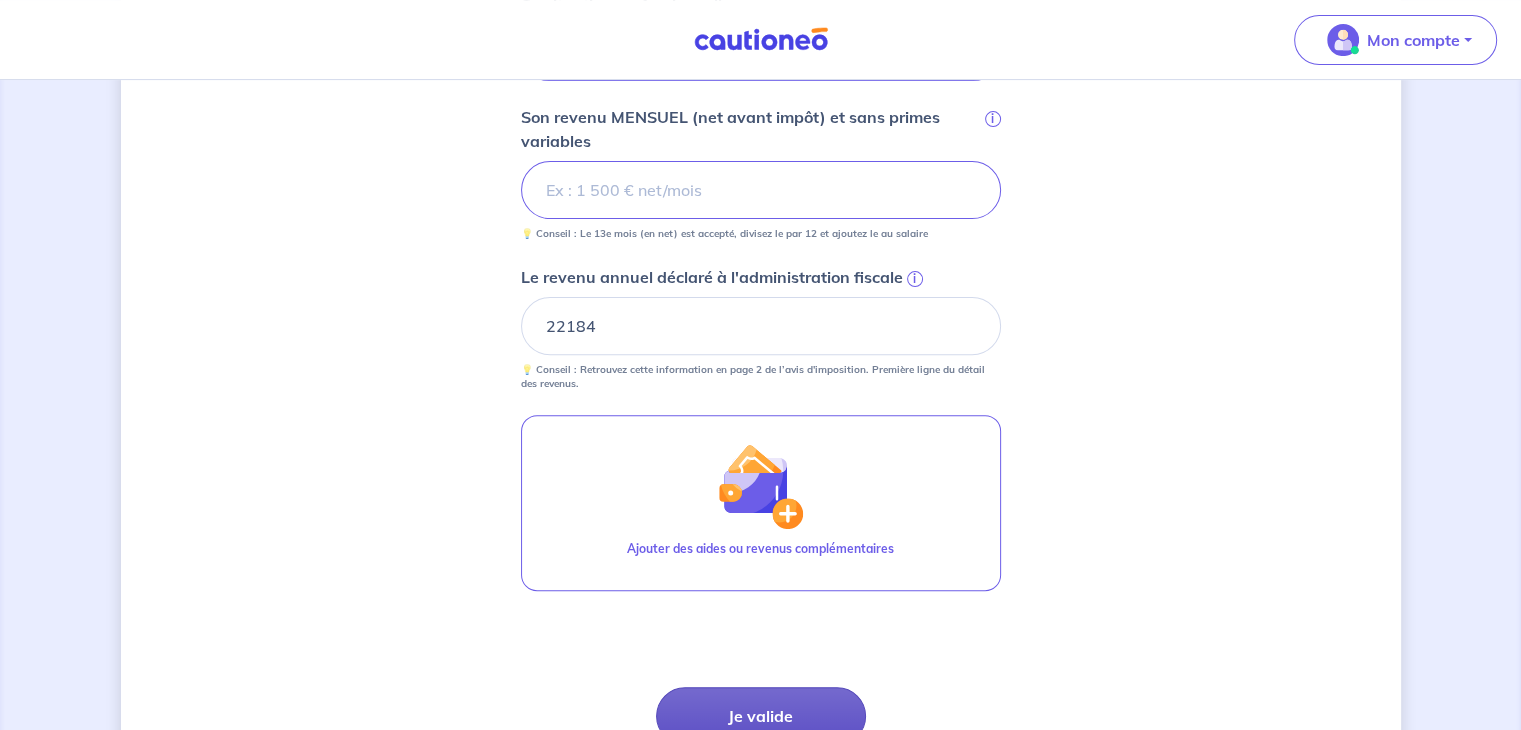 click on "Je valide" at bounding box center (761, 716) 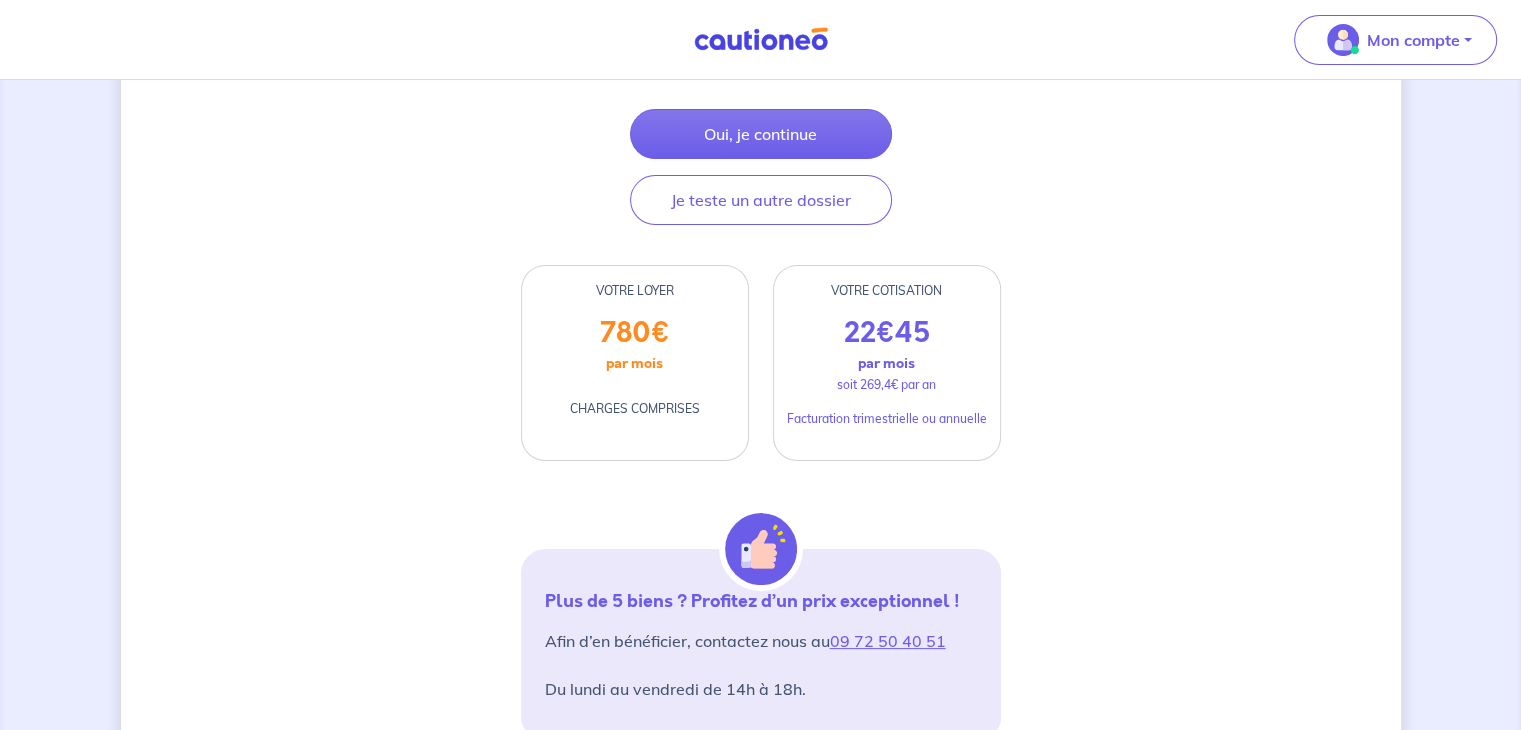 scroll, scrollTop: 99, scrollLeft: 0, axis: vertical 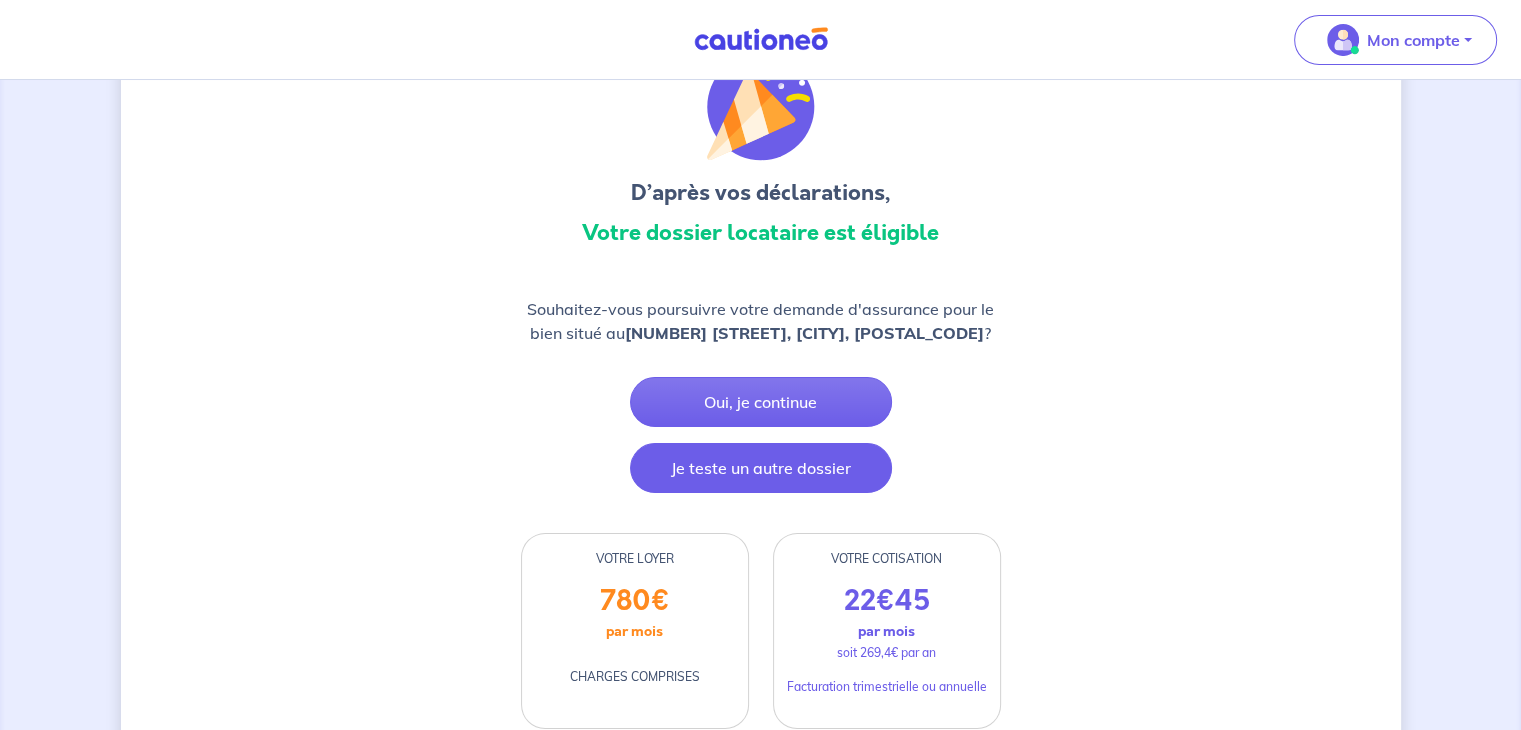 click on "Je teste un autre dossier" at bounding box center [761, 468] 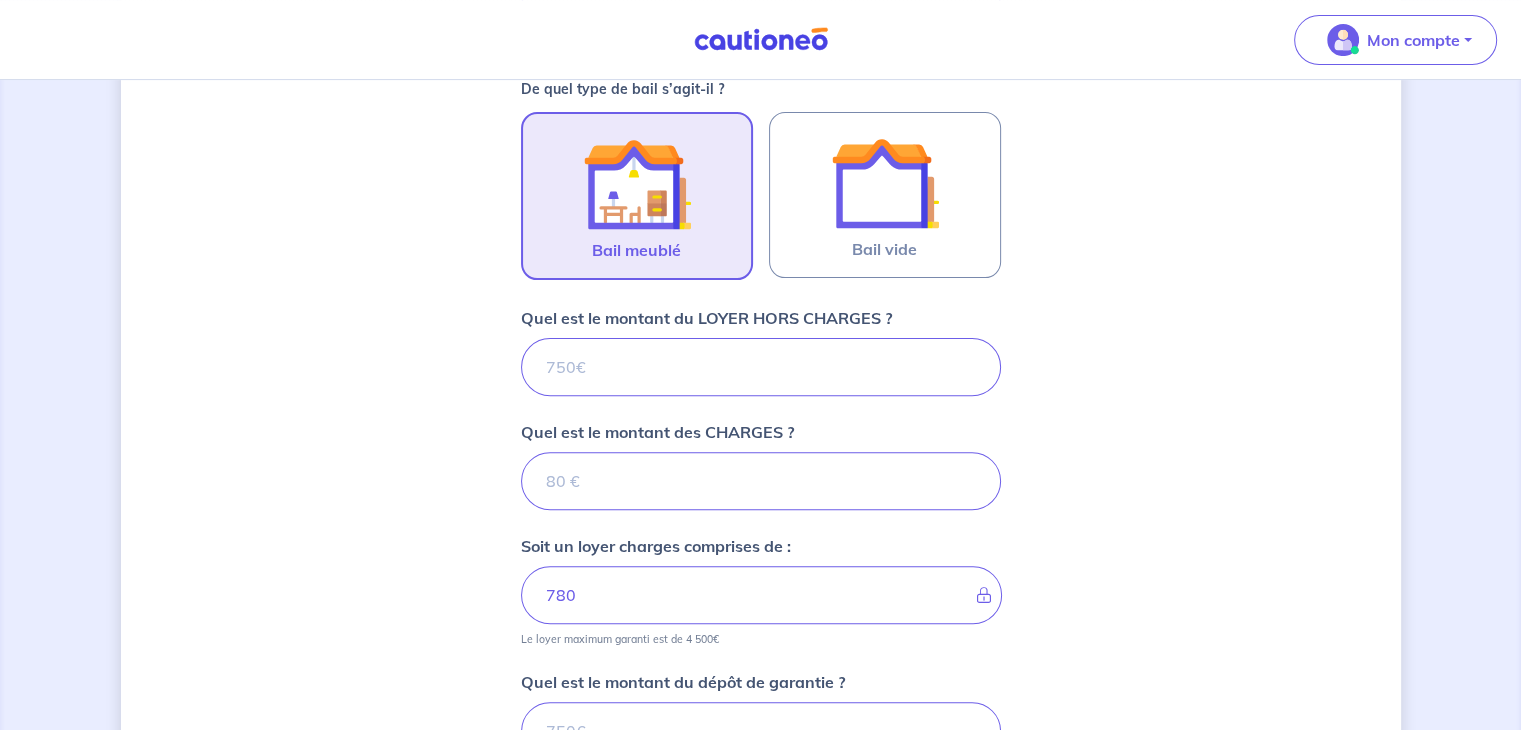 scroll, scrollTop: 944, scrollLeft: 0, axis: vertical 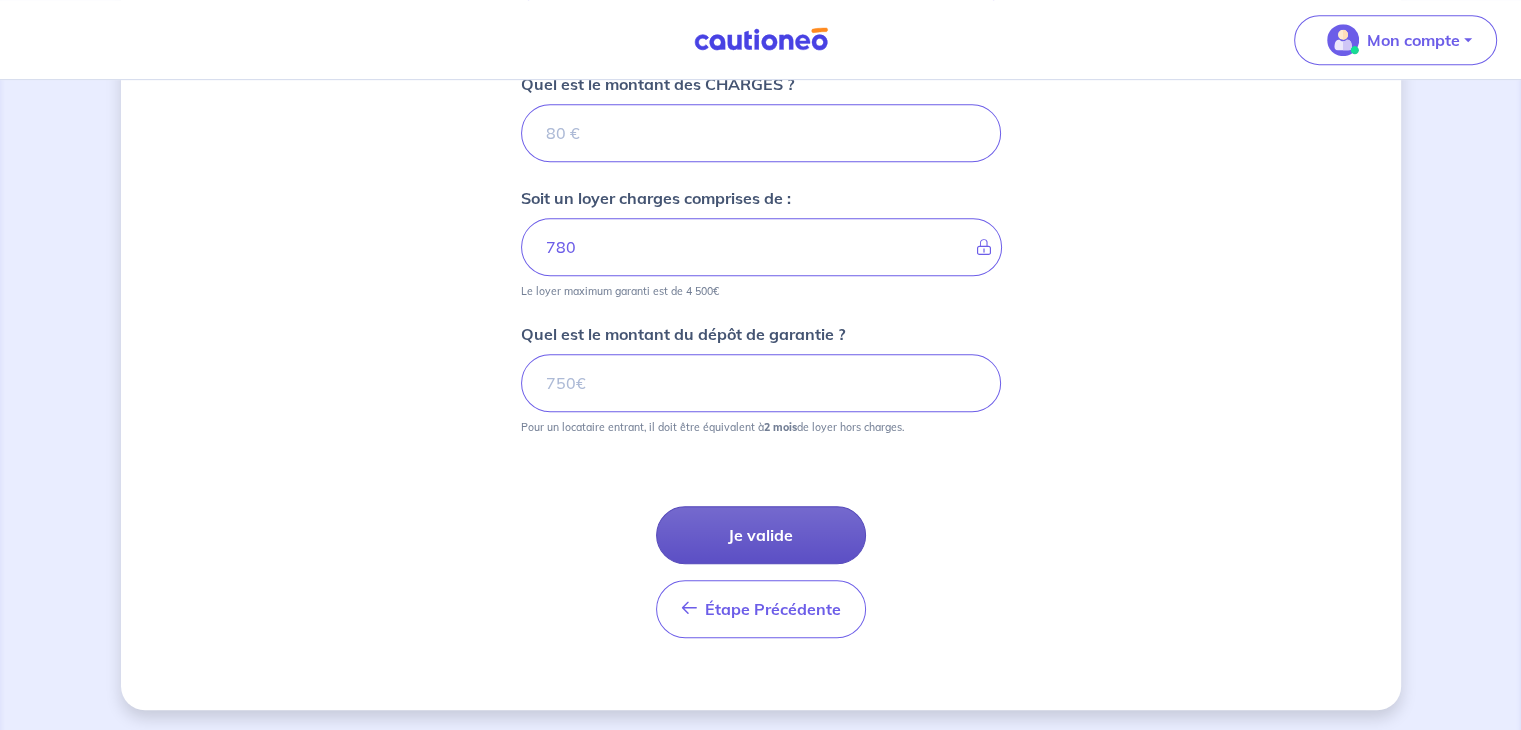 click on "Je valide" at bounding box center (761, 535) 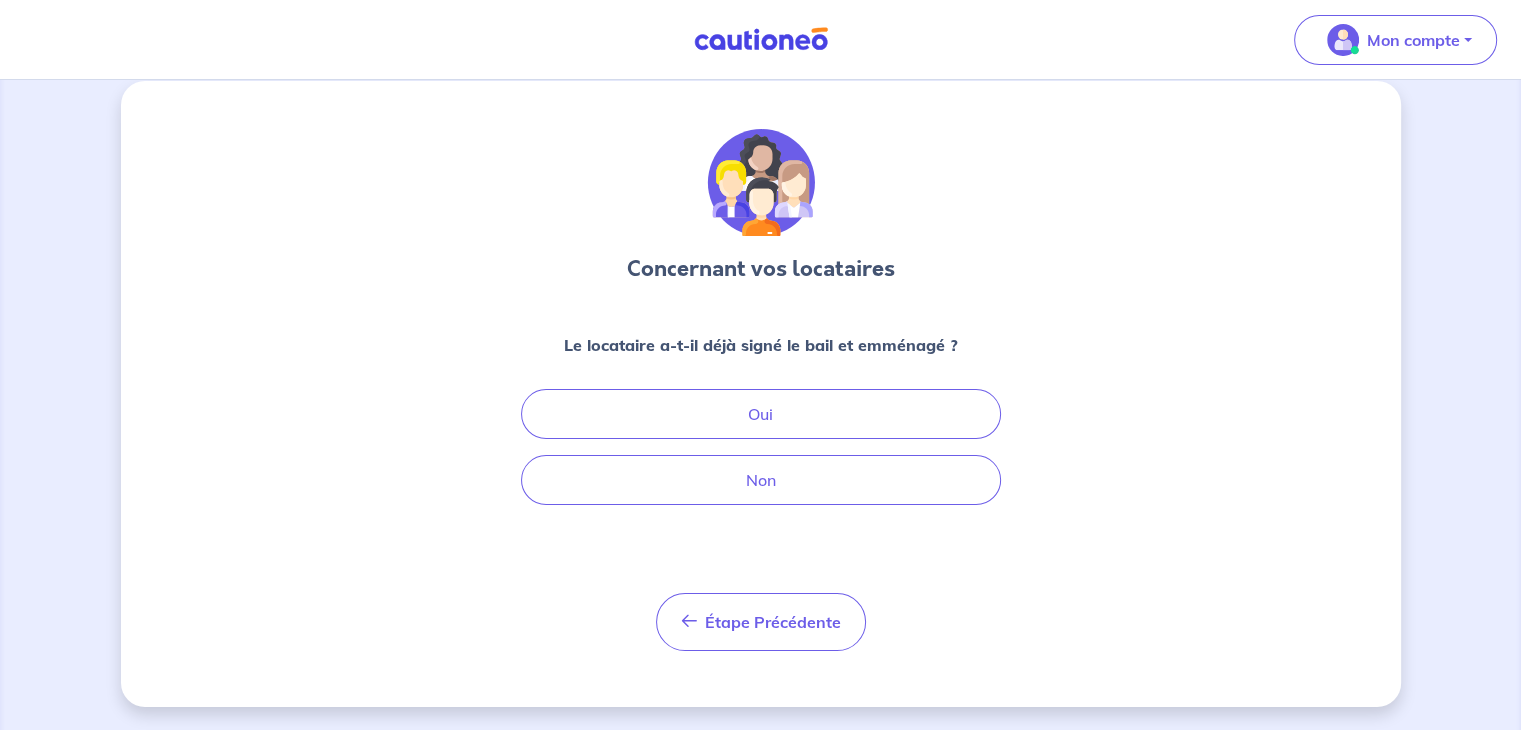 scroll, scrollTop: 0, scrollLeft: 0, axis: both 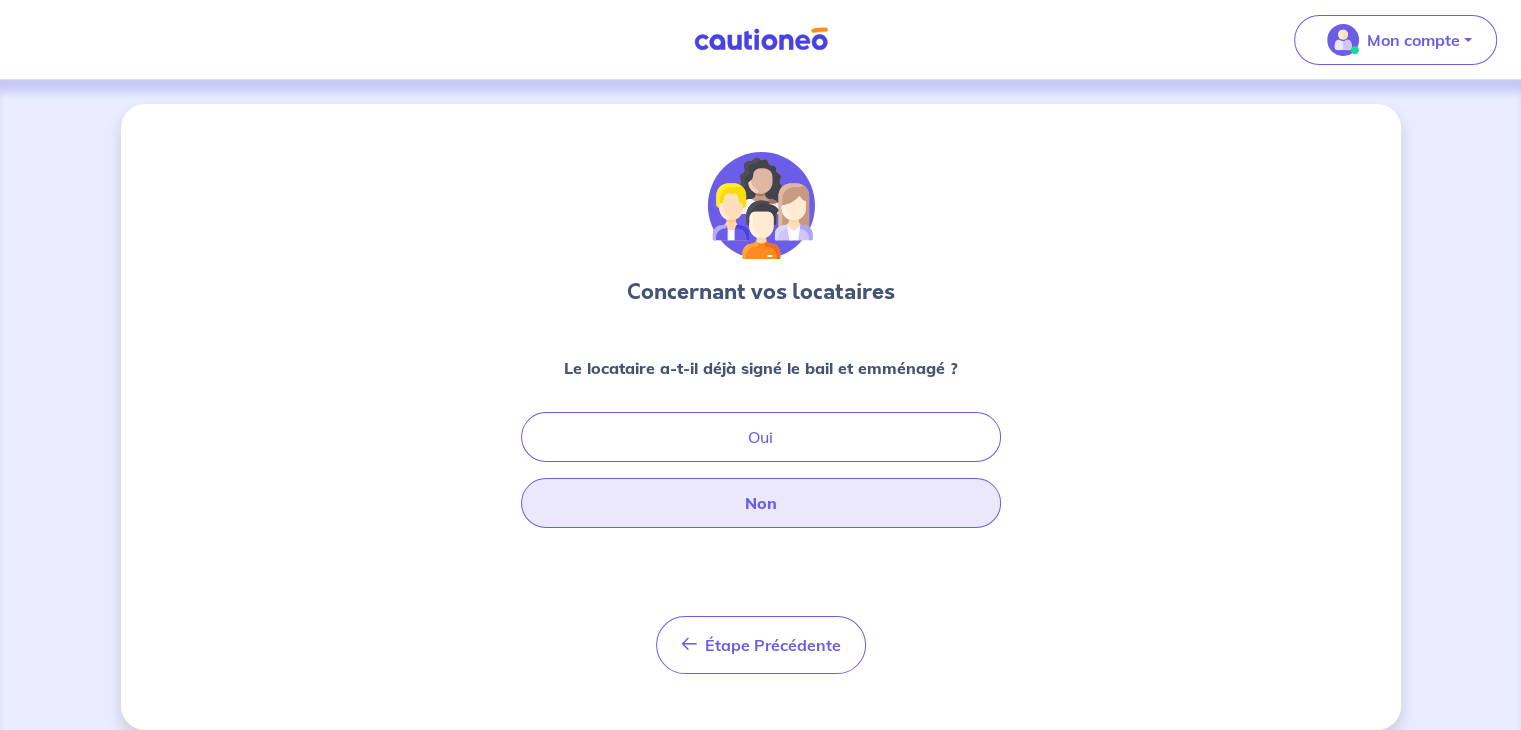 click on "Non" at bounding box center [761, 503] 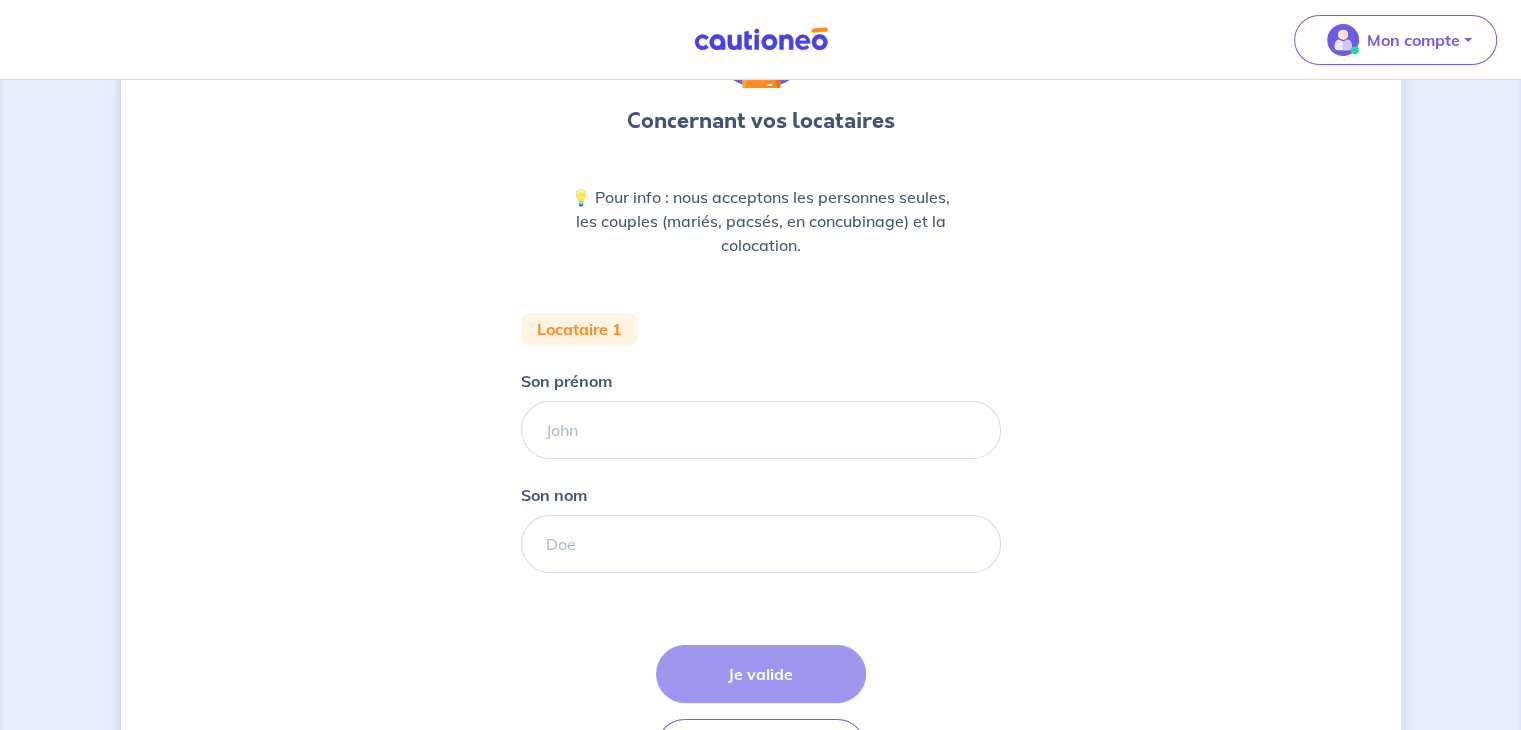 scroll, scrollTop: 172, scrollLeft: 0, axis: vertical 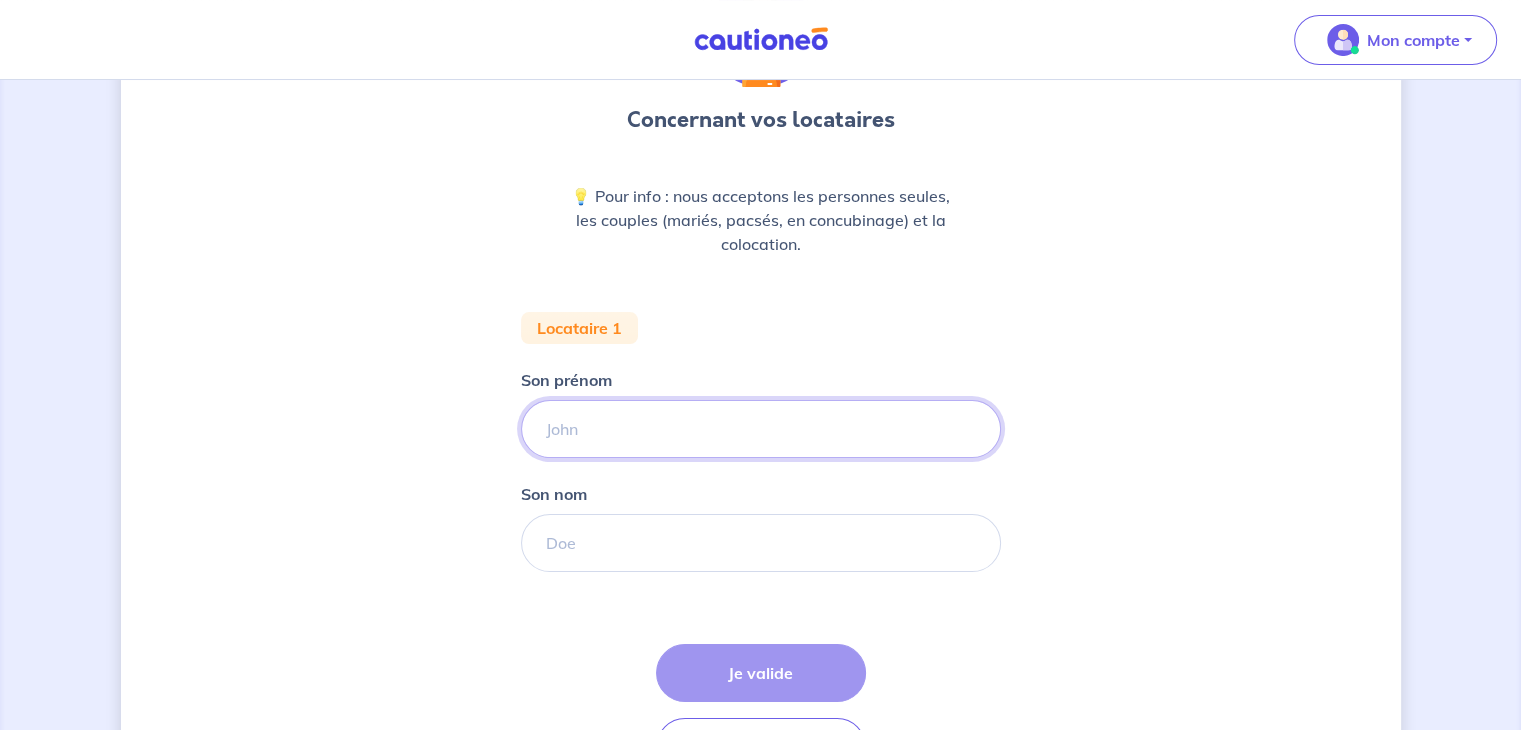 click on "Son prénom" at bounding box center (761, 429) 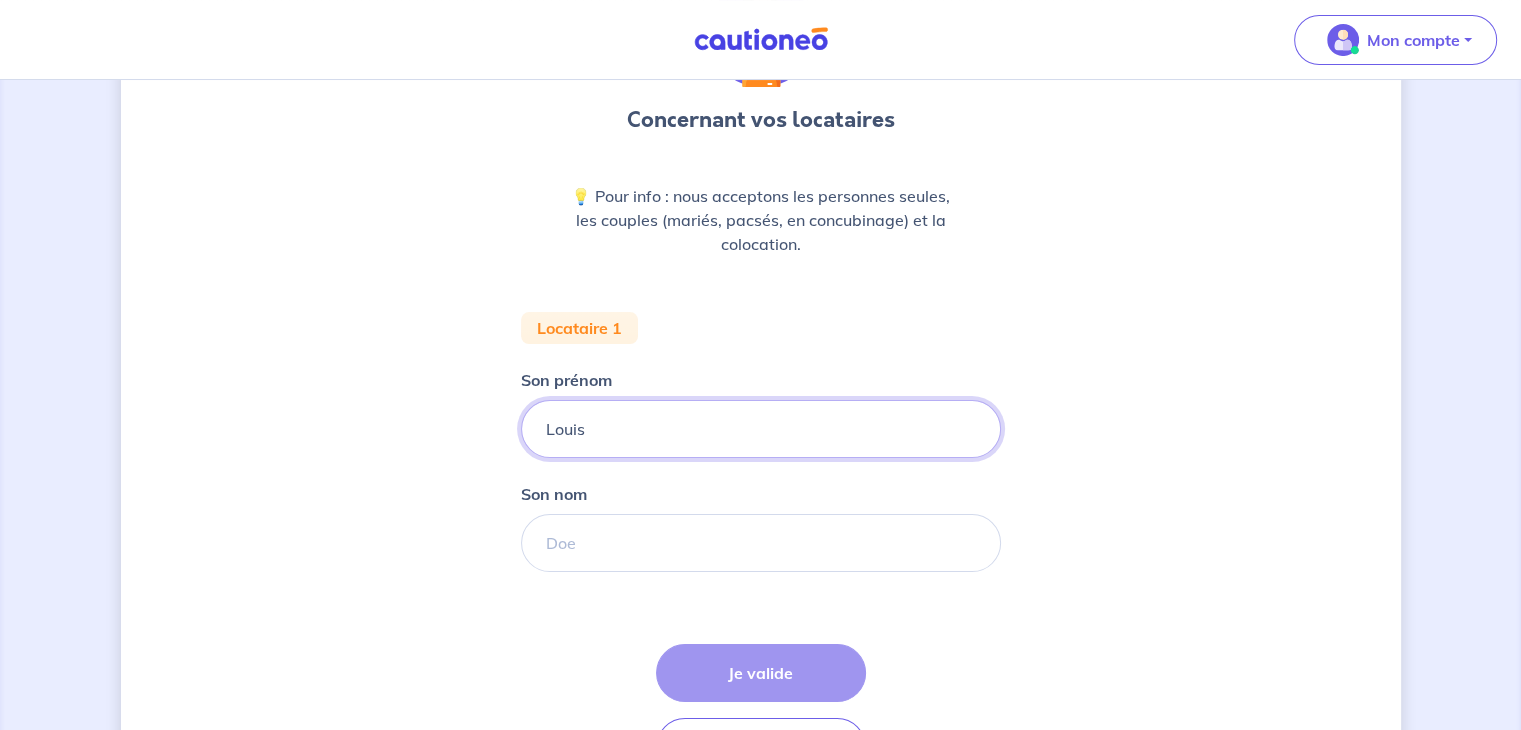 type on "Louis" 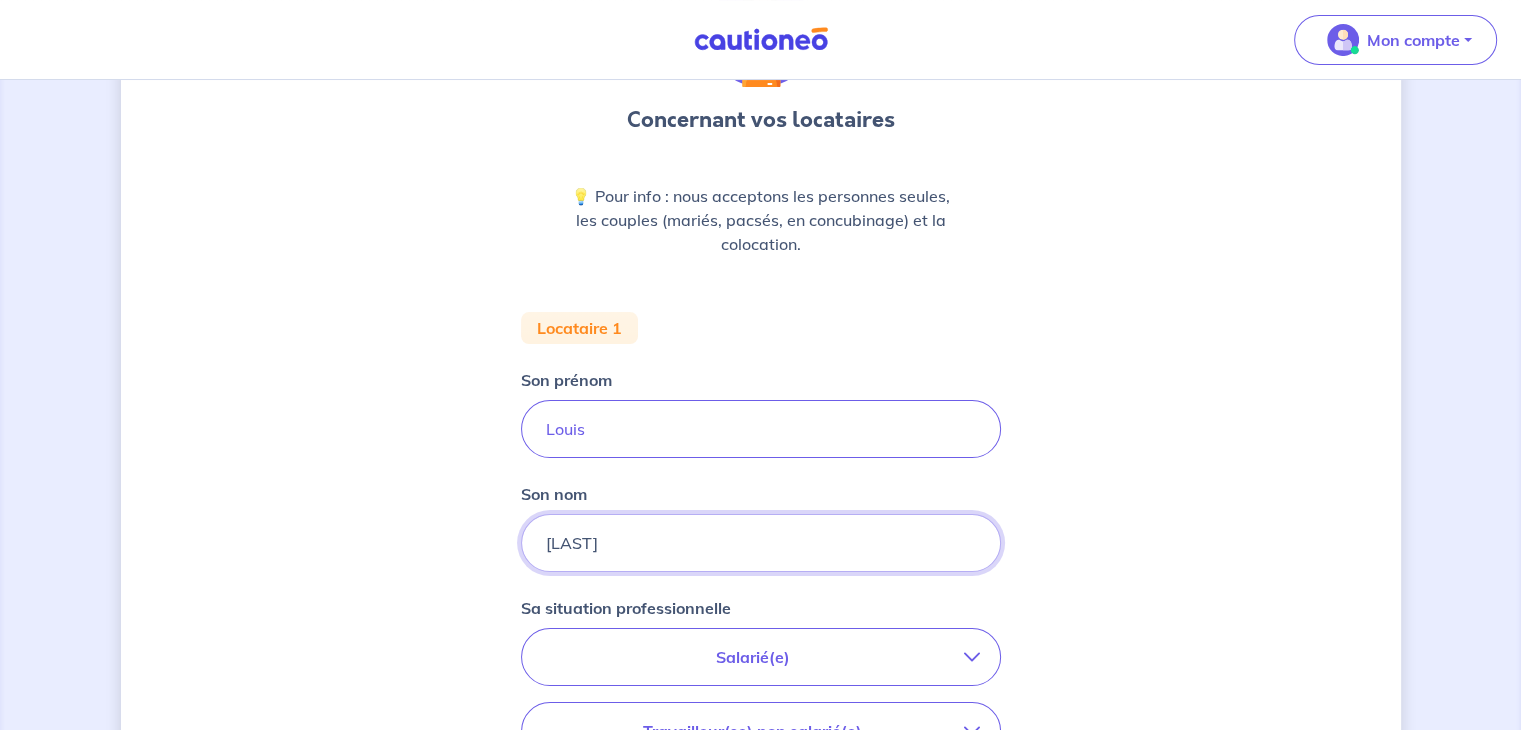scroll, scrollTop: 396, scrollLeft: 0, axis: vertical 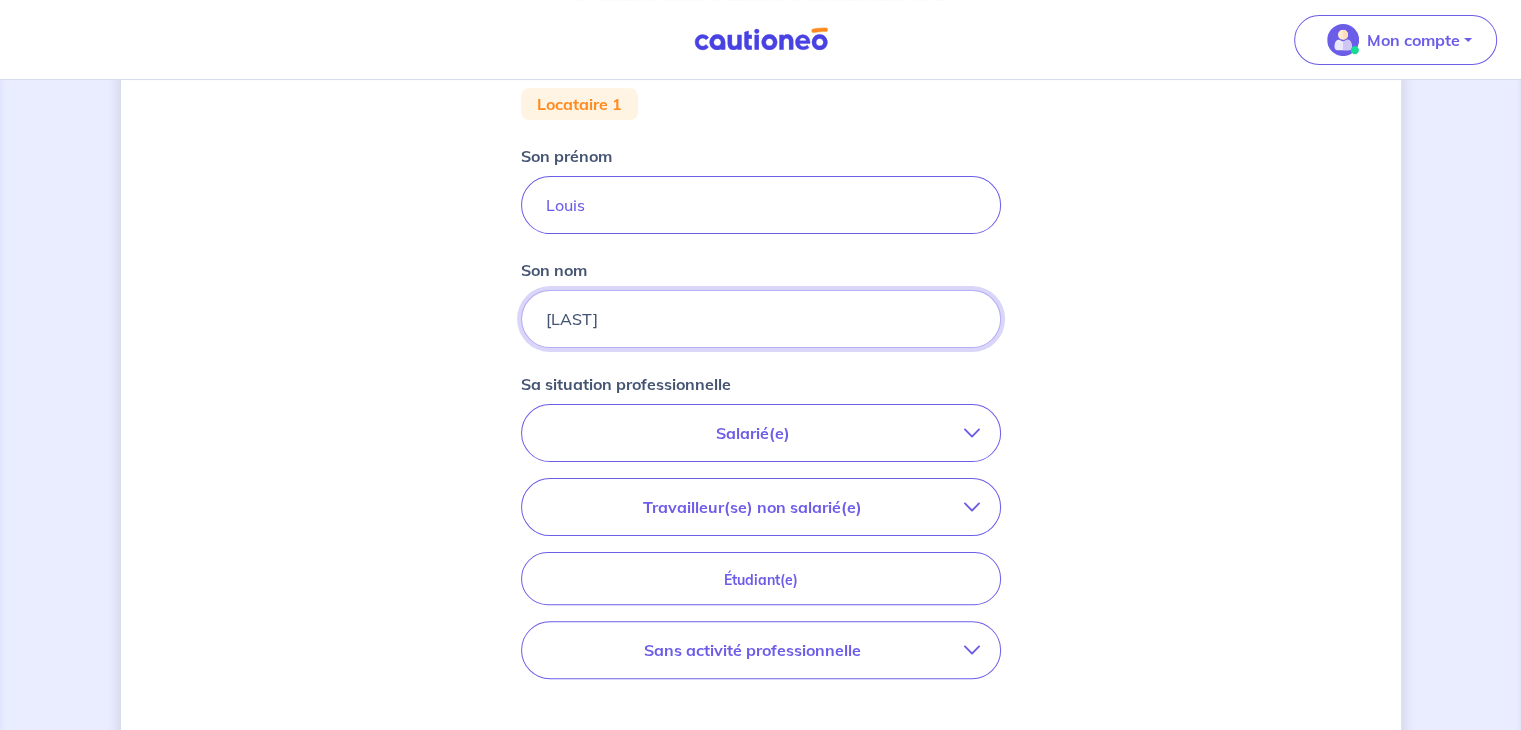 type on "[LAST]" 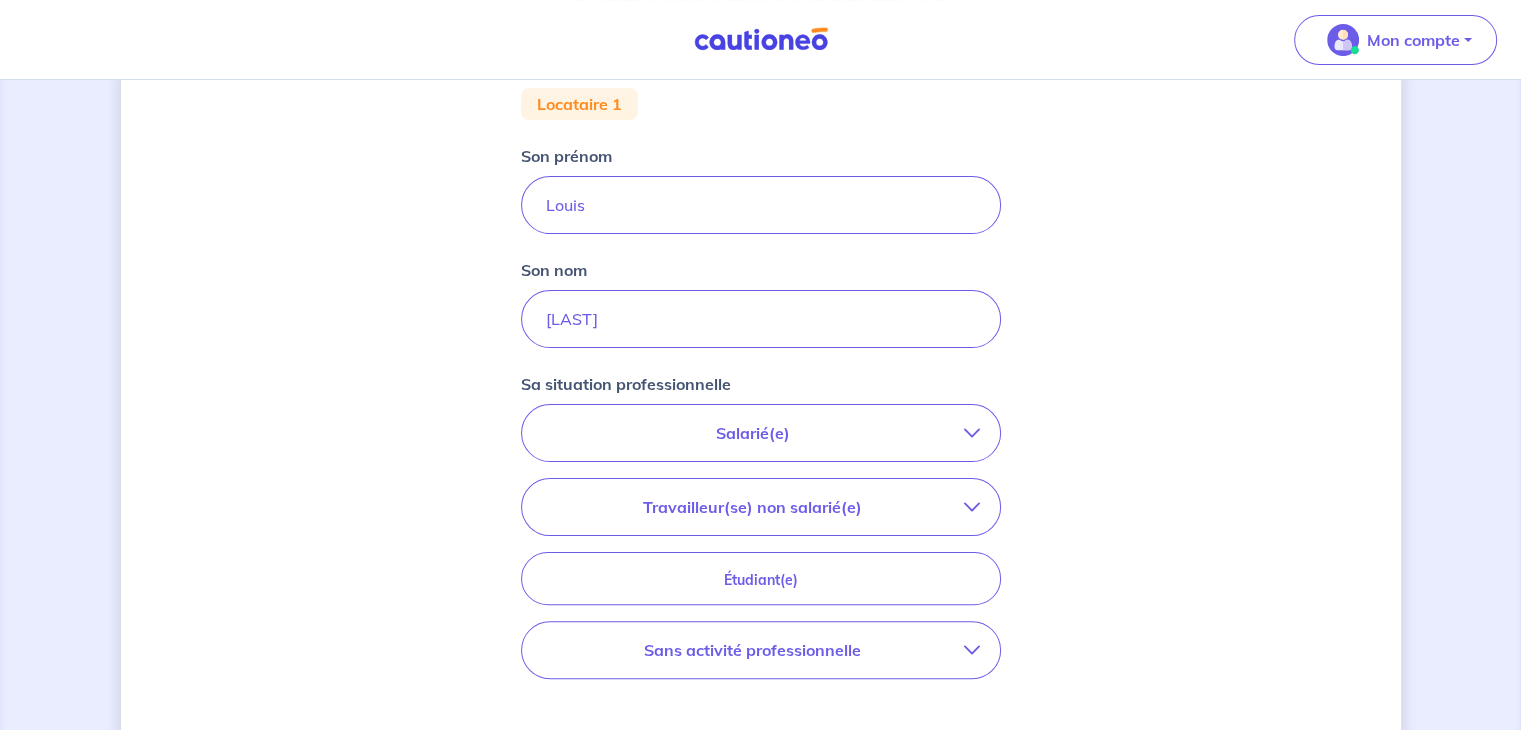 click on "Salarié(e)" at bounding box center (761, 433) 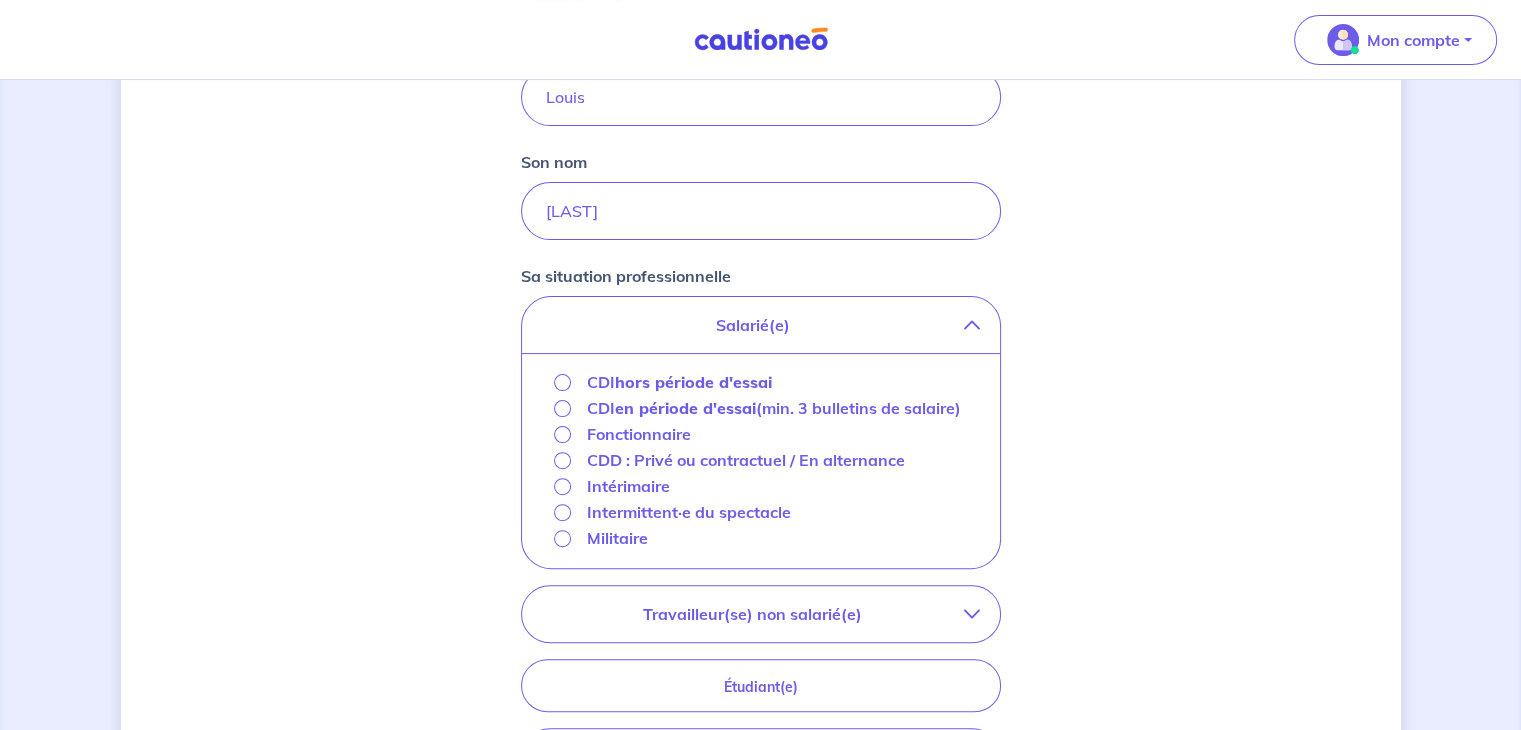 scroll, scrollTop: 506, scrollLeft: 0, axis: vertical 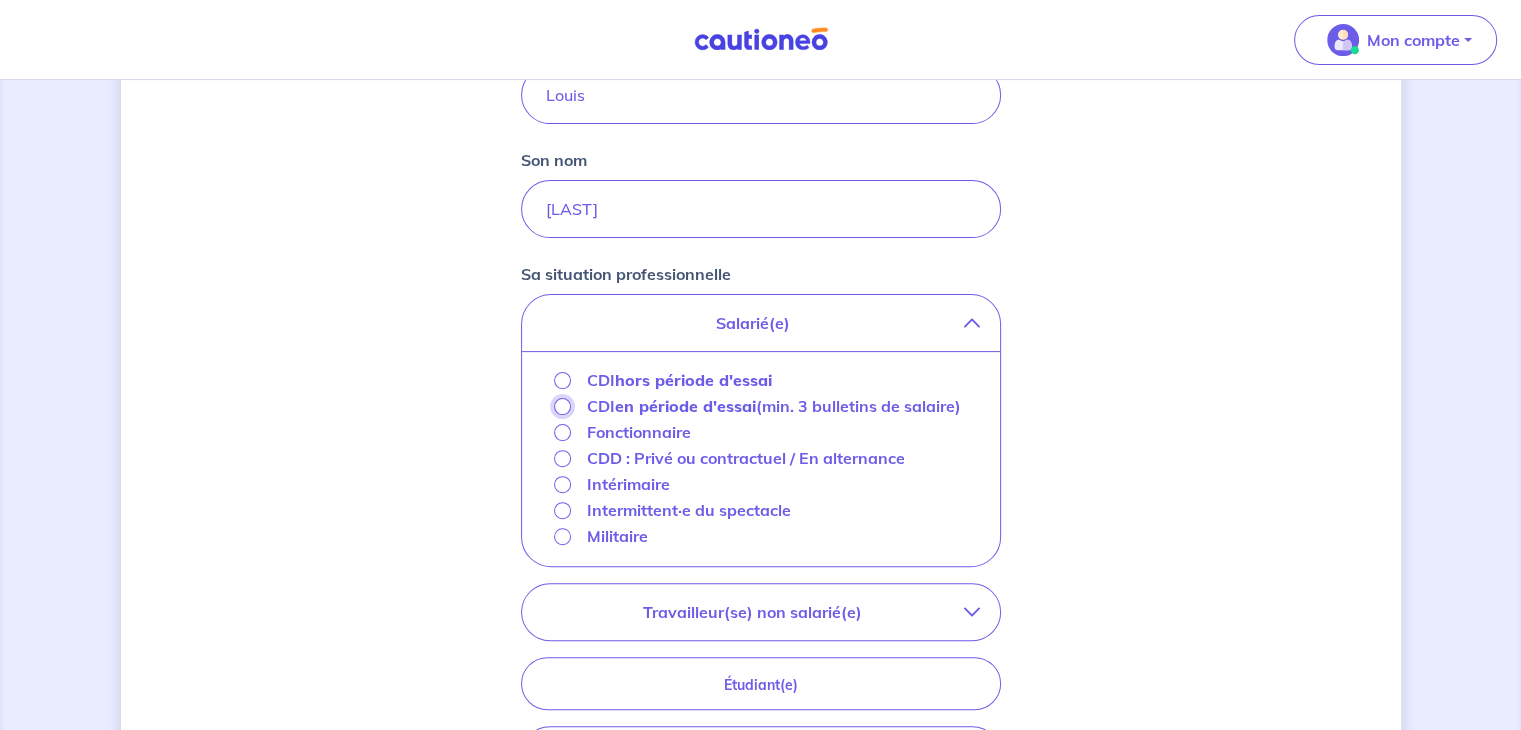click on "CDI  en période d'essai  (min. 3 bulletins de salaire)" at bounding box center (562, 406) 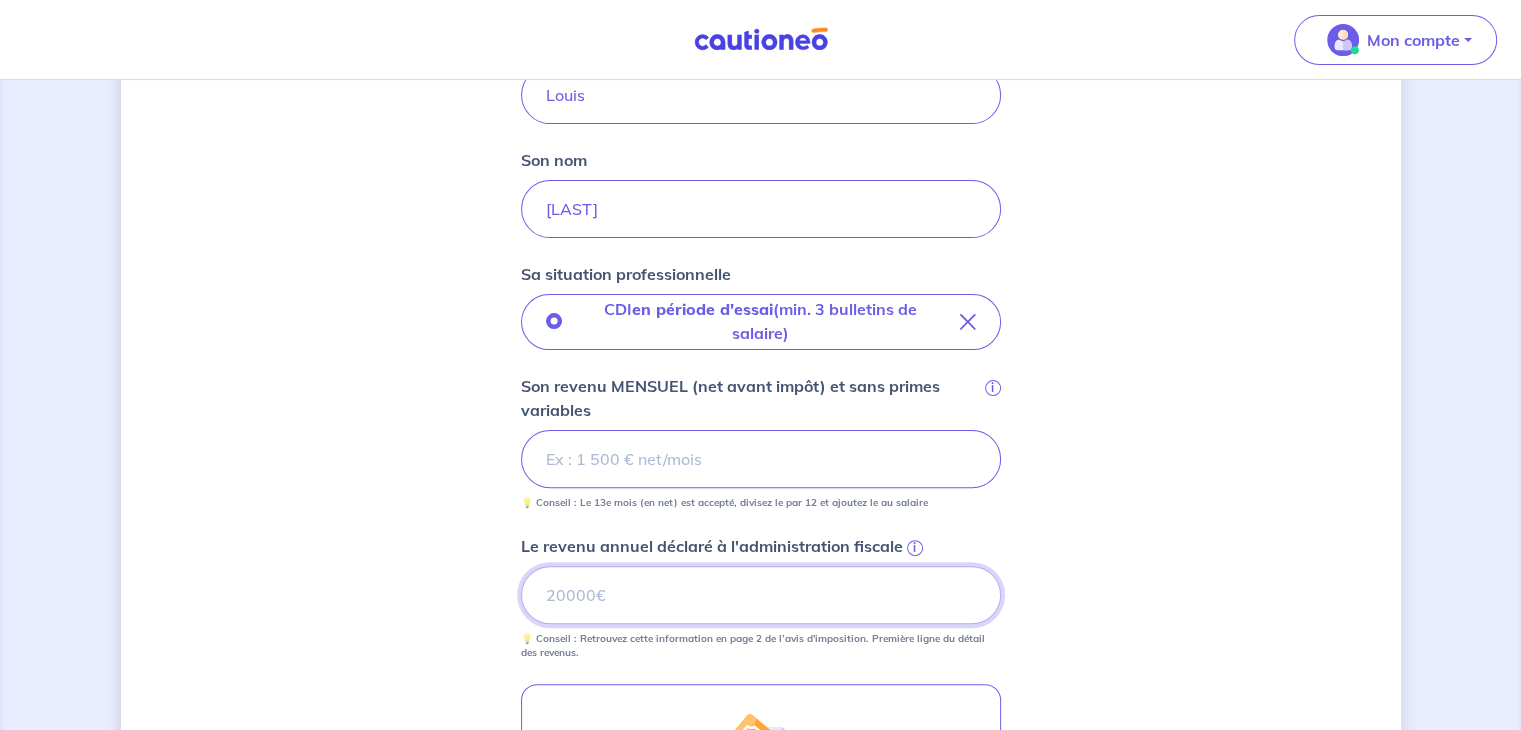 click on "Le revenu annuel déclaré à l'administration fiscale i" at bounding box center [761, 595] 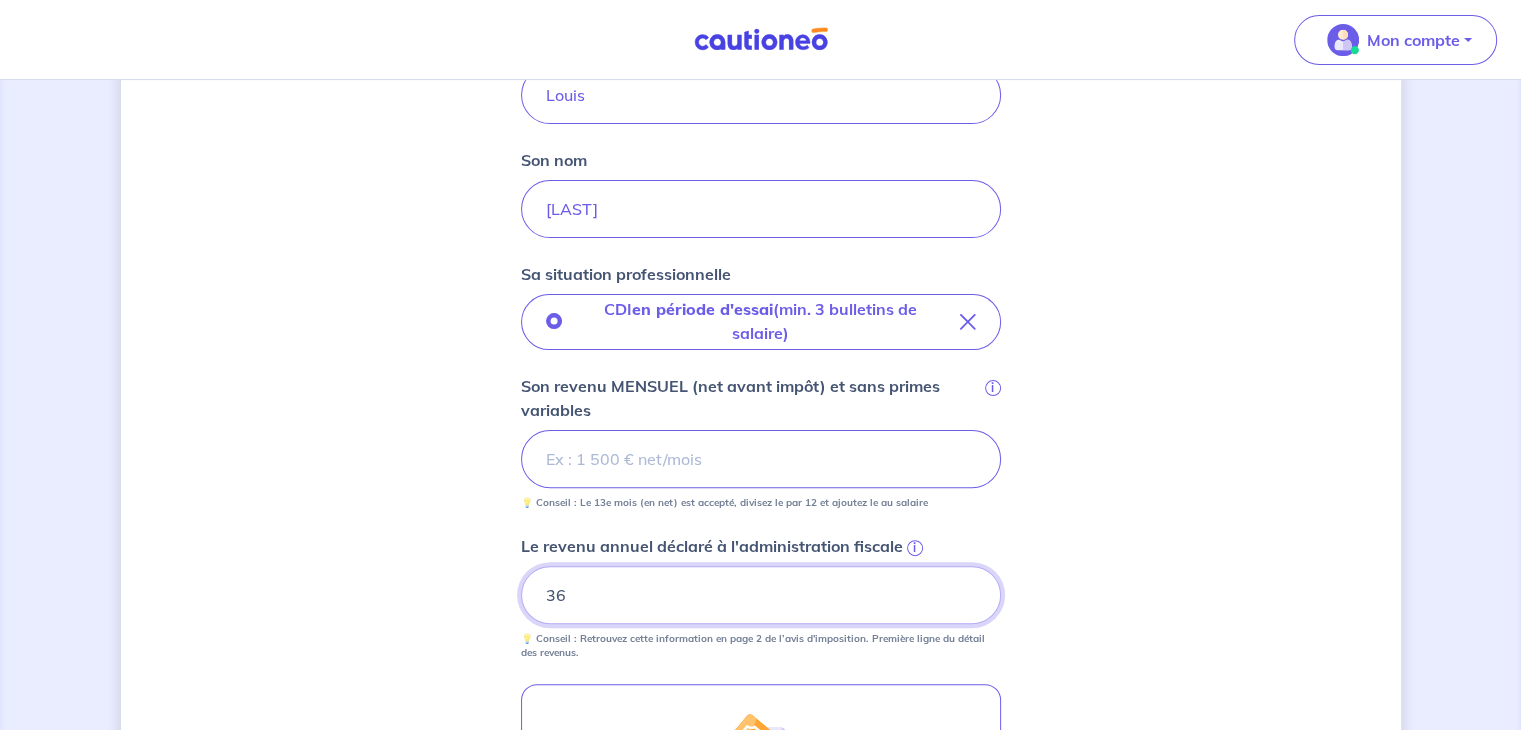 type on "3" 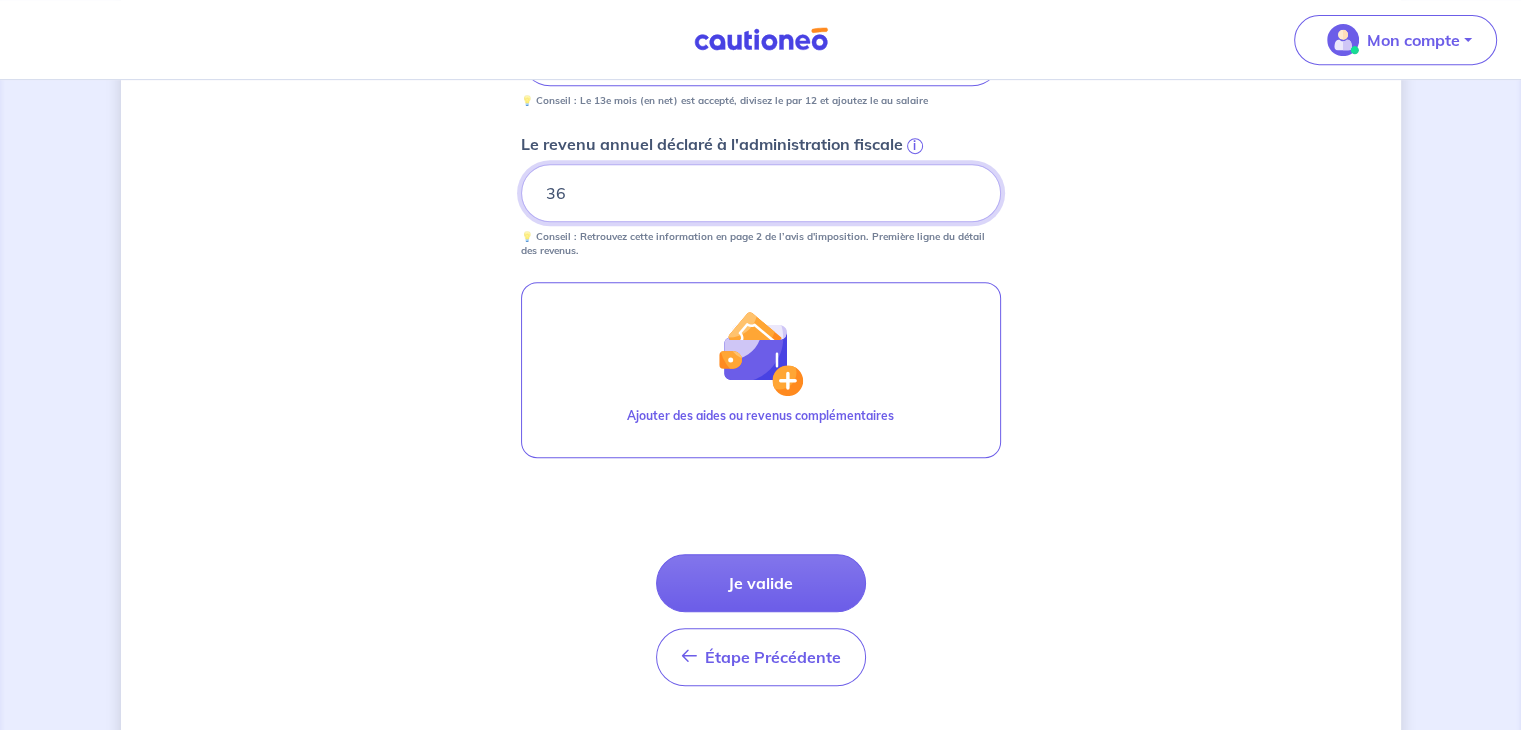 scroll, scrollTop: 922, scrollLeft: 0, axis: vertical 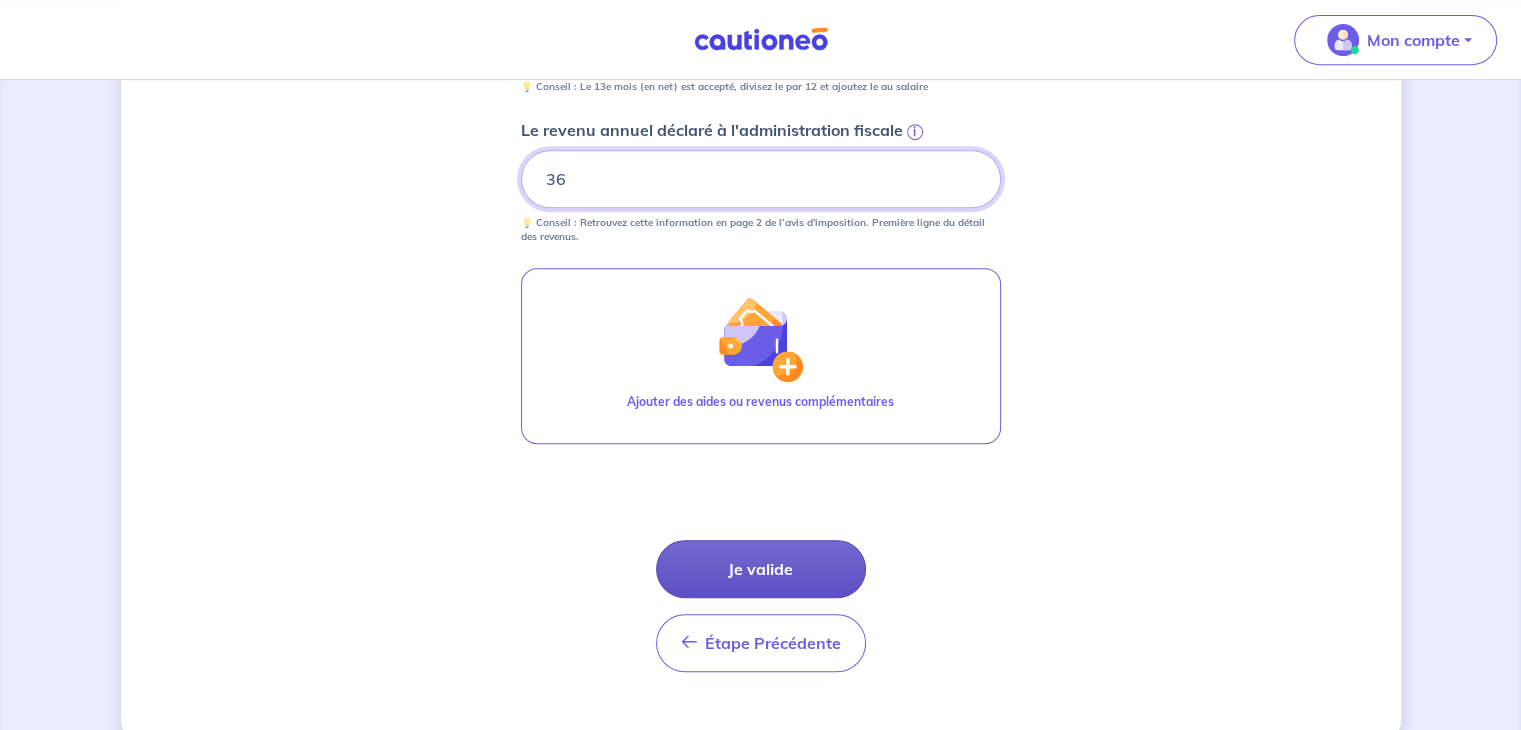 type on "[POSTAL_CODE]" 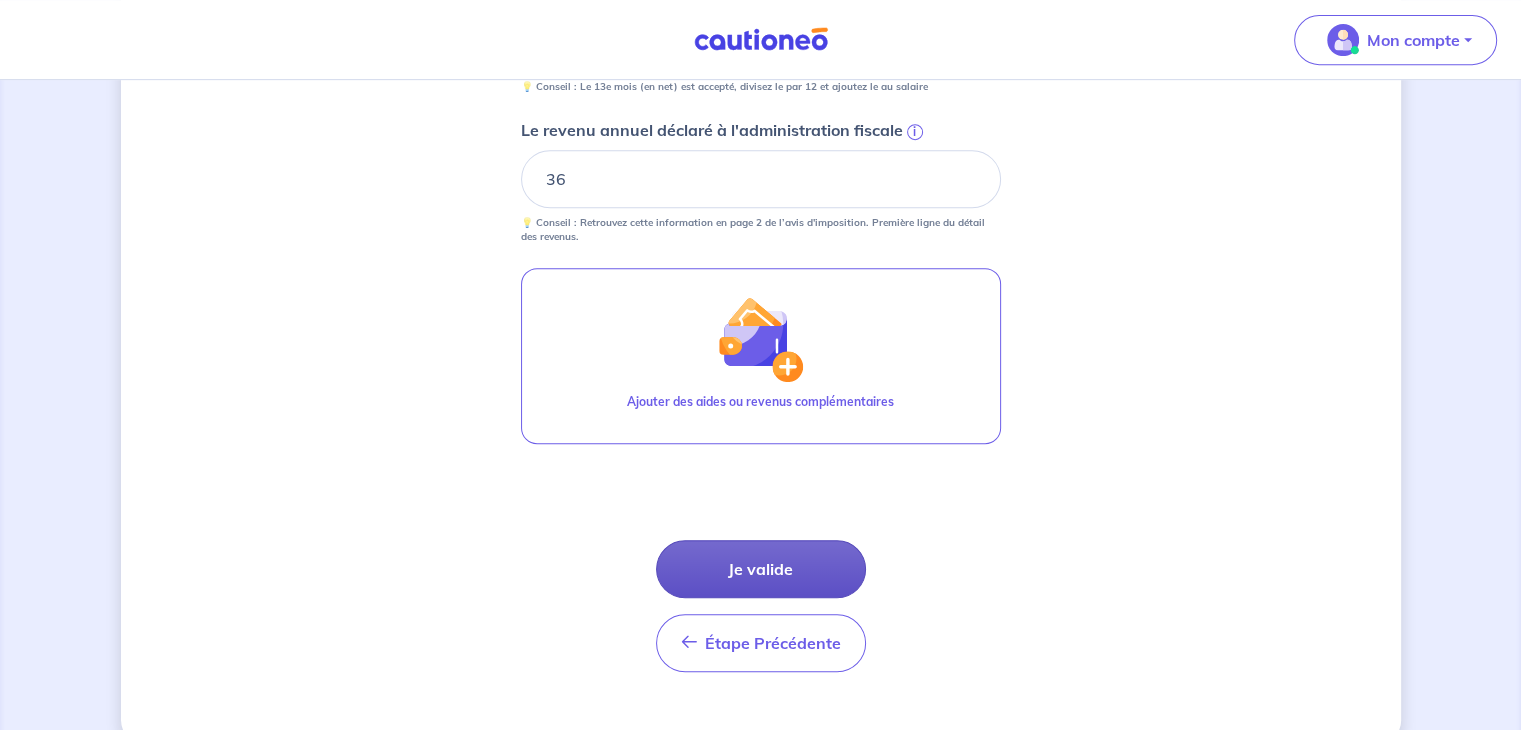 click on "Je valide" at bounding box center (761, 569) 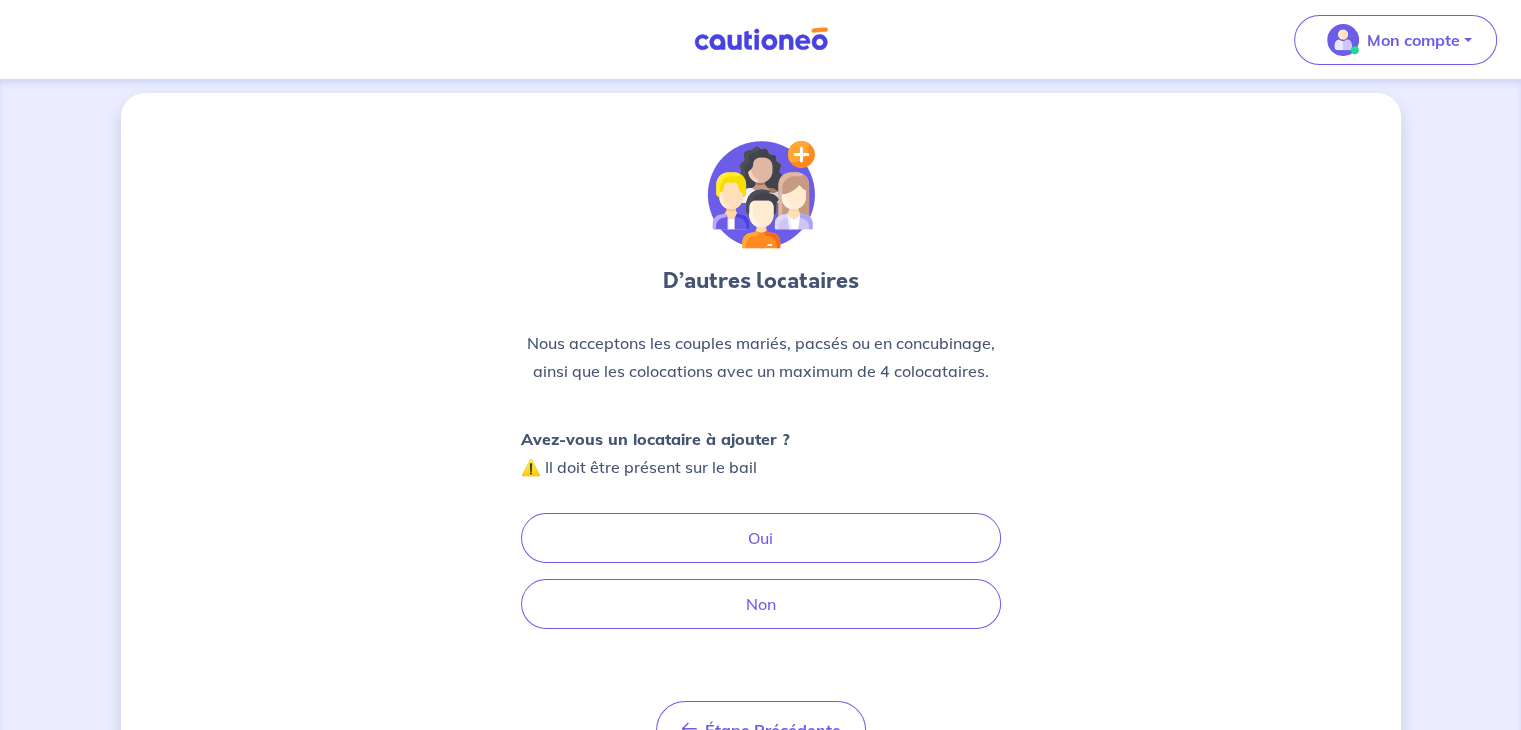scroll, scrollTop: 0, scrollLeft: 0, axis: both 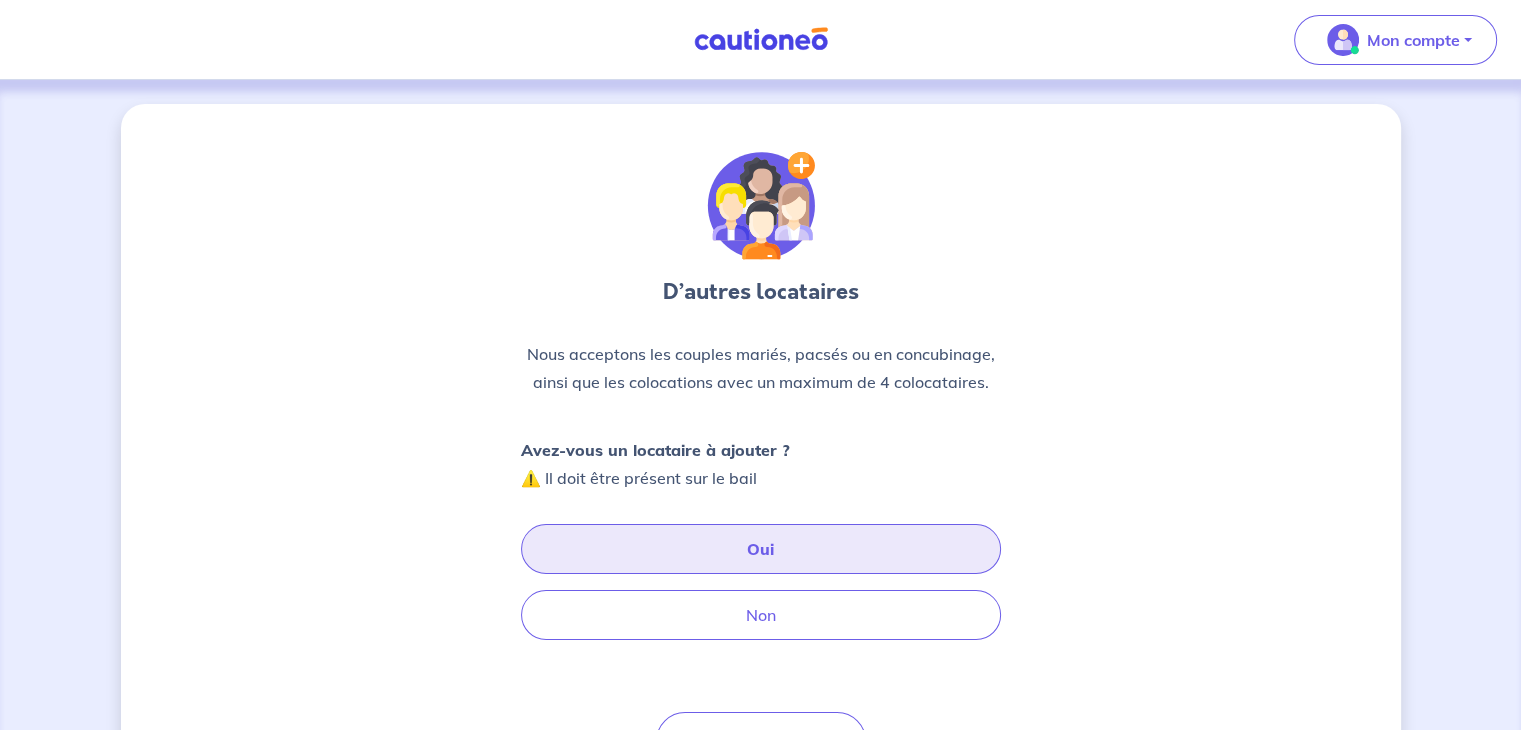 click on "Oui" at bounding box center (761, 549) 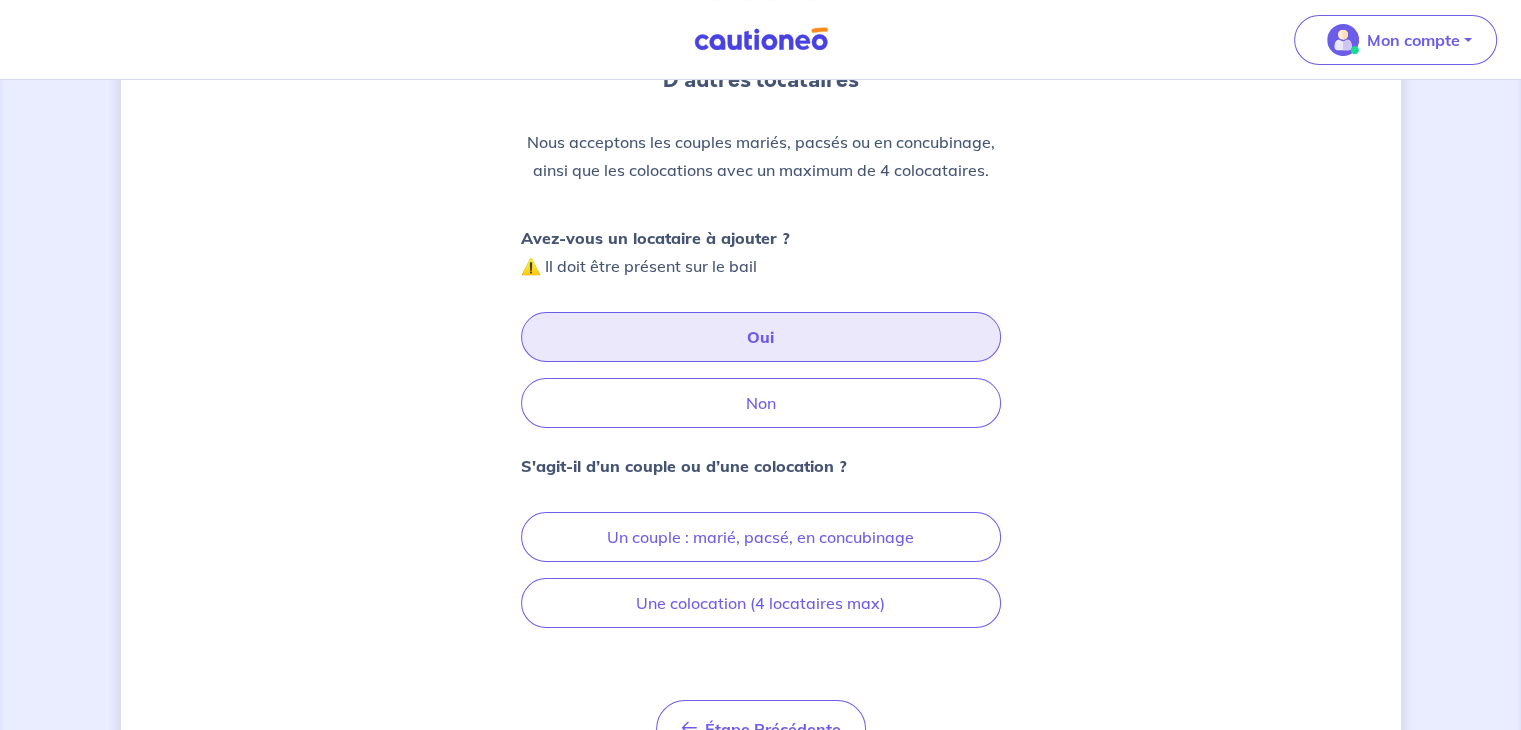 scroll, scrollTop: 216, scrollLeft: 0, axis: vertical 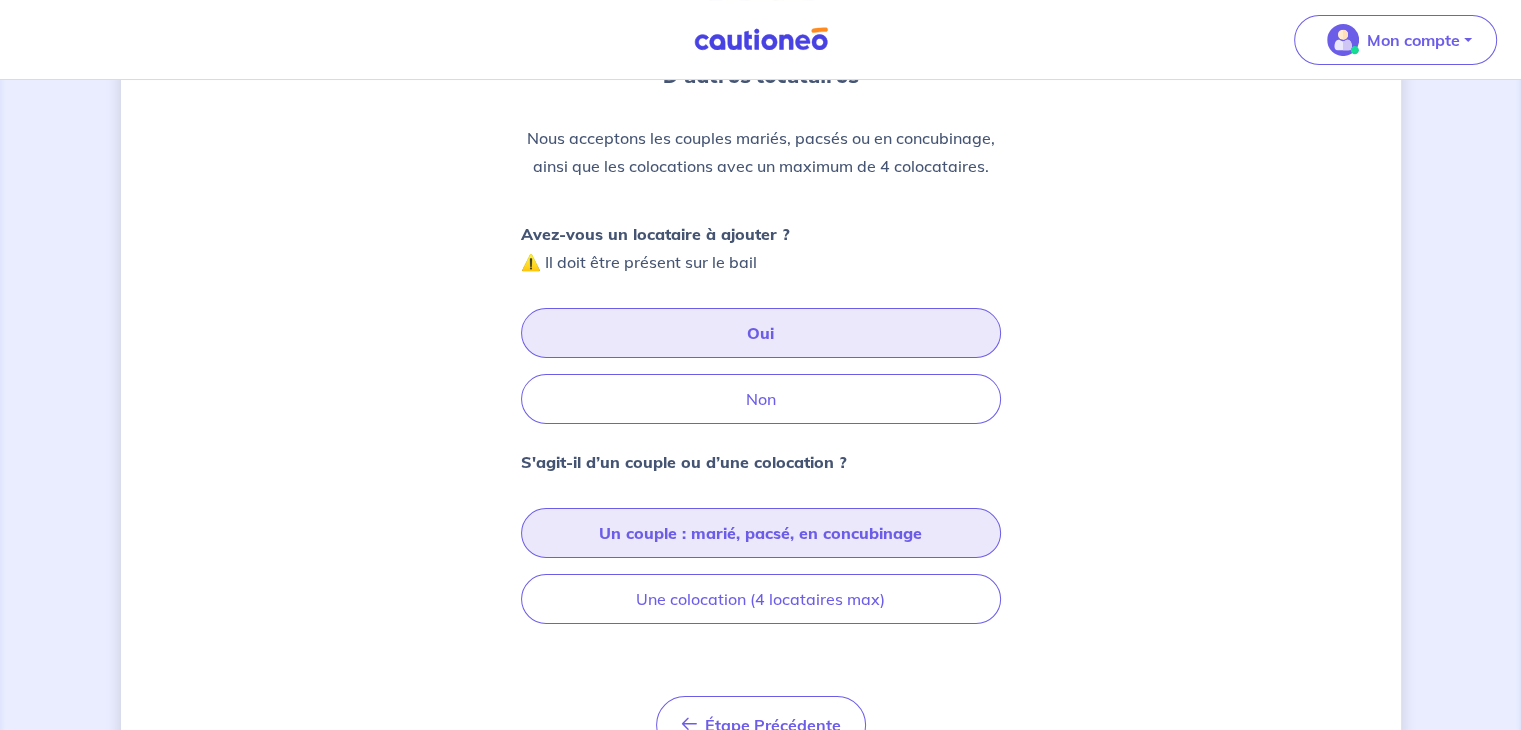 click on "Un couple : marié, pacsé, en concubinage" at bounding box center [761, 533] 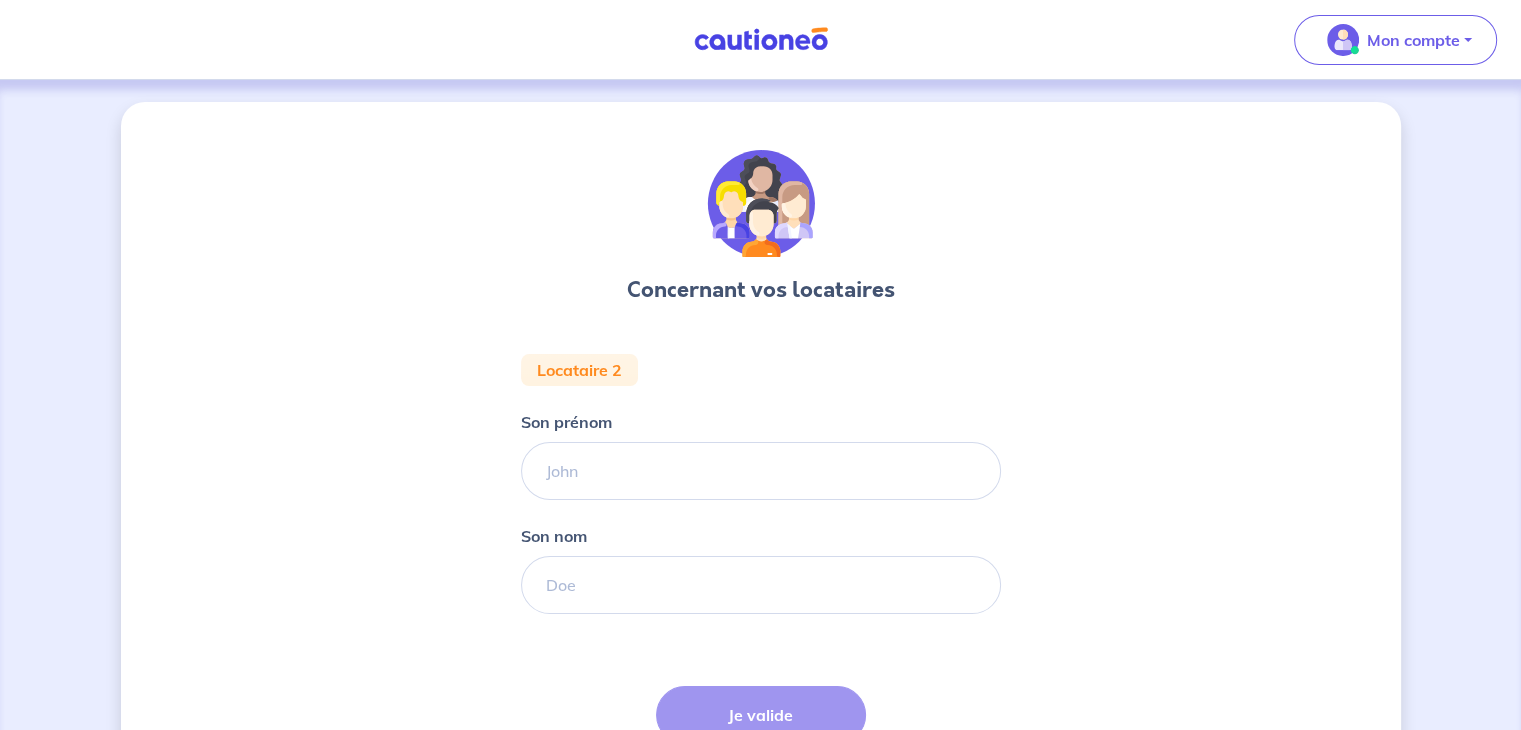 scroll, scrollTop: 0, scrollLeft: 0, axis: both 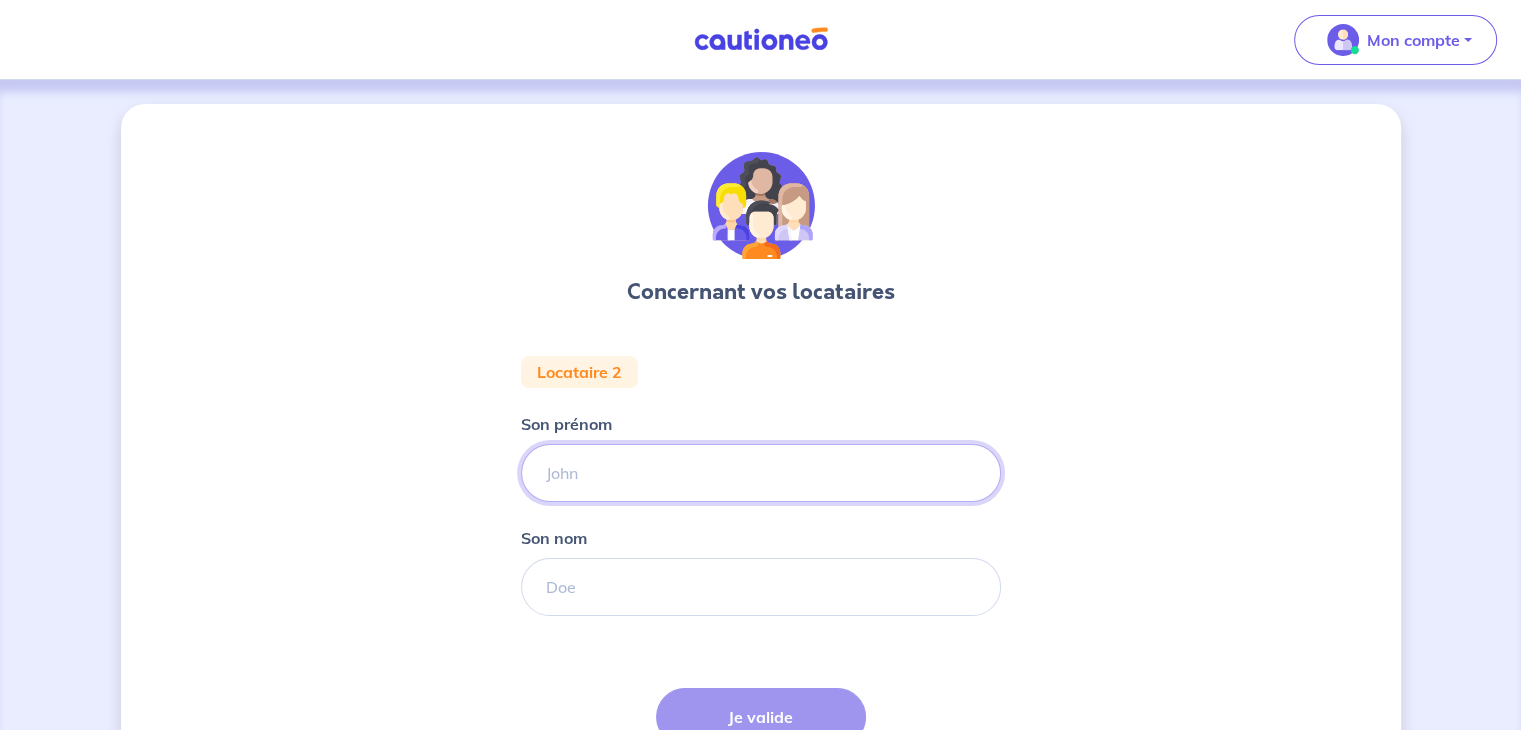 click on "Son prénom" at bounding box center (761, 473) 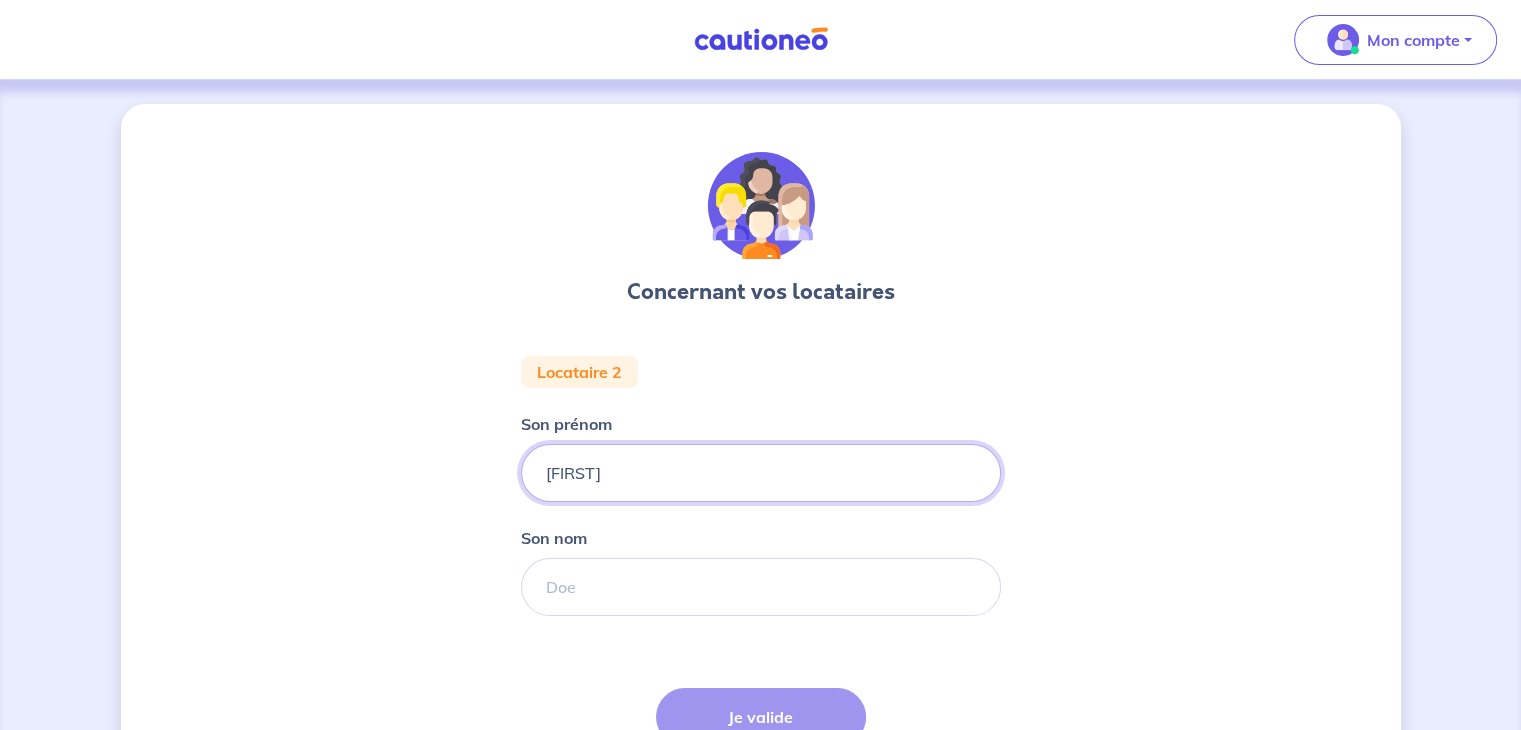 type on "[FIRST]" 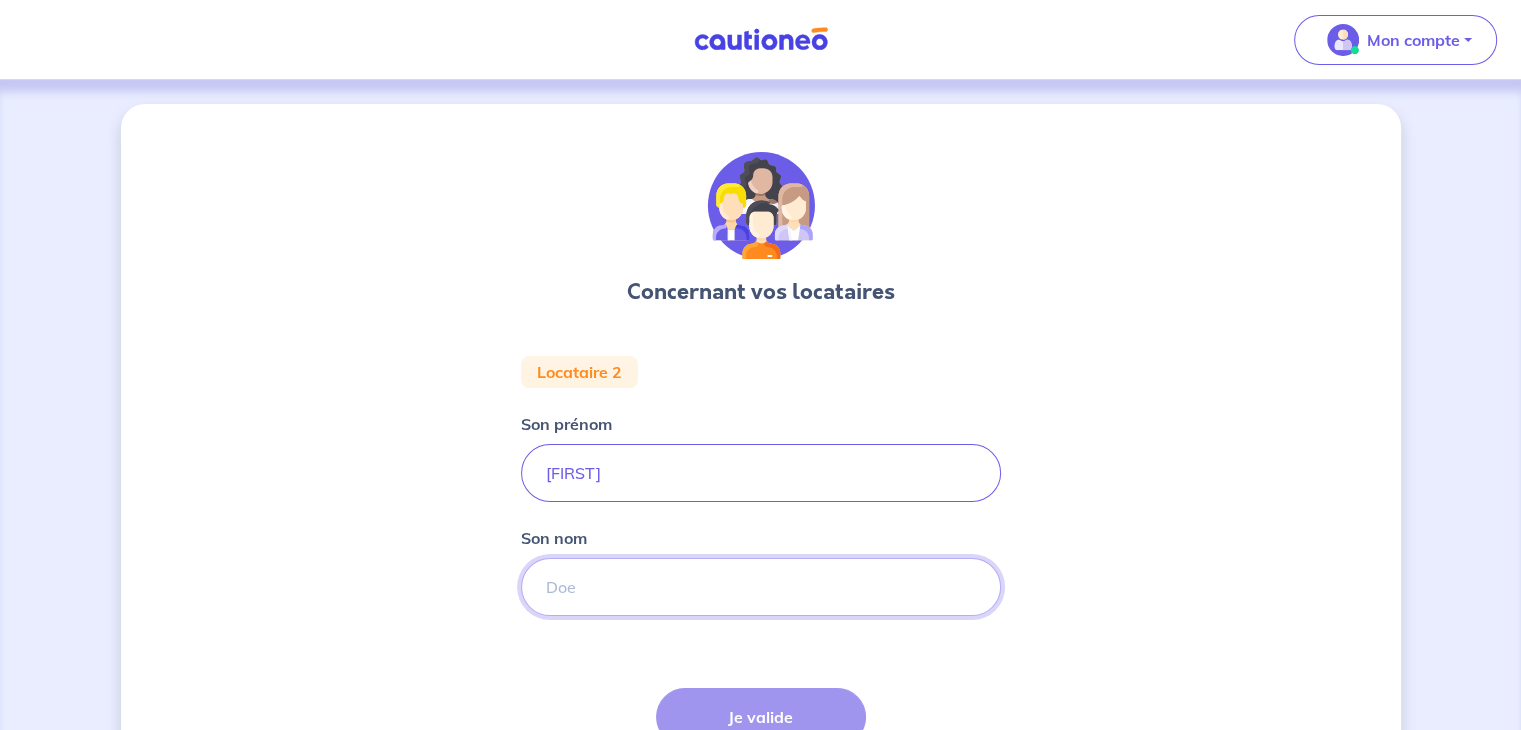 click on "Son nom" at bounding box center [761, 587] 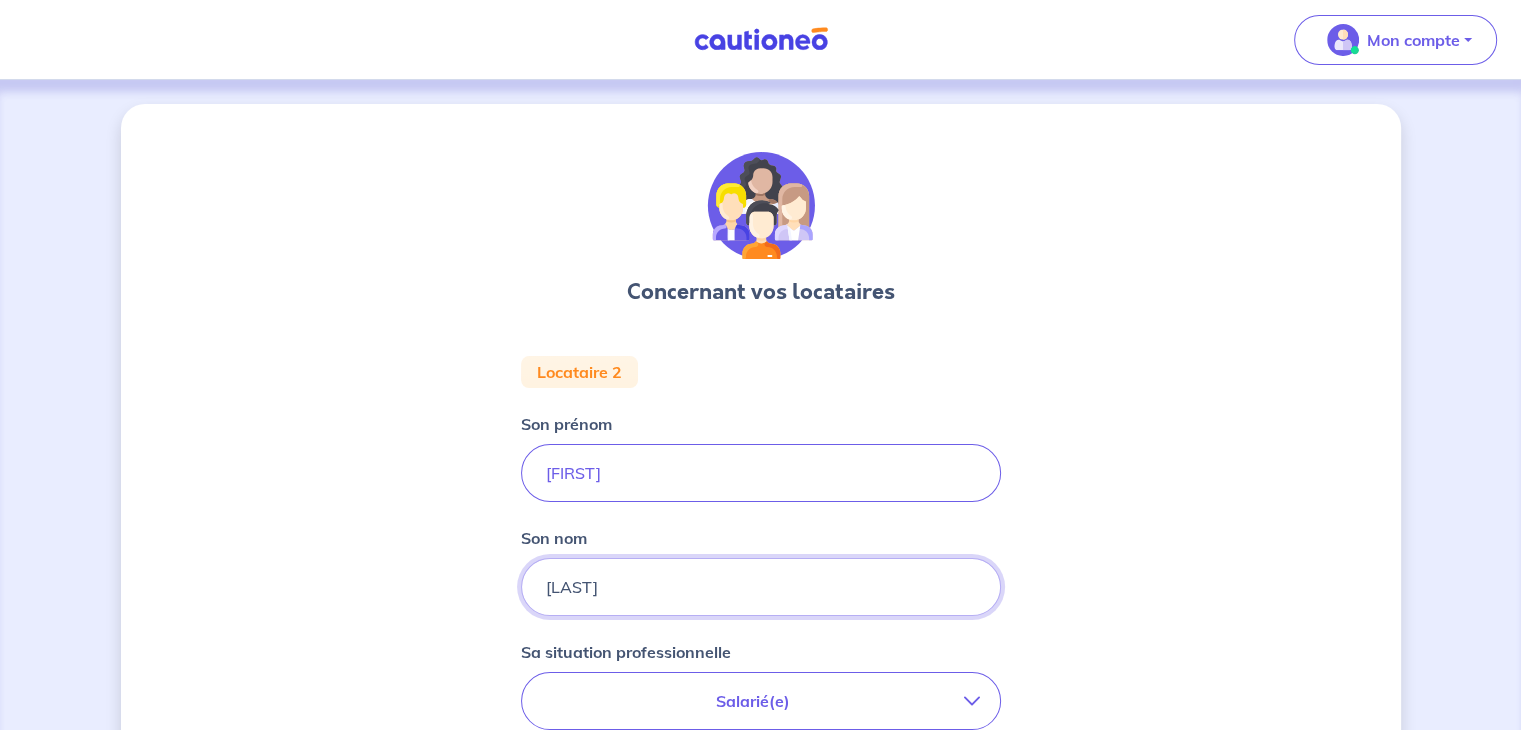 type on "[LAST]" 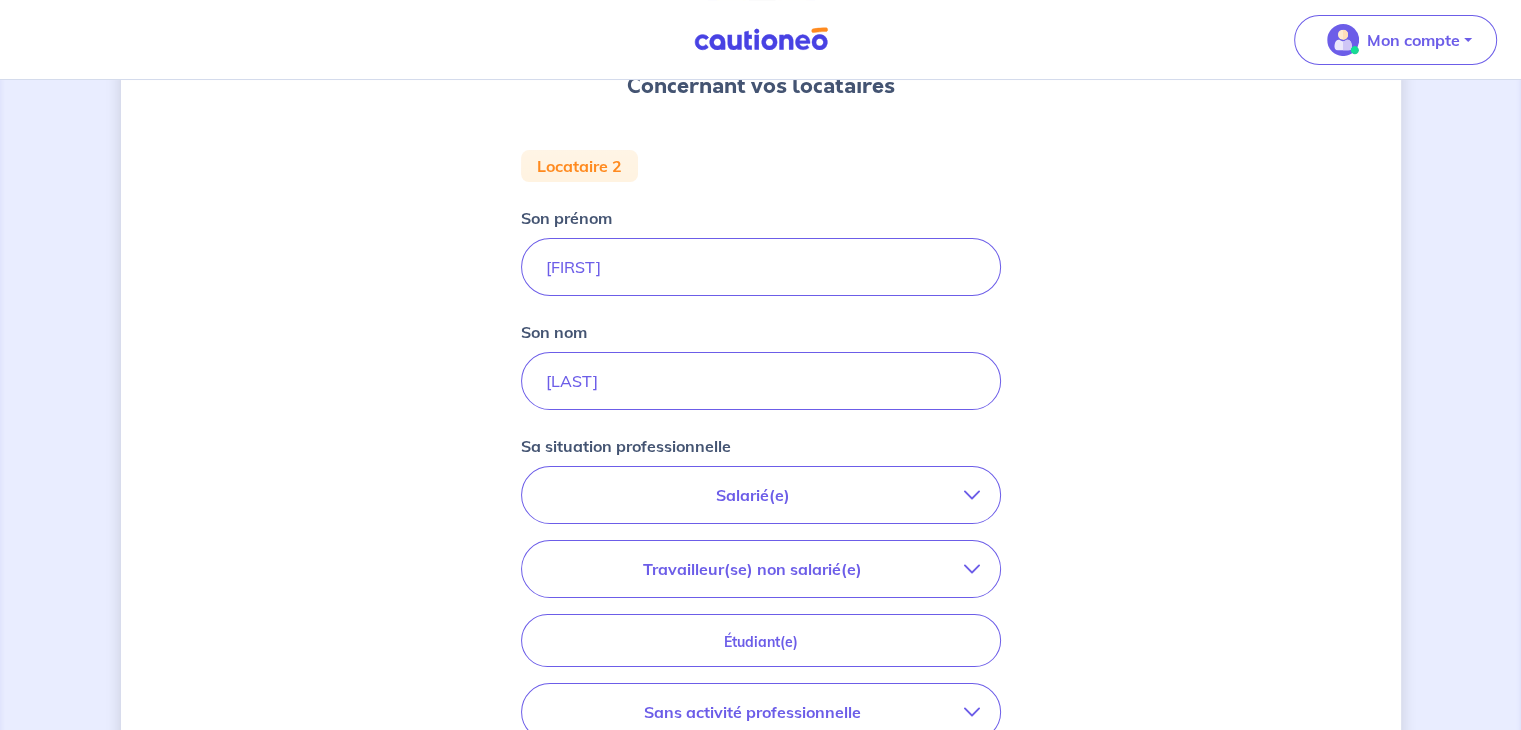 scroll, scrollTop: 208, scrollLeft: 0, axis: vertical 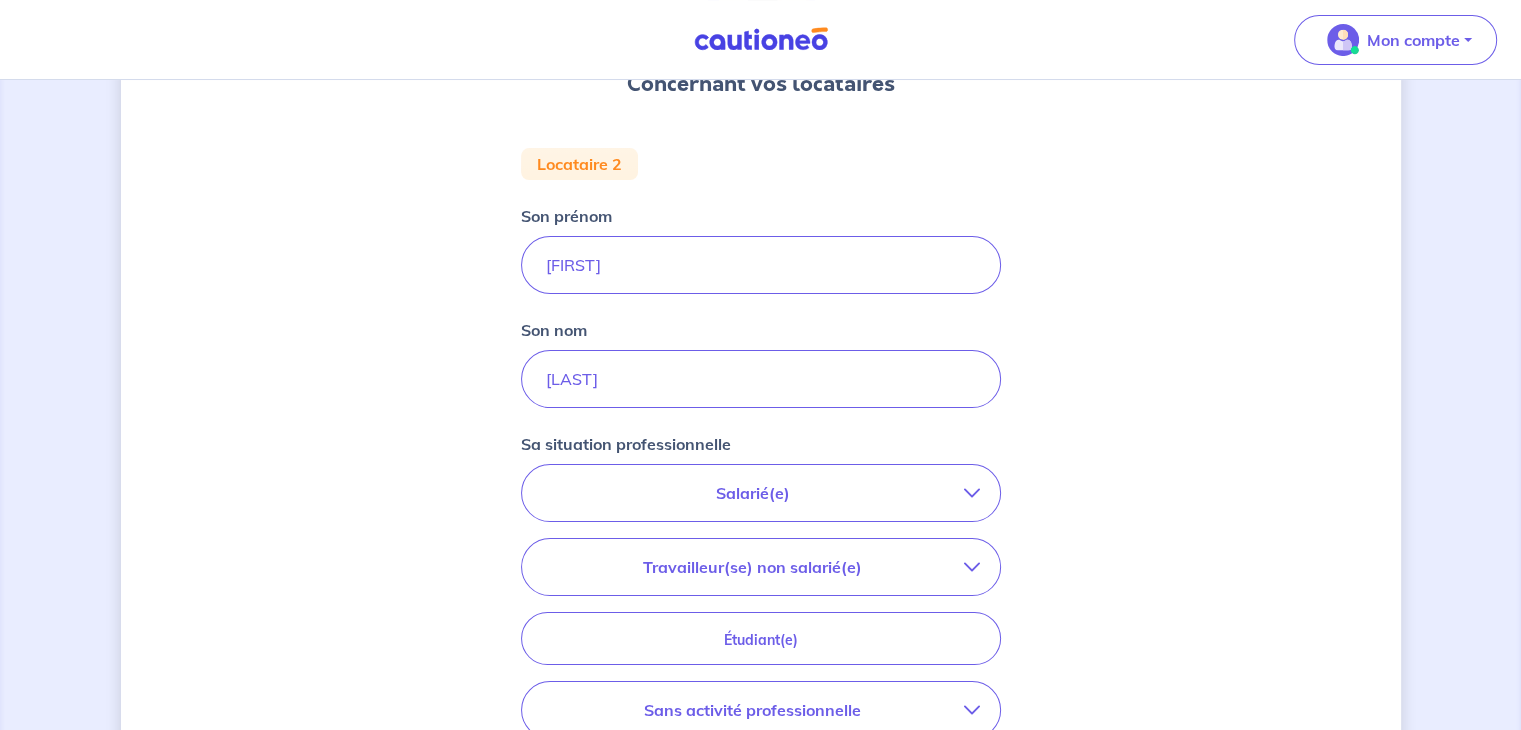 click on "Salarié(e)" at bounding box center (753, 493) 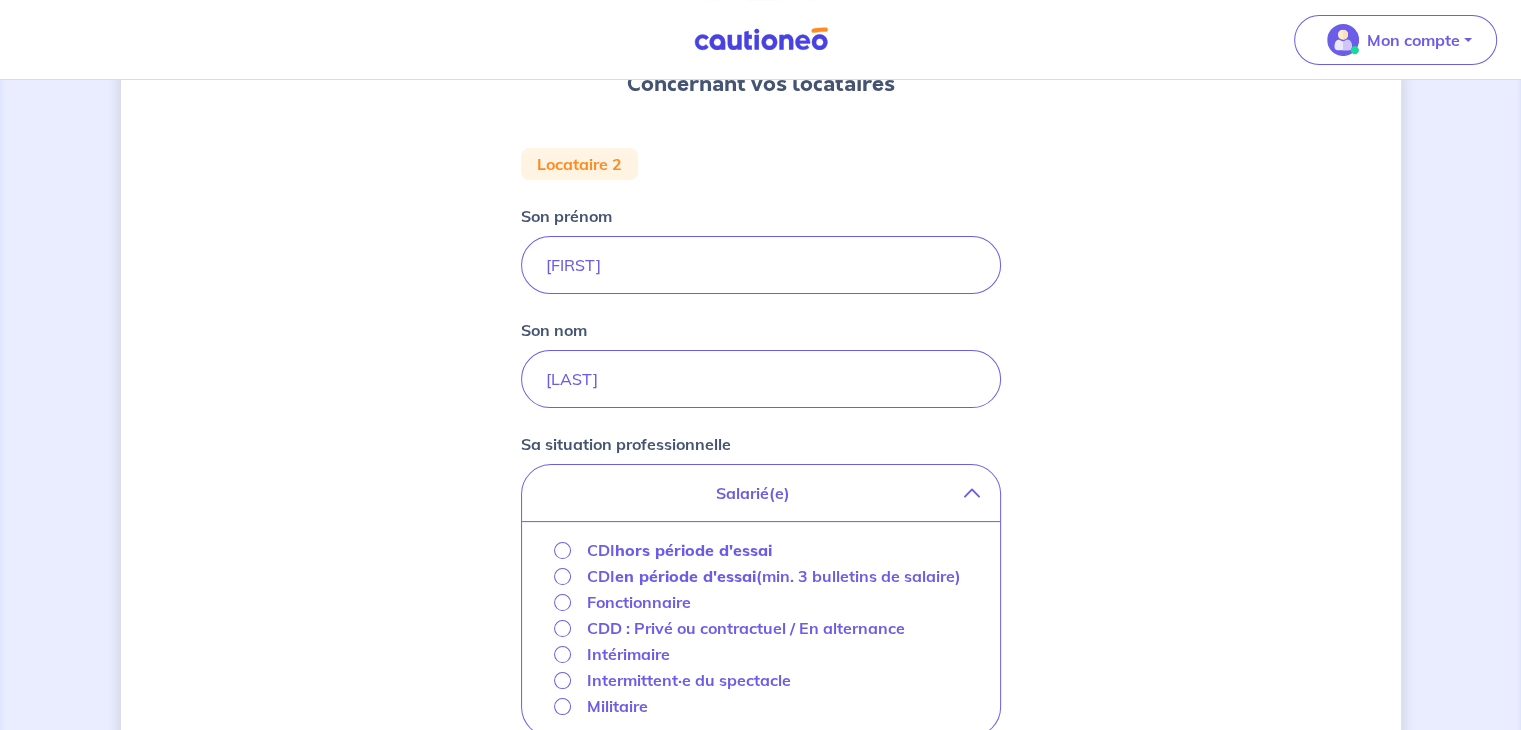 click on "en période d'essai" at bounding box center (685, 576) 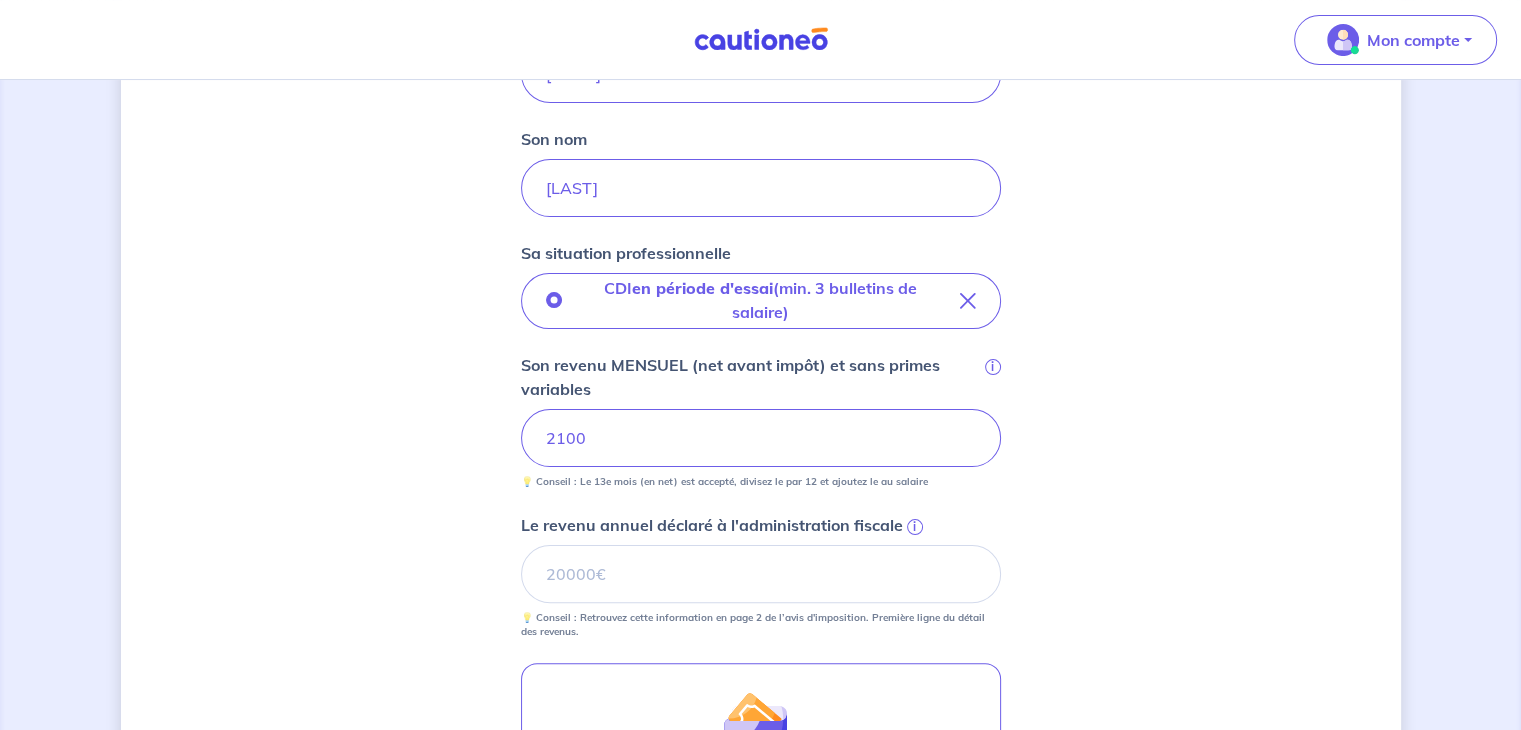 scroll, scrollTop: 400, scrollLeft: 0, axis: vertical 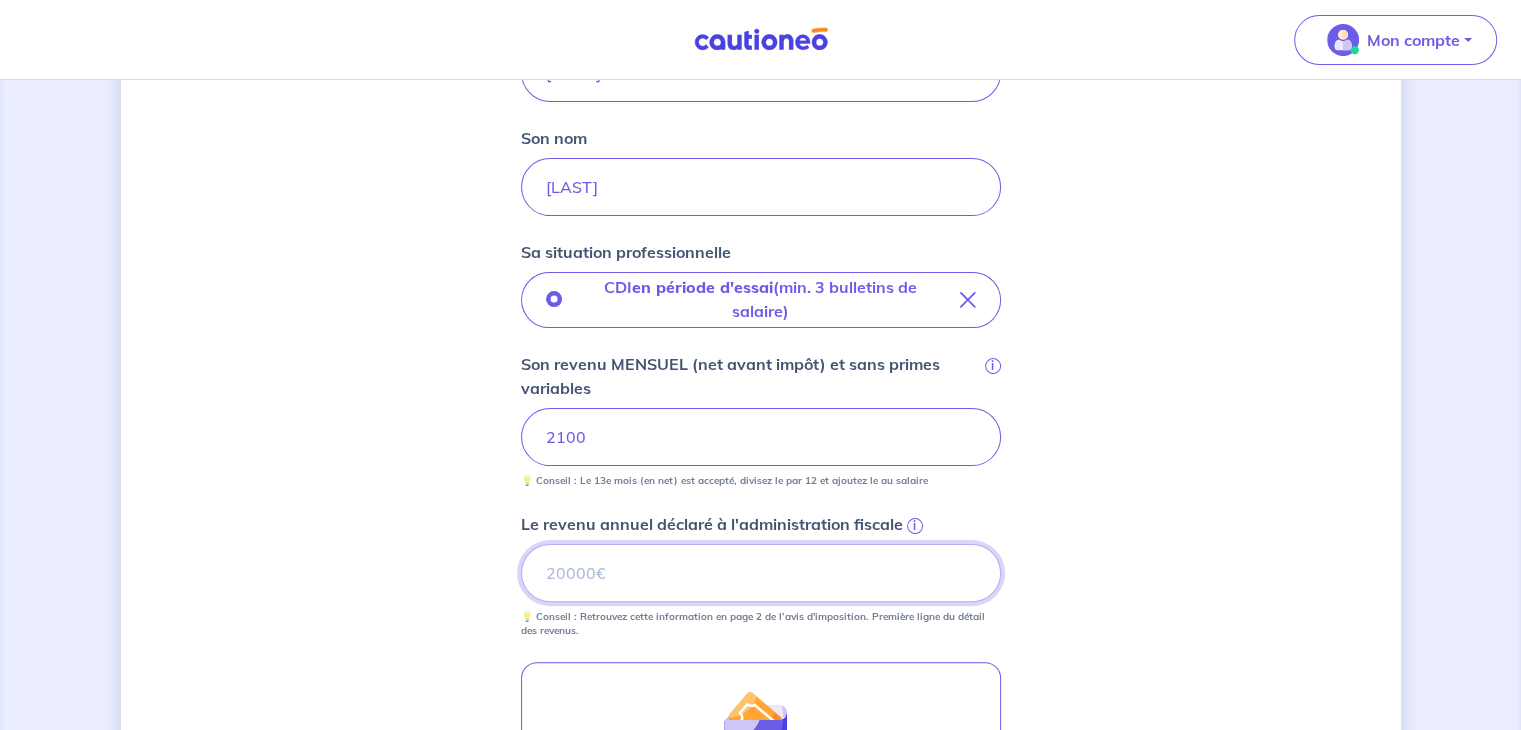 click on "Le revenu annuel déclaré à l'administration fiscale i" at bounding box center [761, 573] 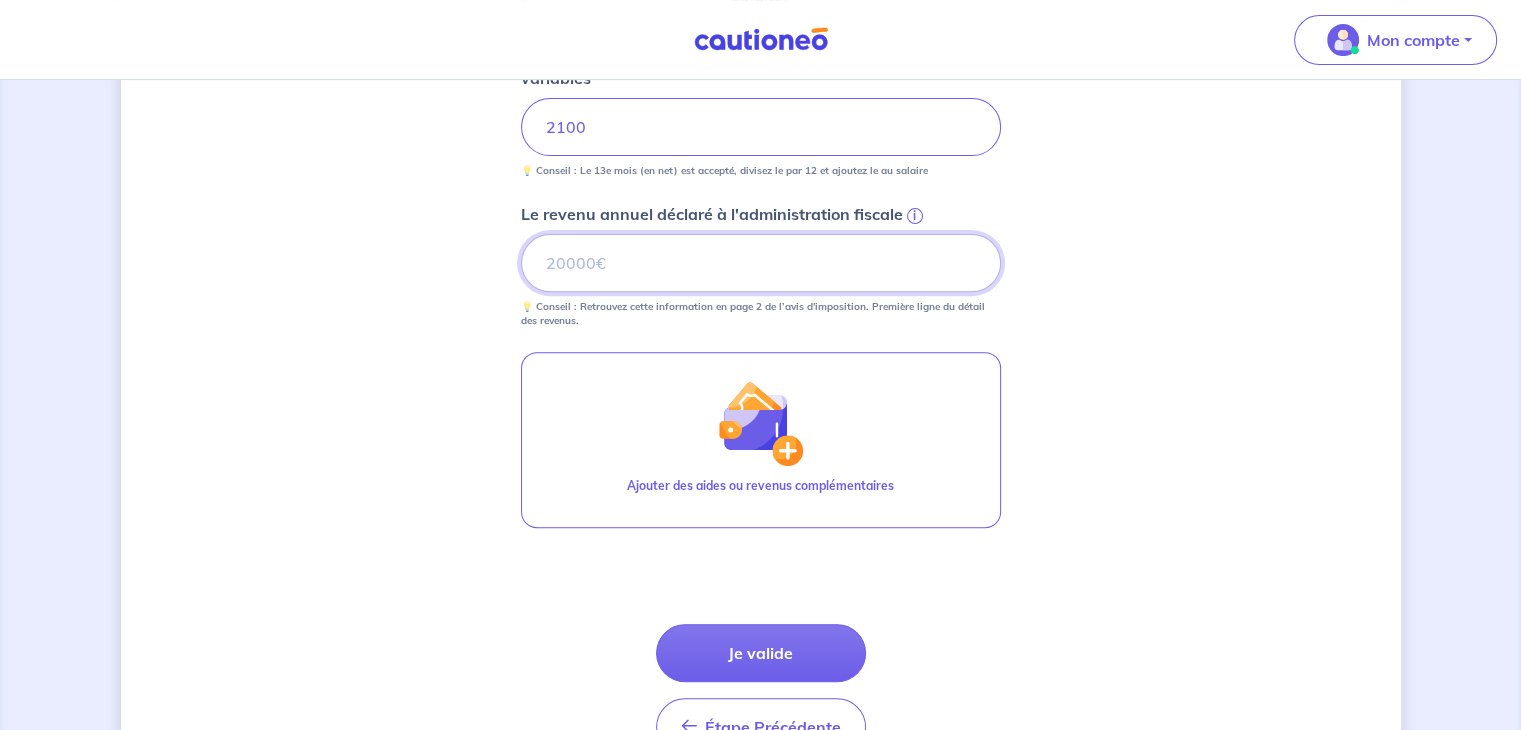 scroll, scrollTop: 712, scrollLeft: 0, axis: vertical 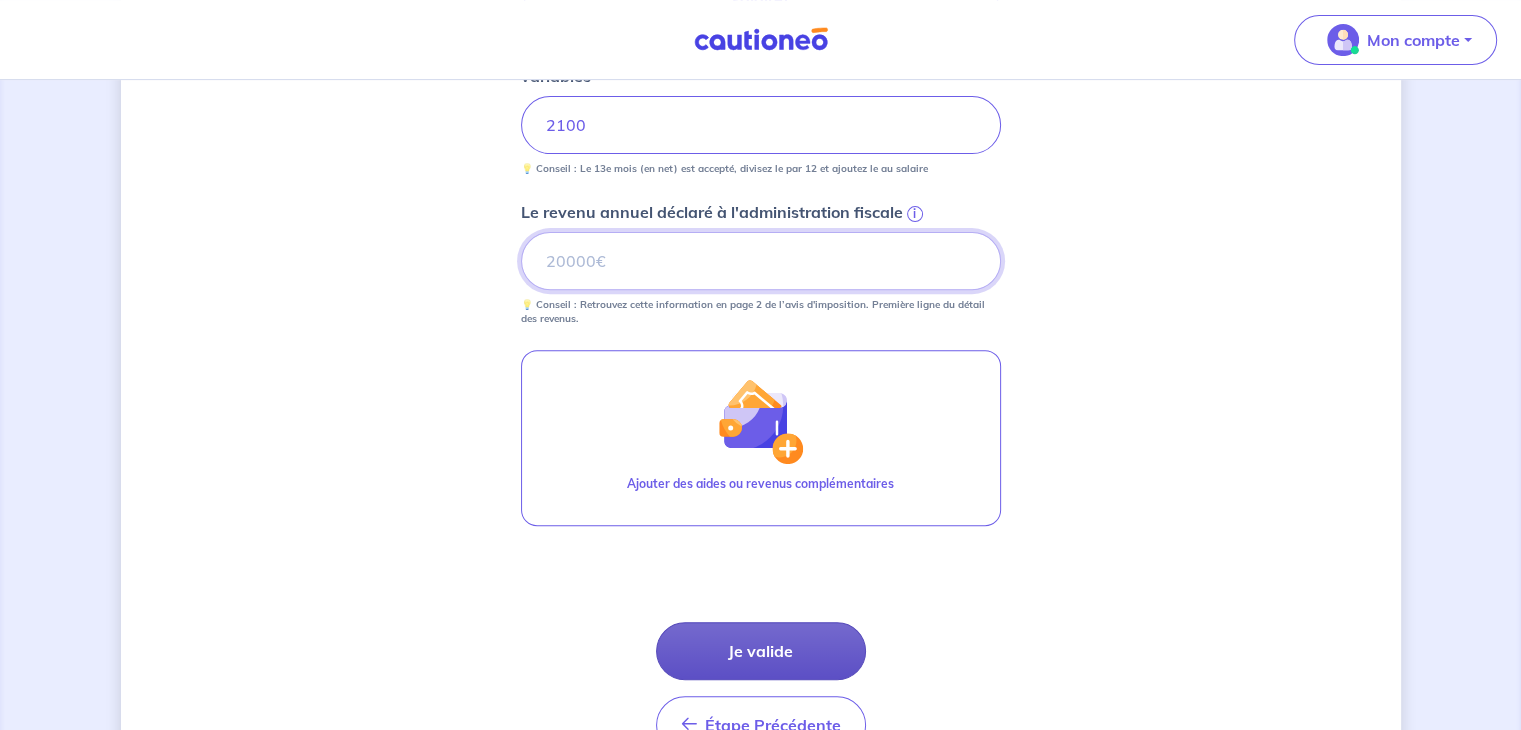type on "[POSTAL_CODE]" 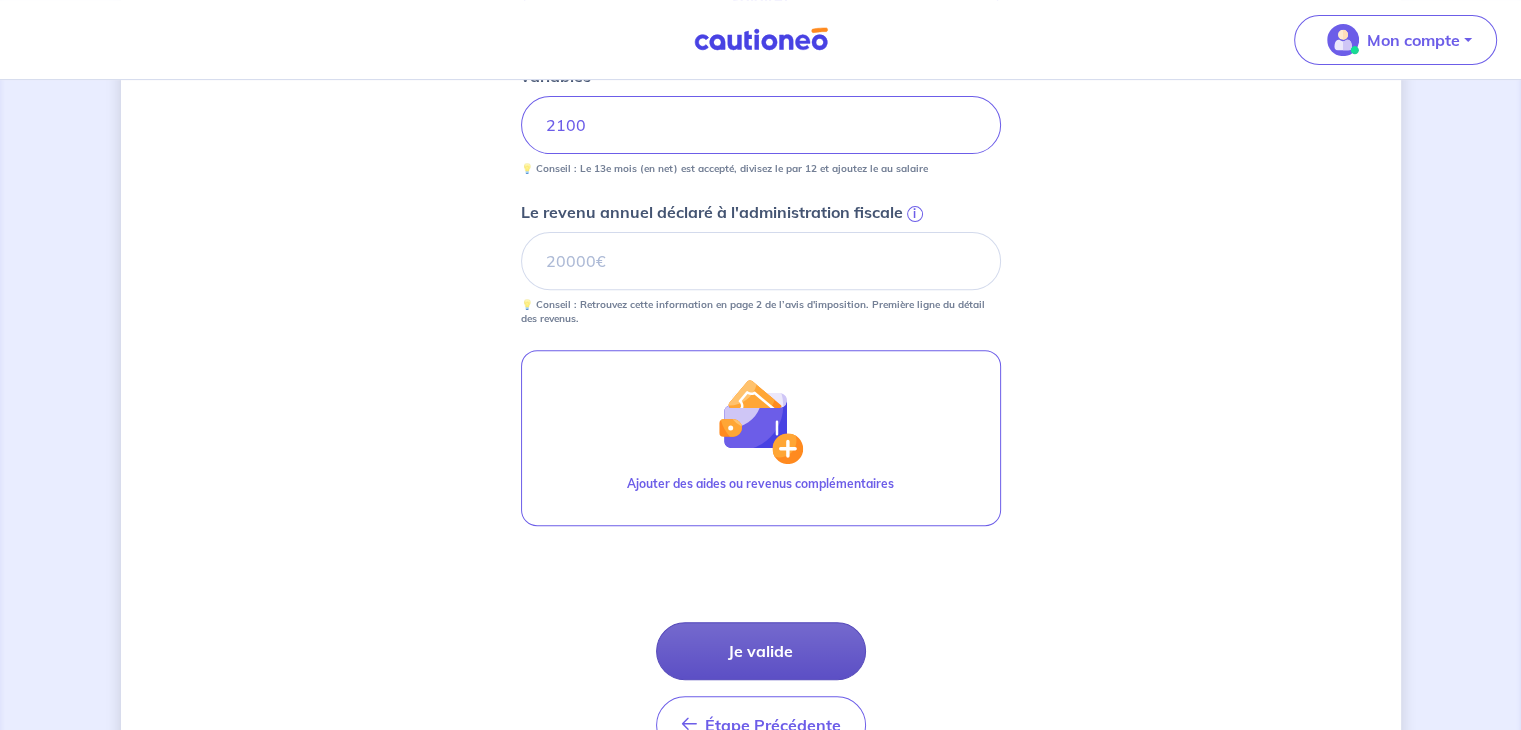 click on "Je valide" at bounding box center [761, 651] 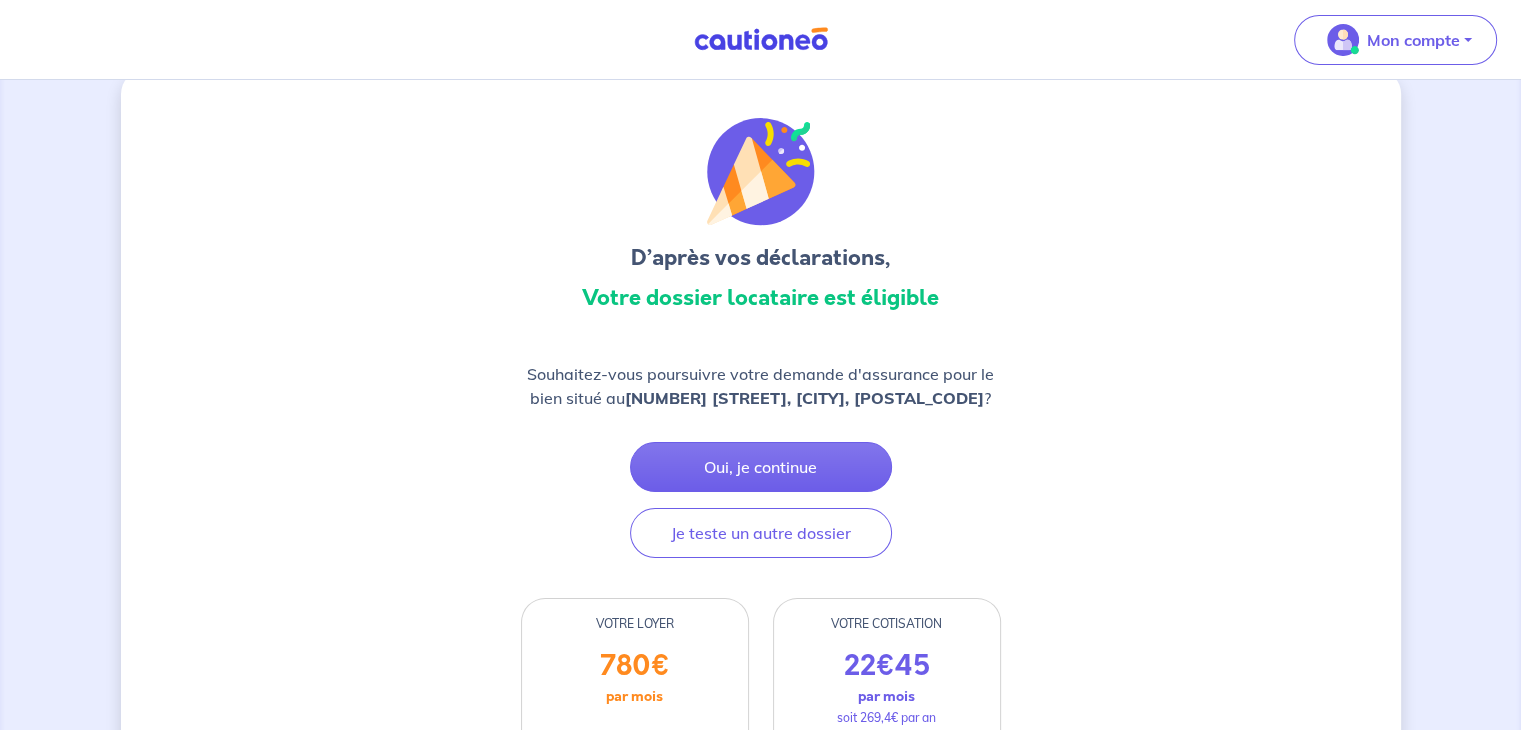 scroll, scrollTop: 0, scrollLeft: 0, axis: both 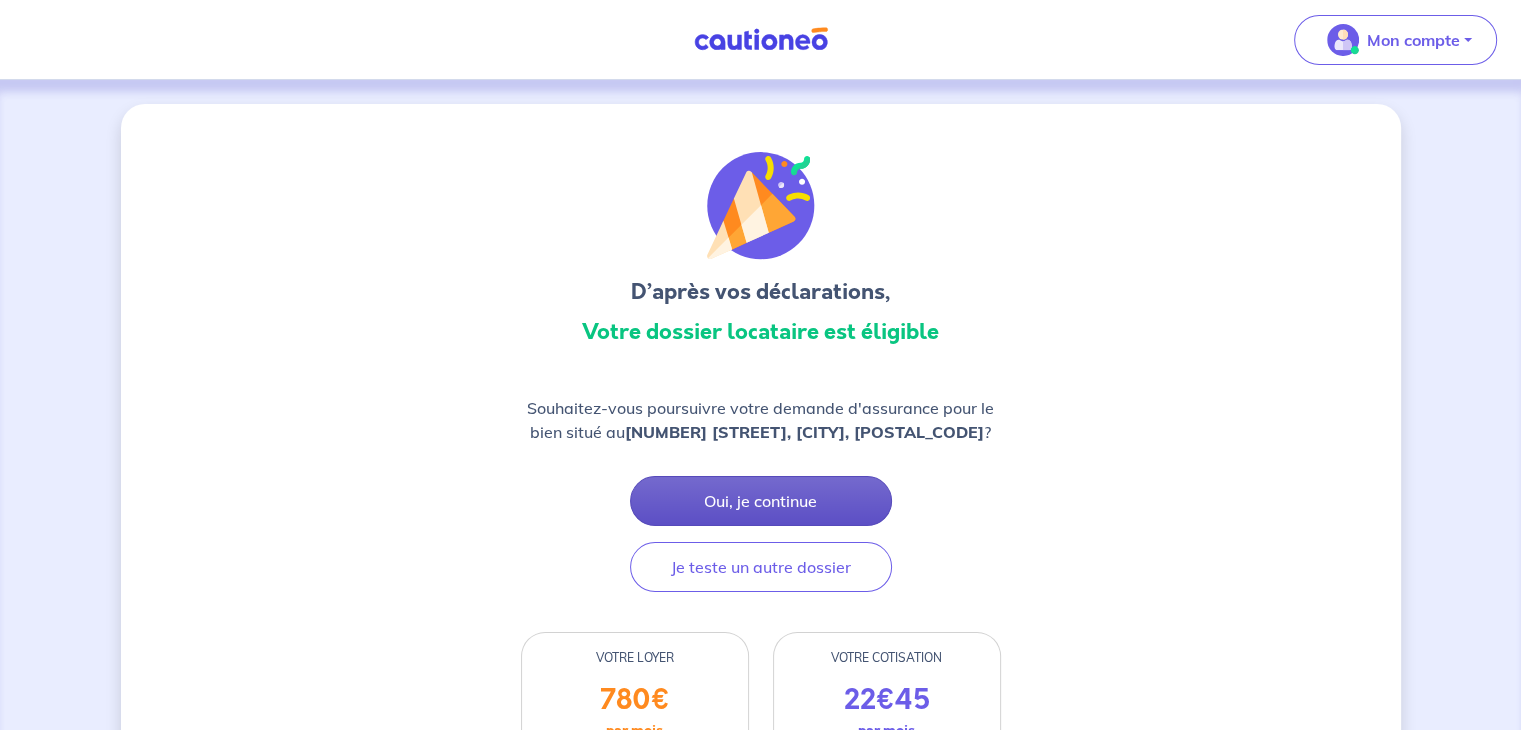 click on "Oui, je continue" at bounding box center (761, 501) 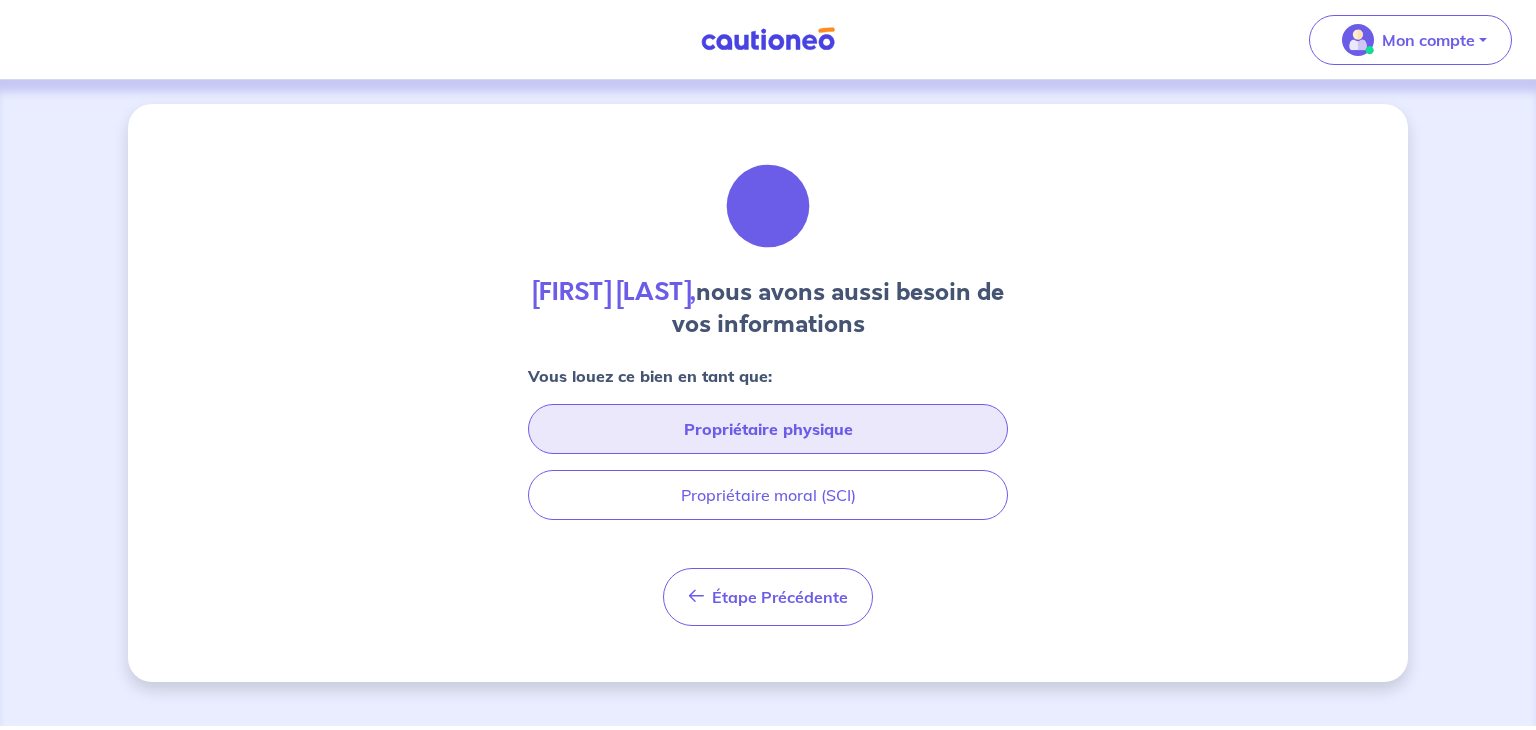 click on "Propriétaire physique" at bounding box center [768, 429] 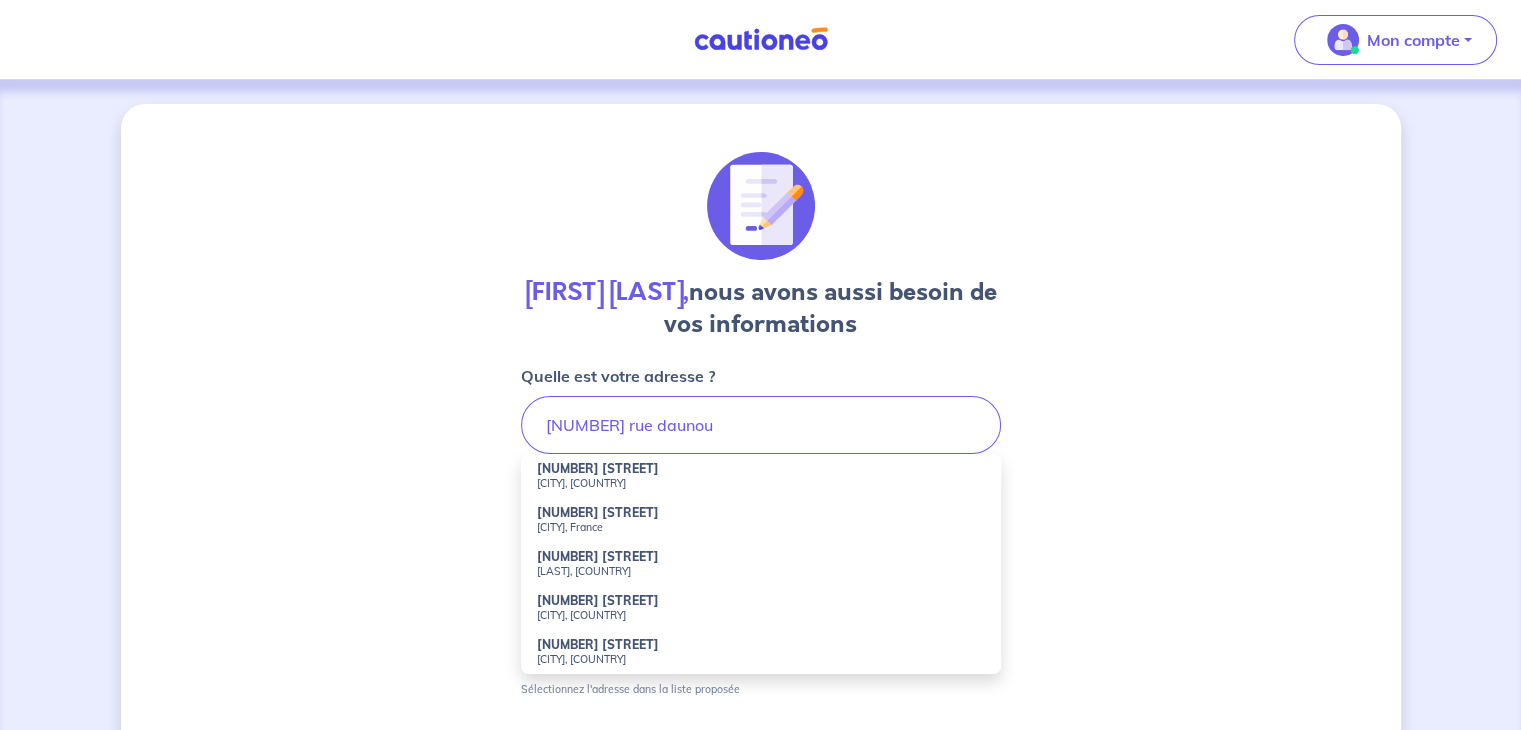 click on "[NUMBER] [STREET]" at bounding box center [598, 468] 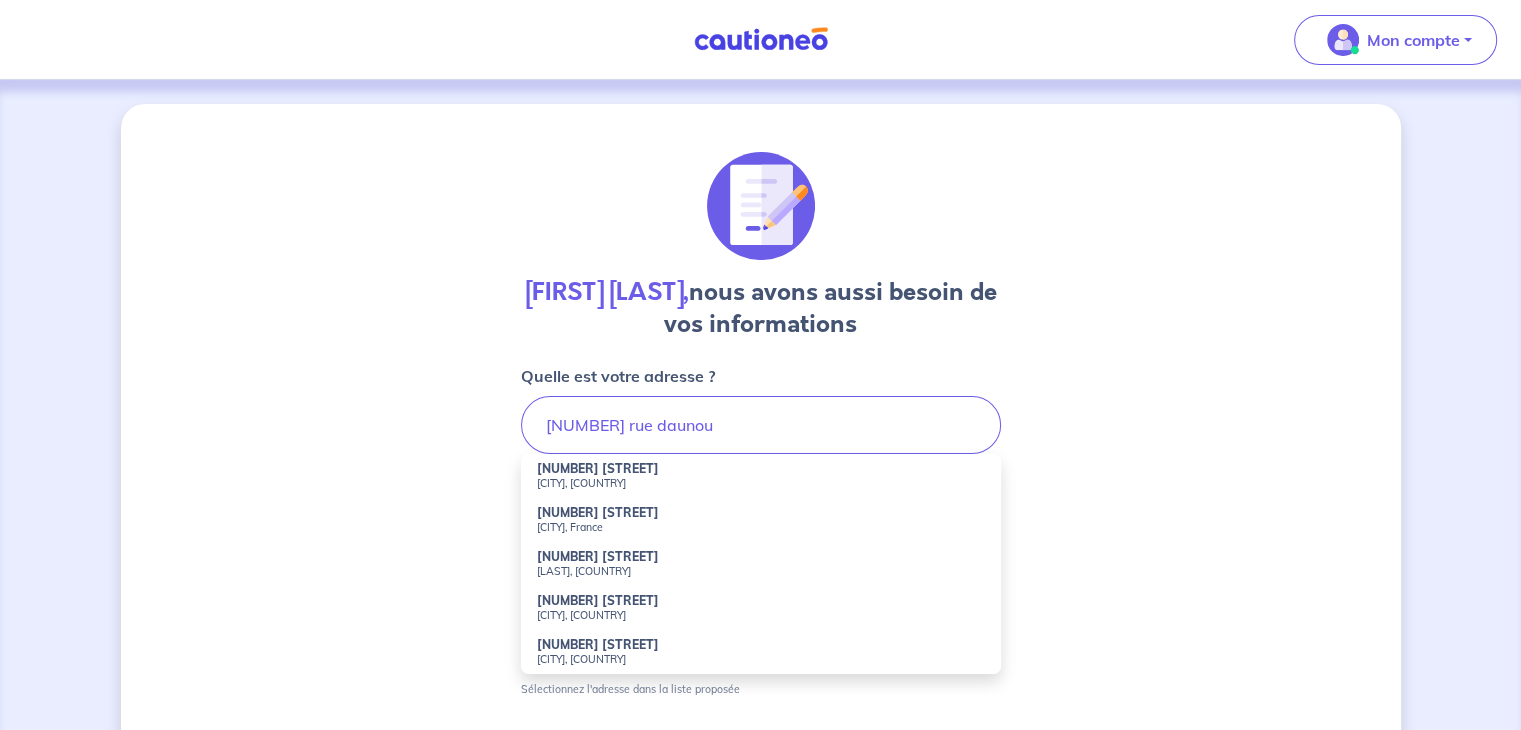 type on "[NUMBER] [STREET], [CITY], France" 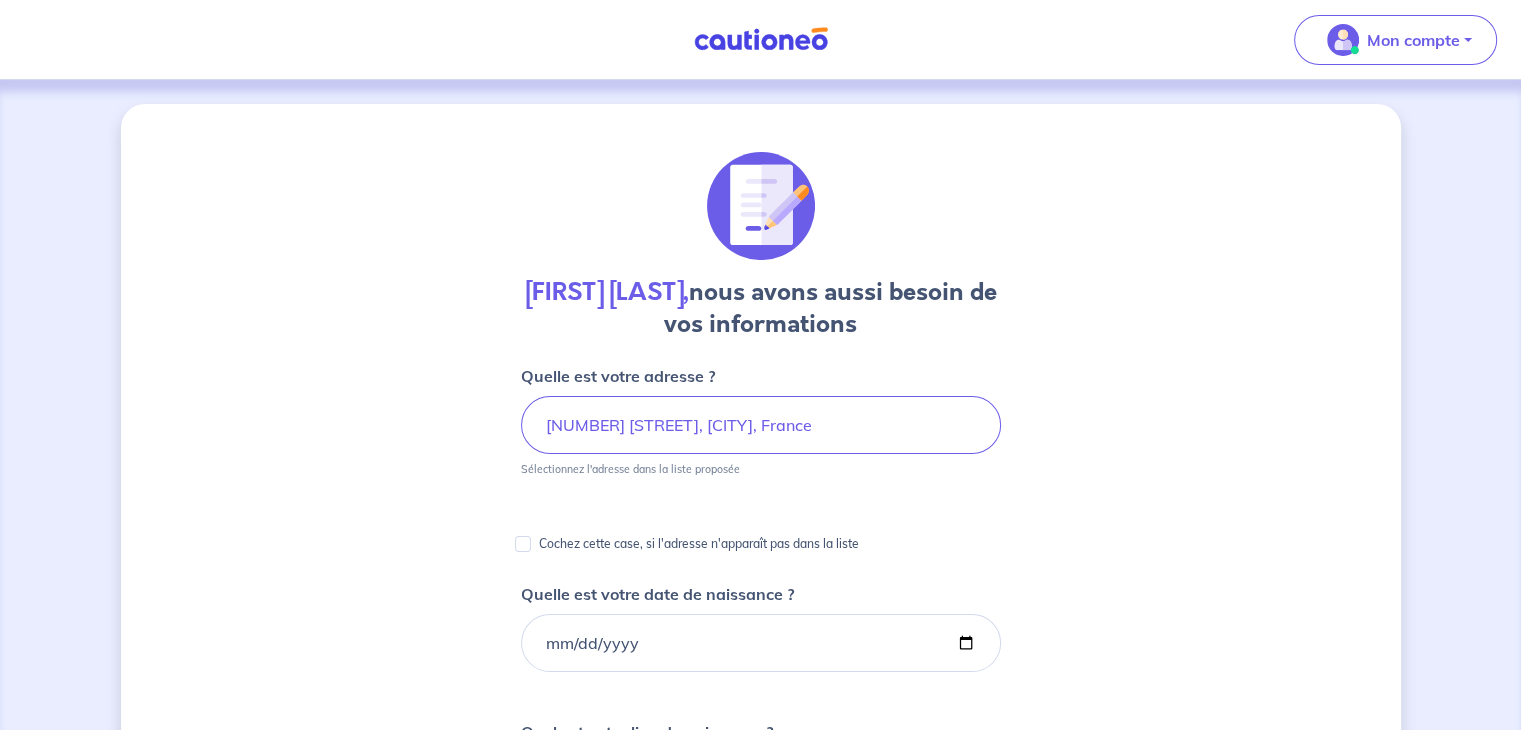 scroll, scrollTop: 146, scrollLeft: 0, axis: vertical 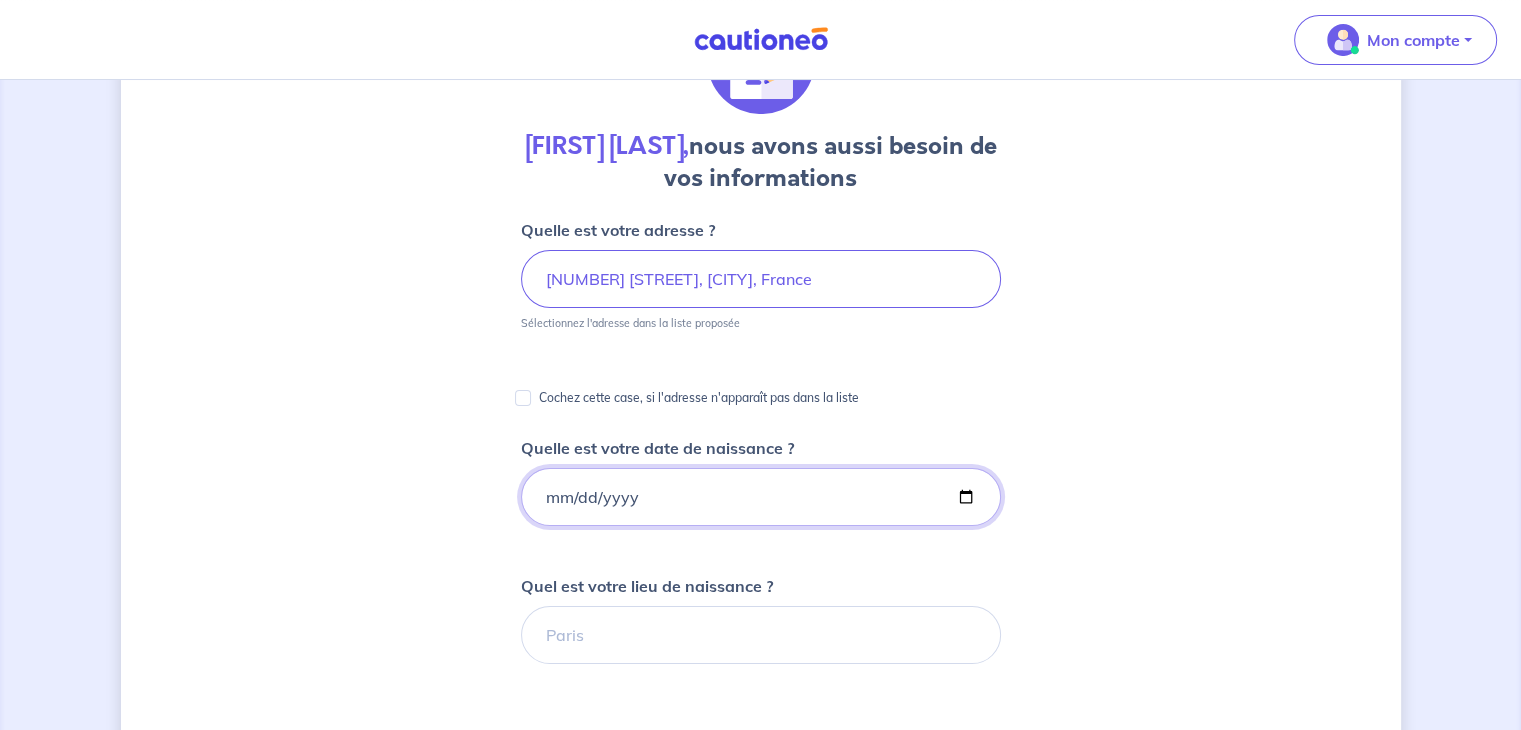 click on "Quelle est votre date de naissance ?" at bounding box center (761, 497) 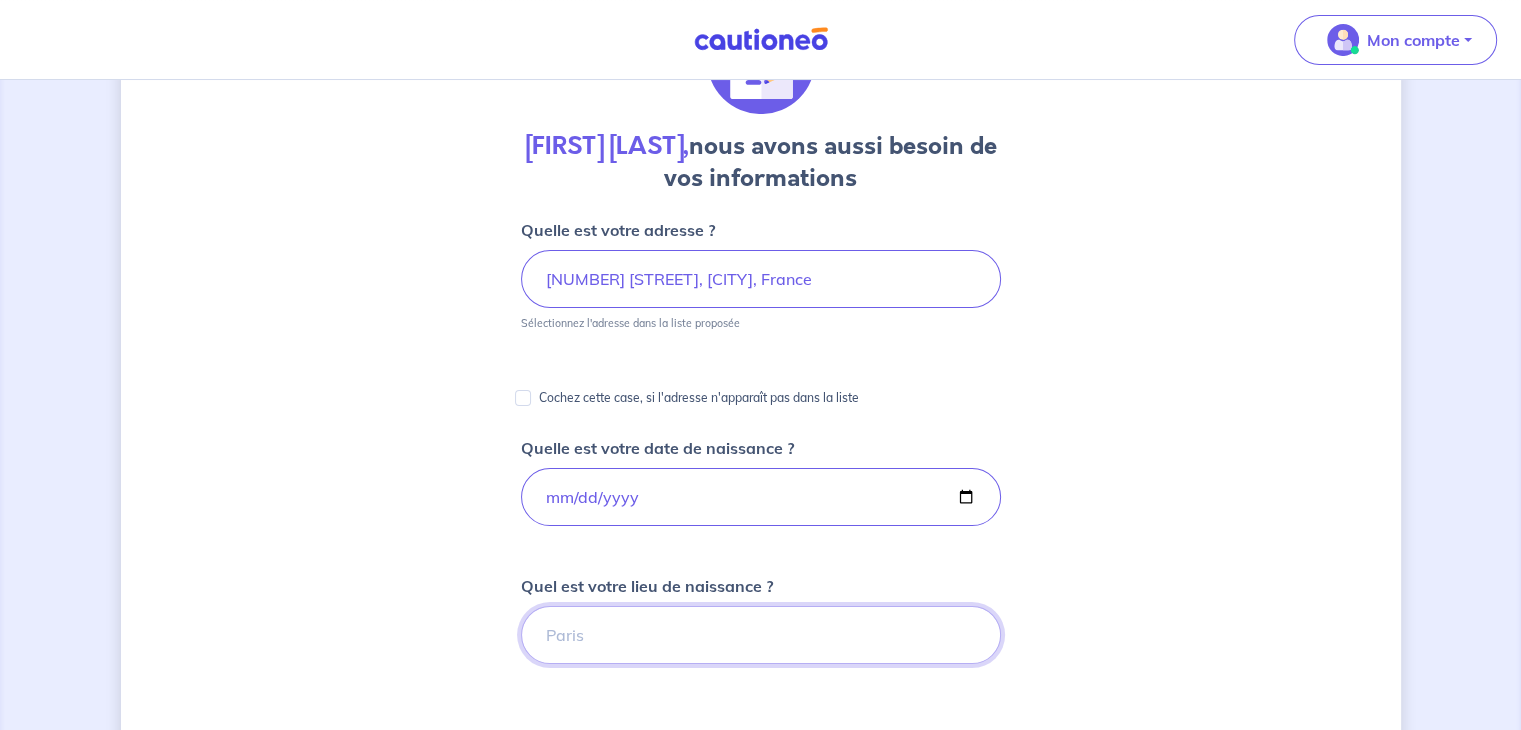 click on "Quel est votre lieu de naissance ?" at bounding box center (761, 635) 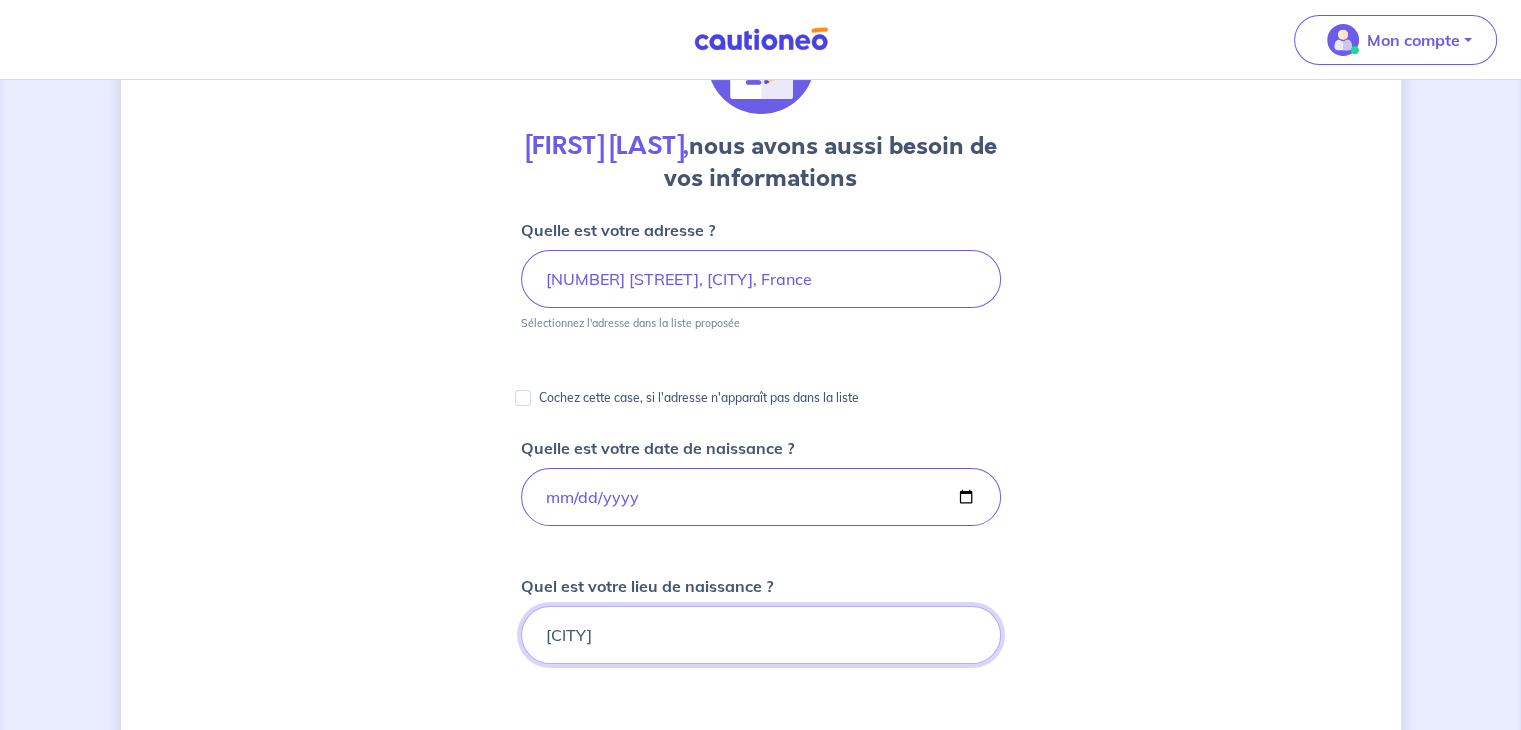 type on "[CITY]" 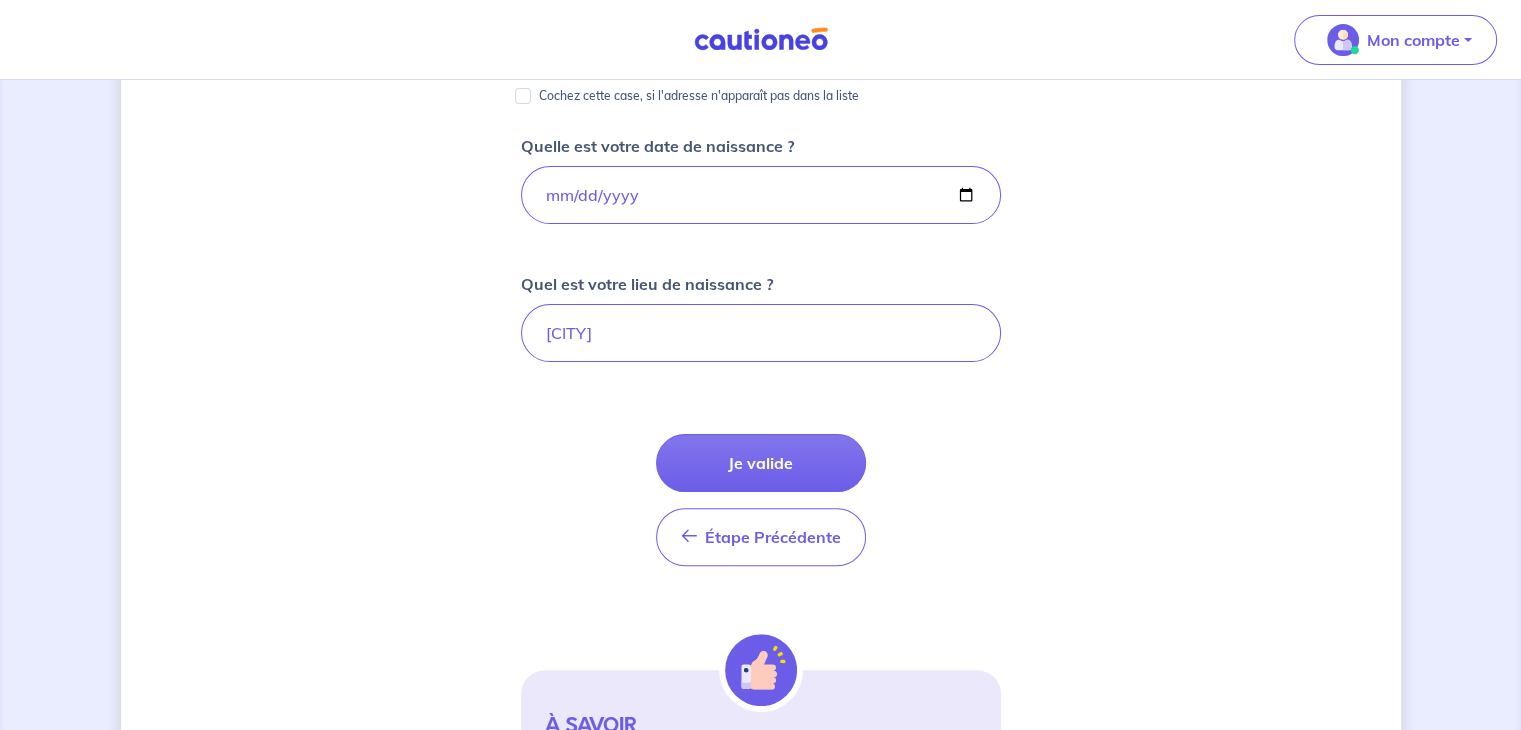 scroll, scrollTop: 476, scrollLeft: 0, axis: vertical 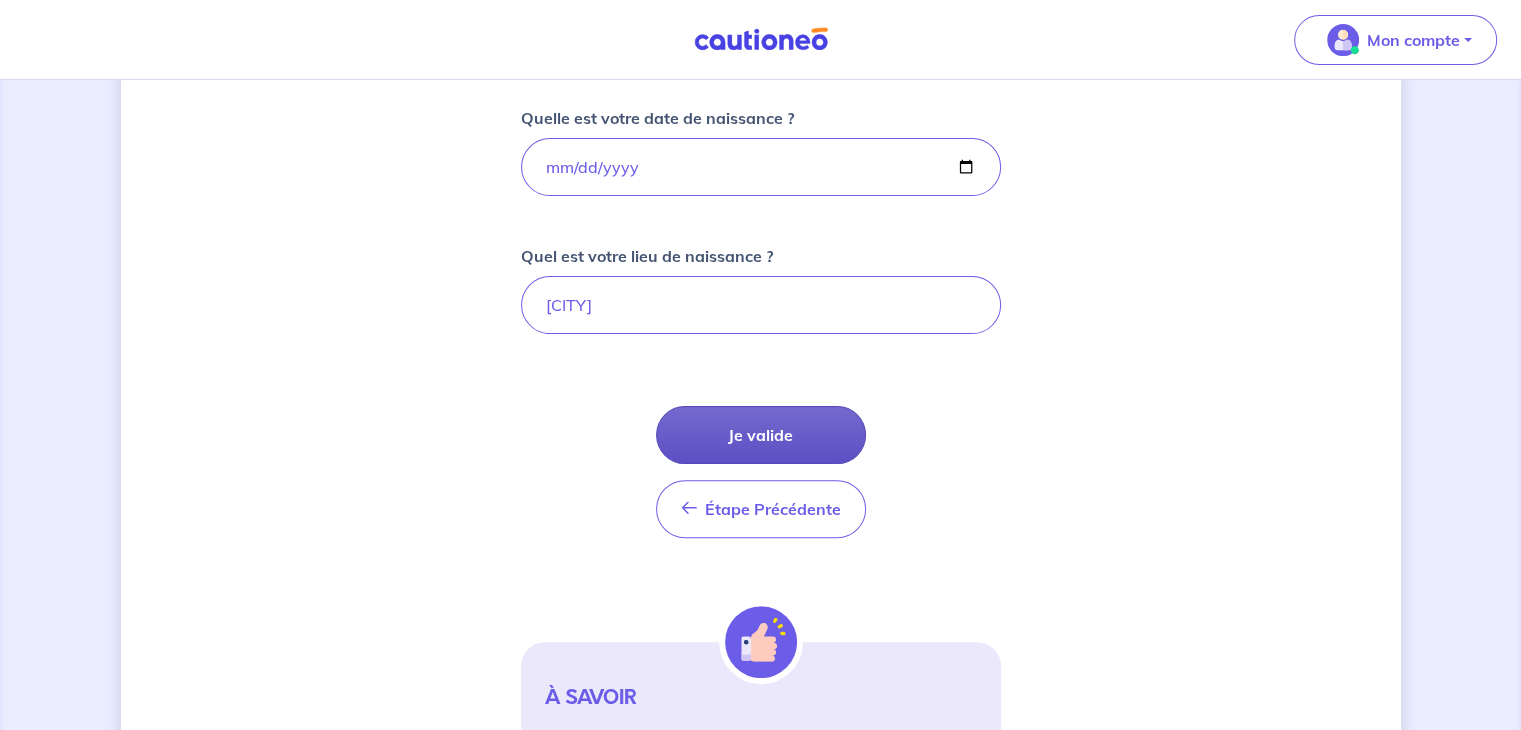 click on "Je valide" at bounding box center (761, 435) 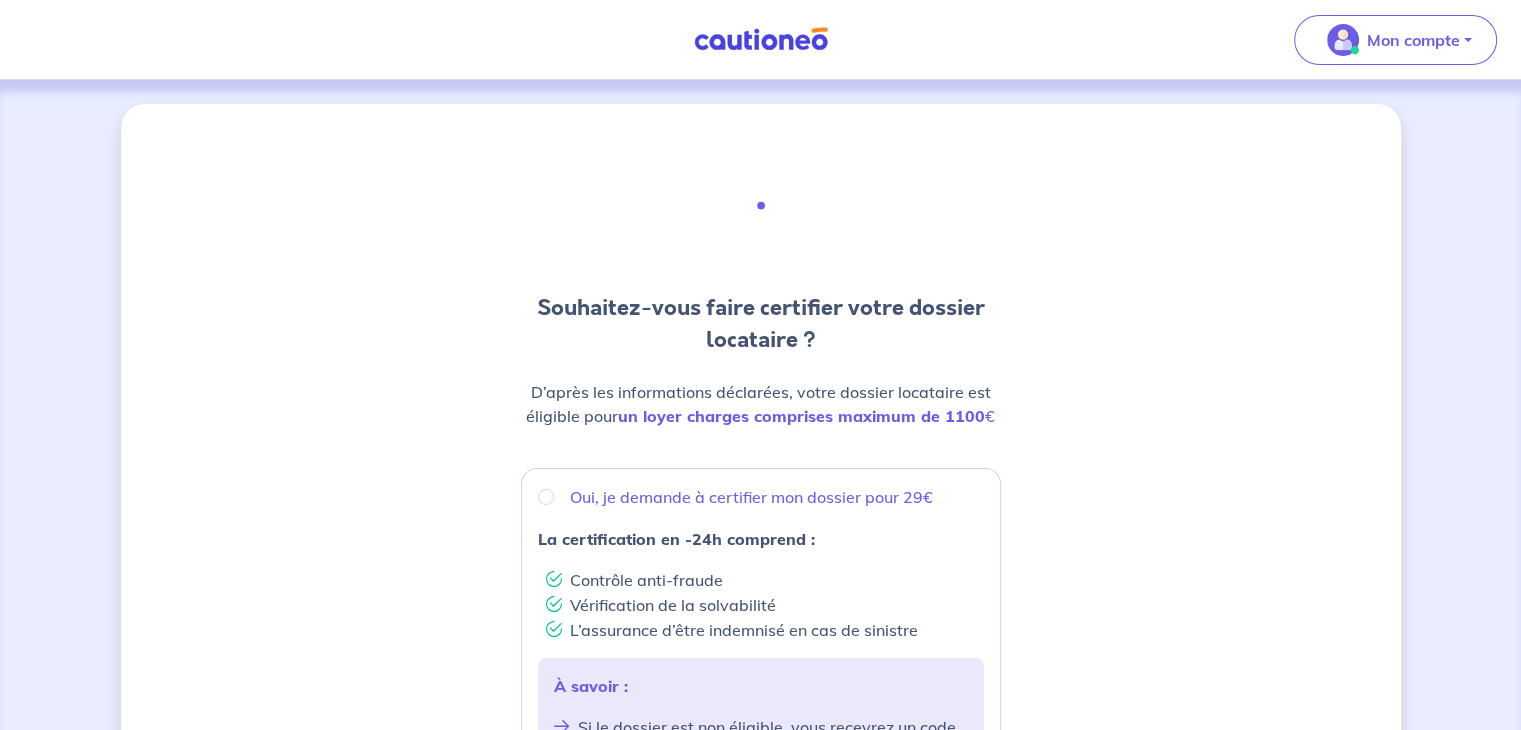scroll, scrollTop: 204, scrollLeft: 0, axis: vertical 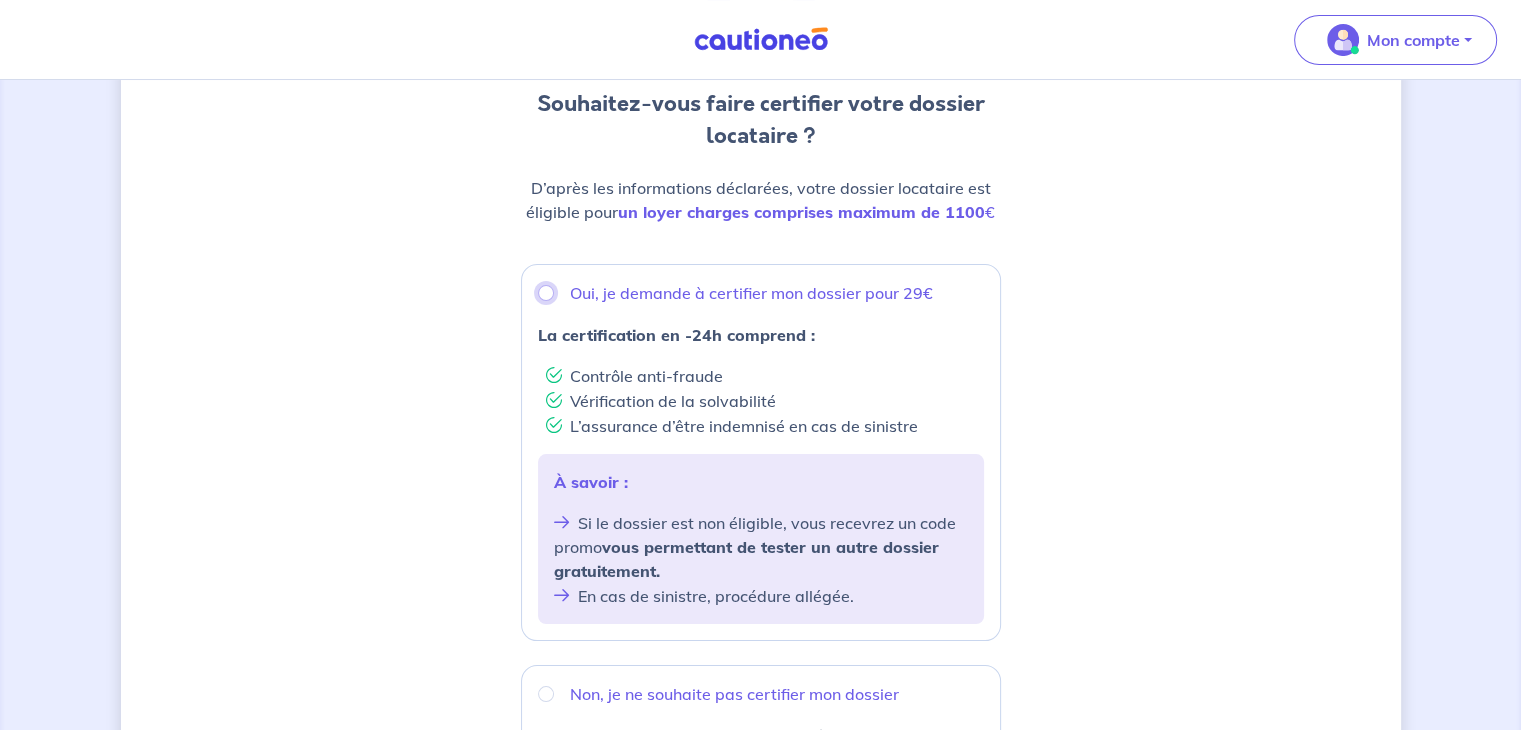 click on "Oui, je demande à certifier mon dossier pour 29€" at bounding box center (546, 293) 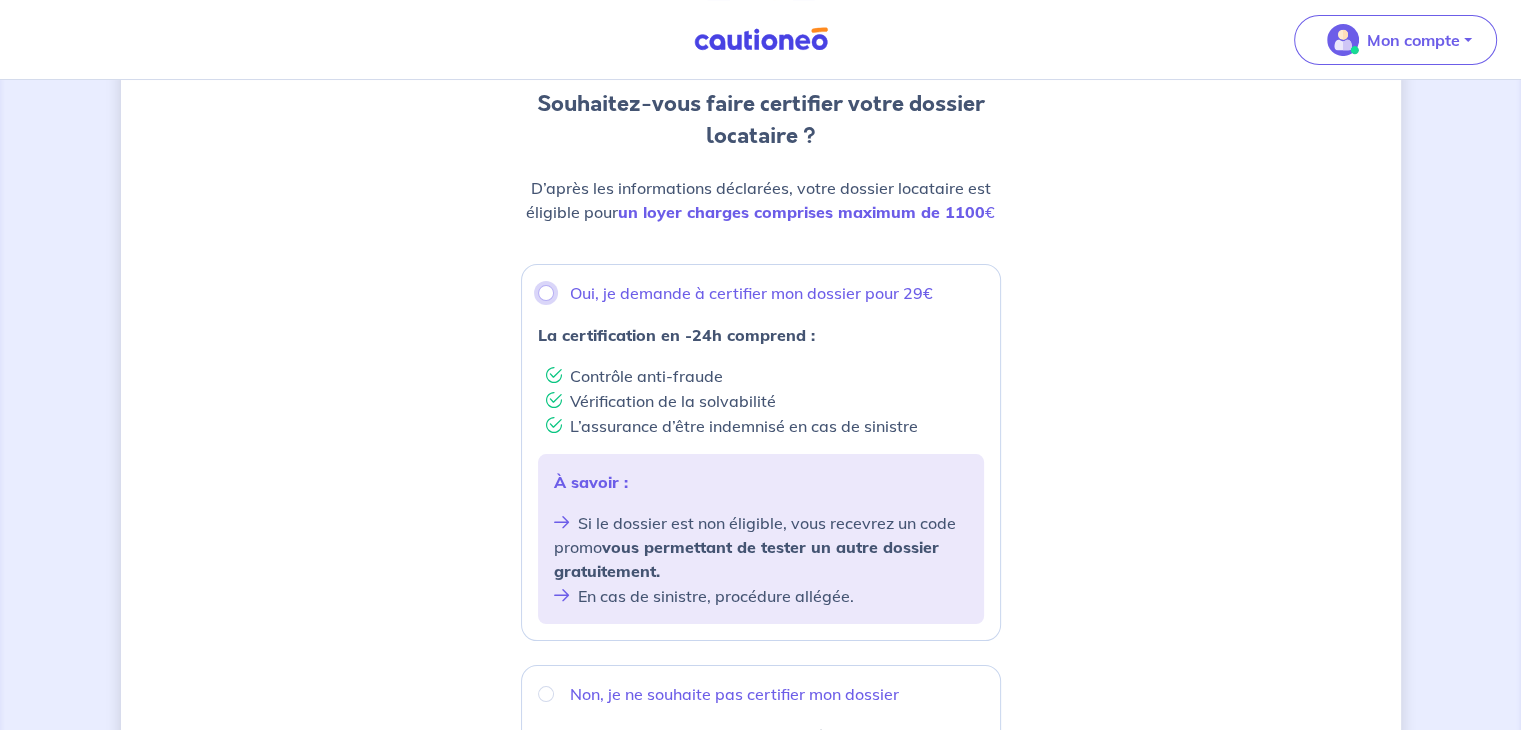 radio on "true" 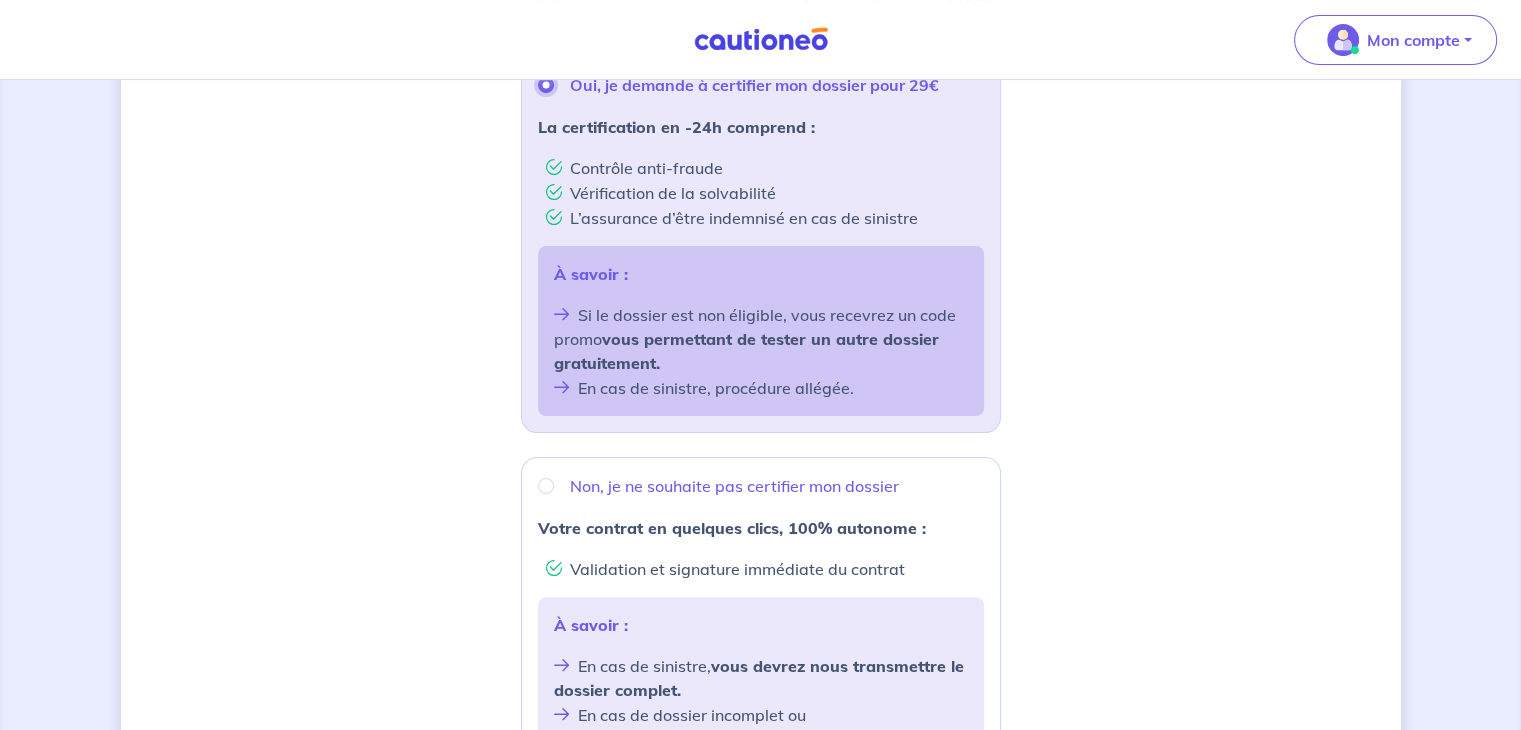 scroll, scrollTop: 769, scrollLeft: 0, axis: vertical 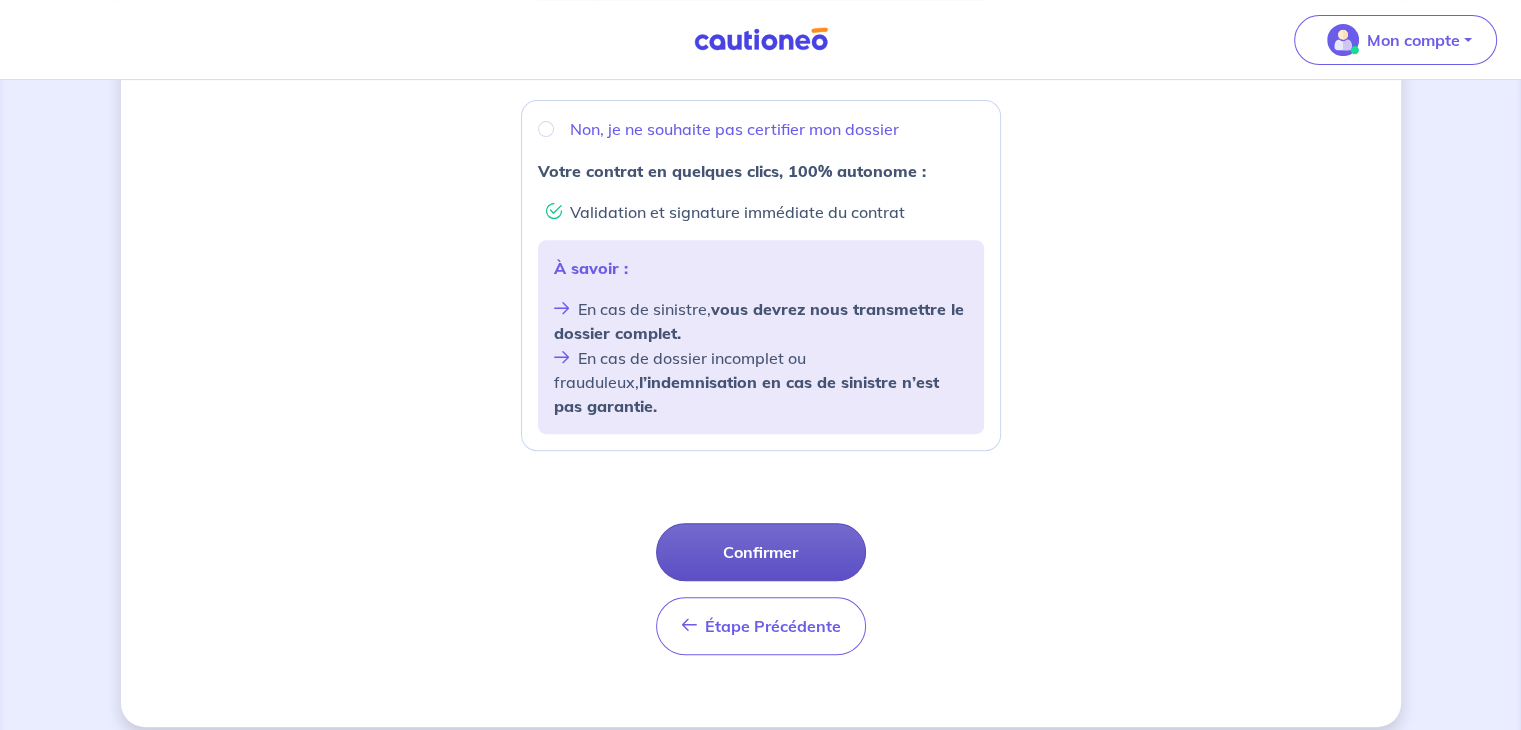click on "Confirmer" at bounding box center [761, 552] 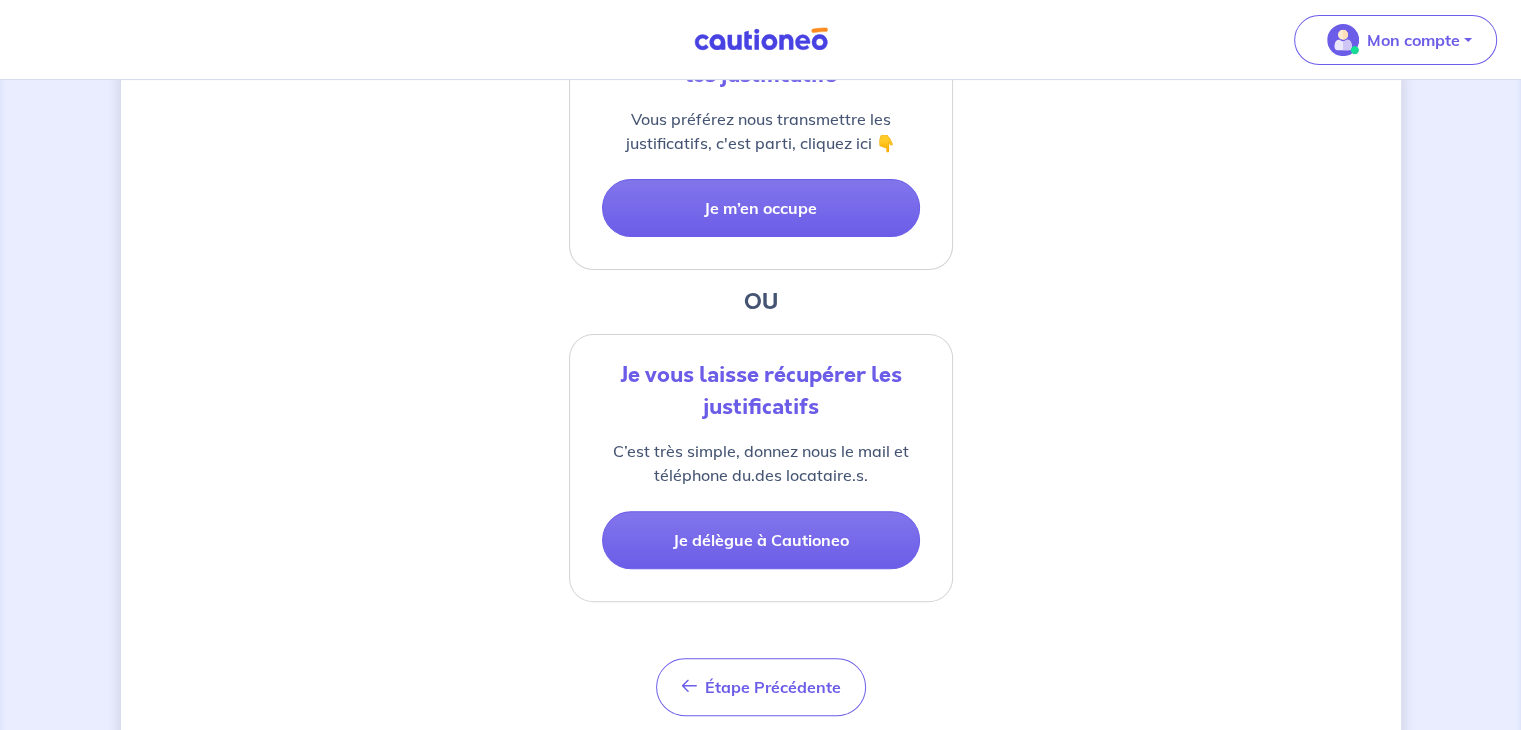 scroll, scrollTop: 559, scrollLeft: 0, axis: vertical 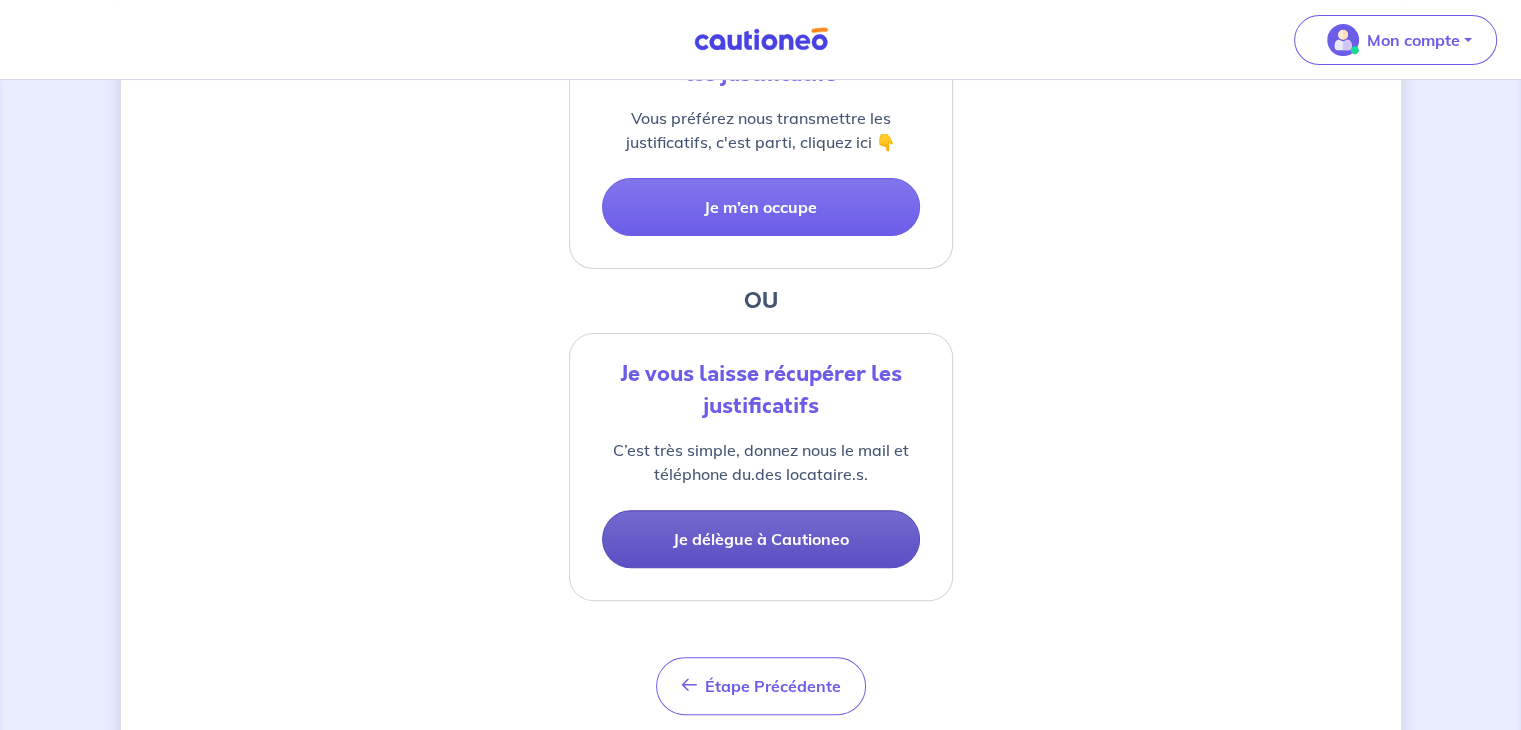 click on "Je délègue à Cautioneo" at bounding box center [761, 539] 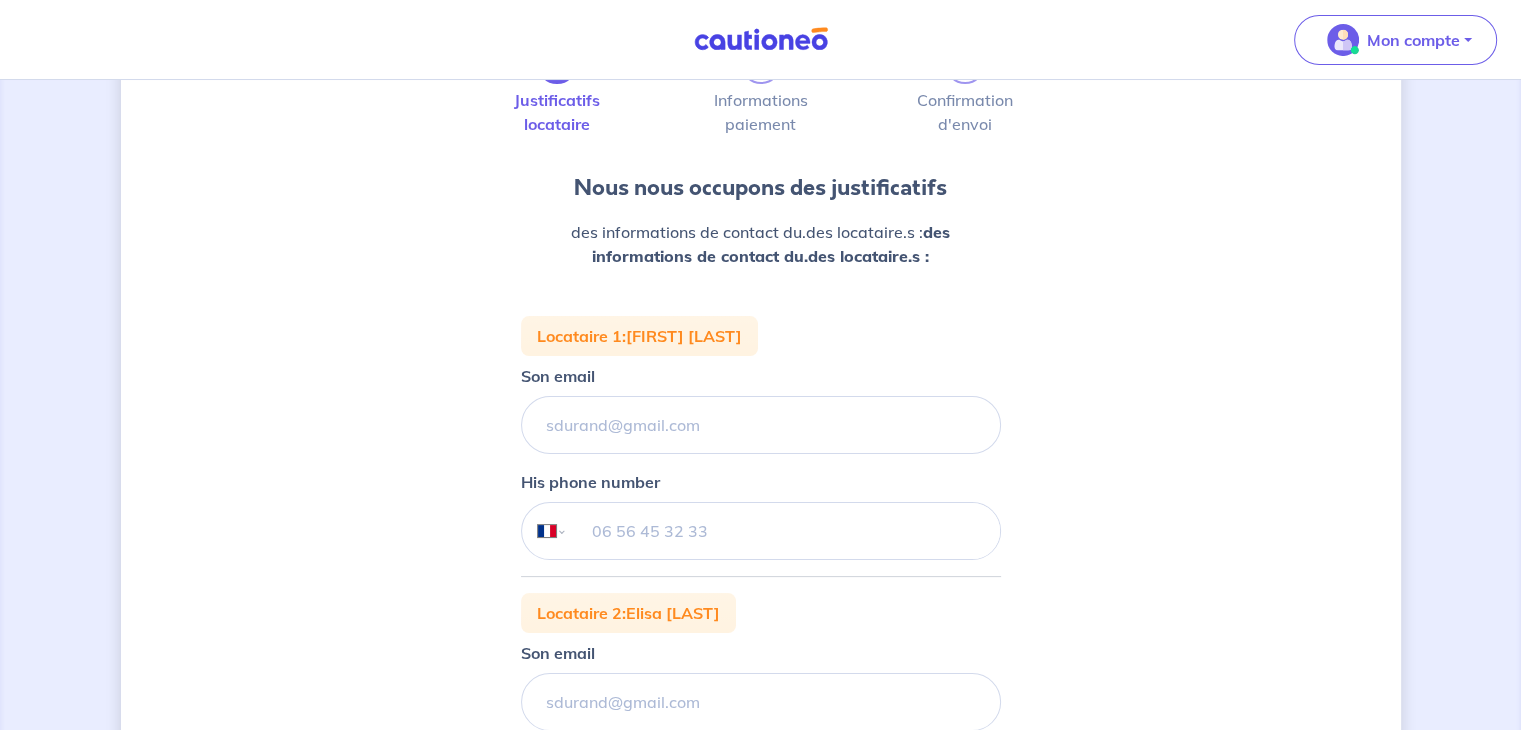 scroll, scrollTop: 108, scrollLeft: 0, axis: vertical 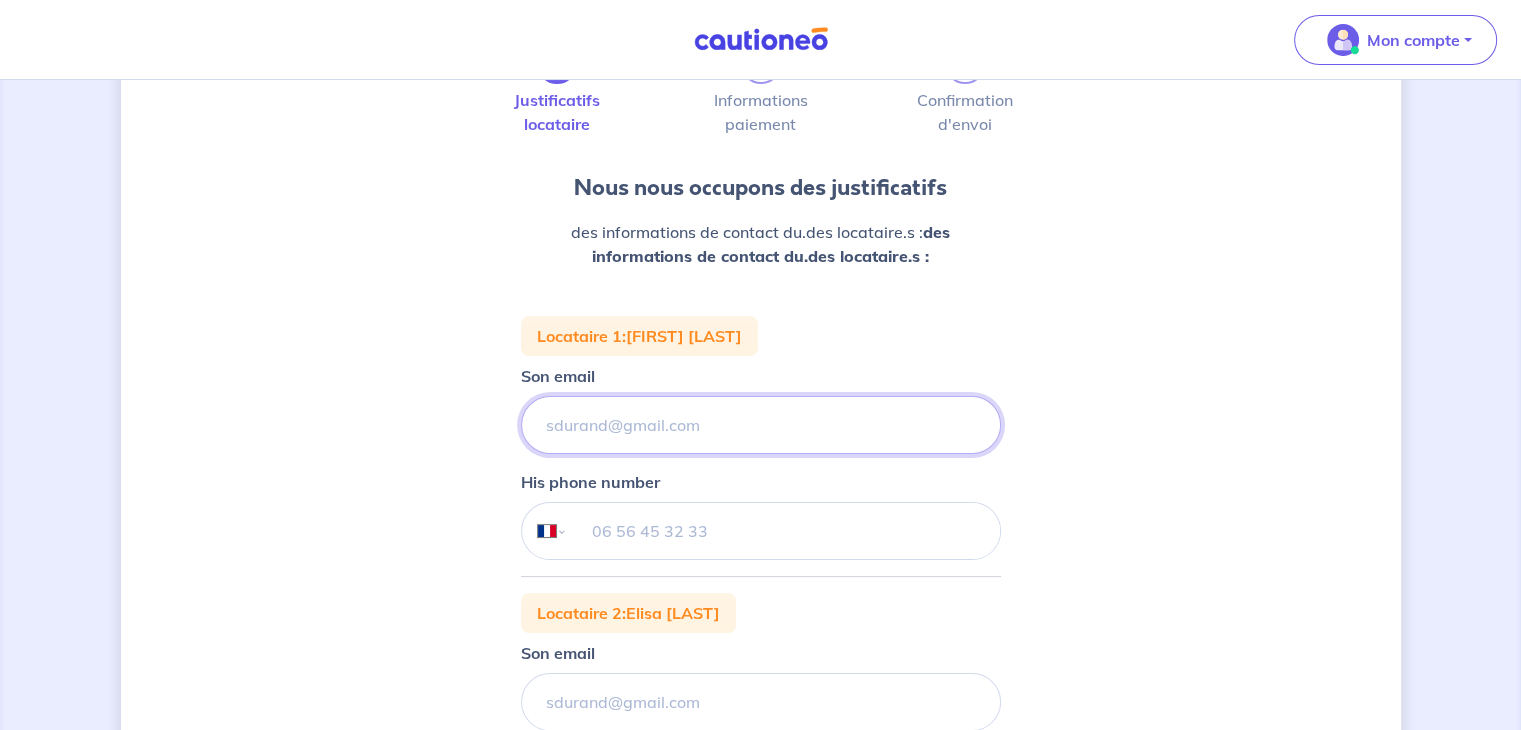 click on "Son email" at bounding box center [761, 425] 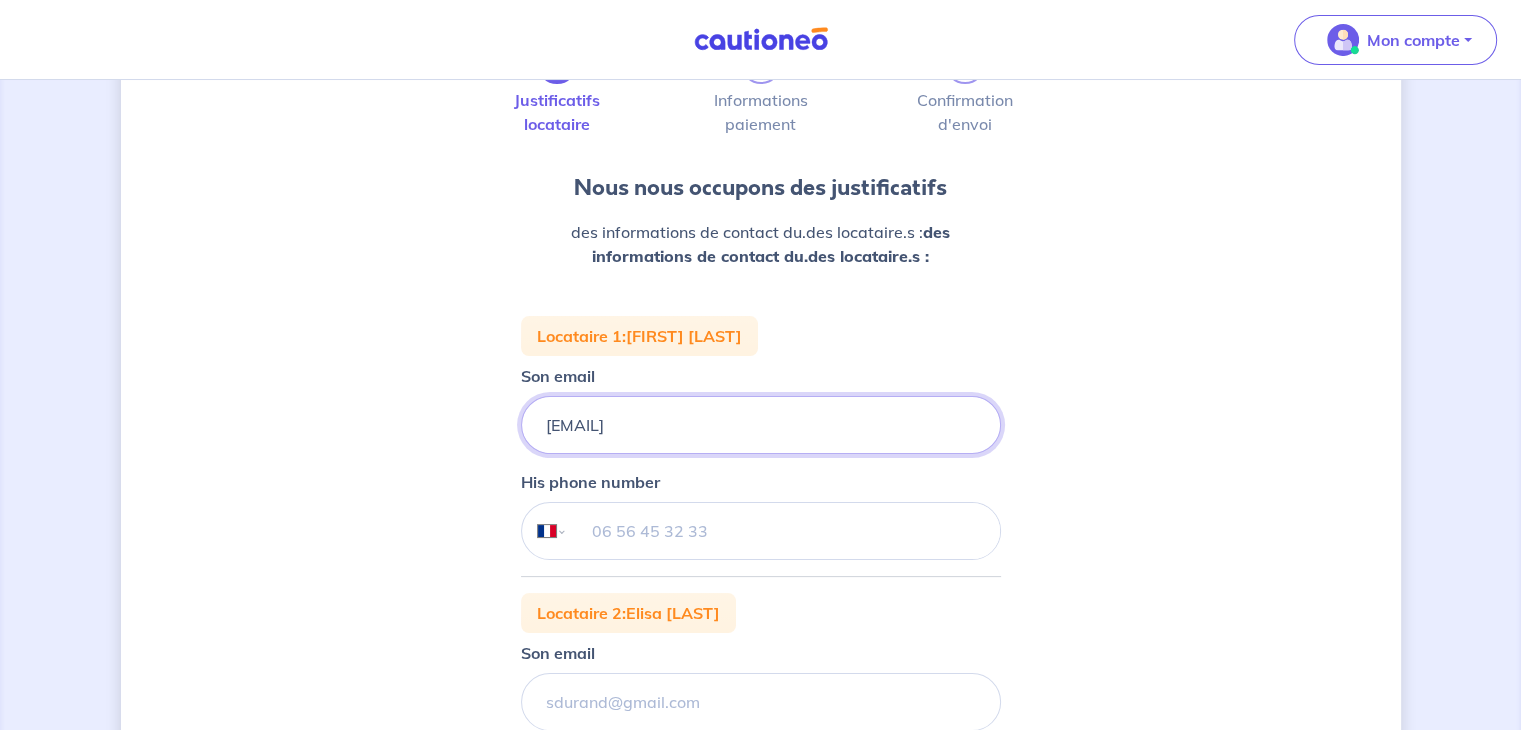 type on "[EMAIL]" 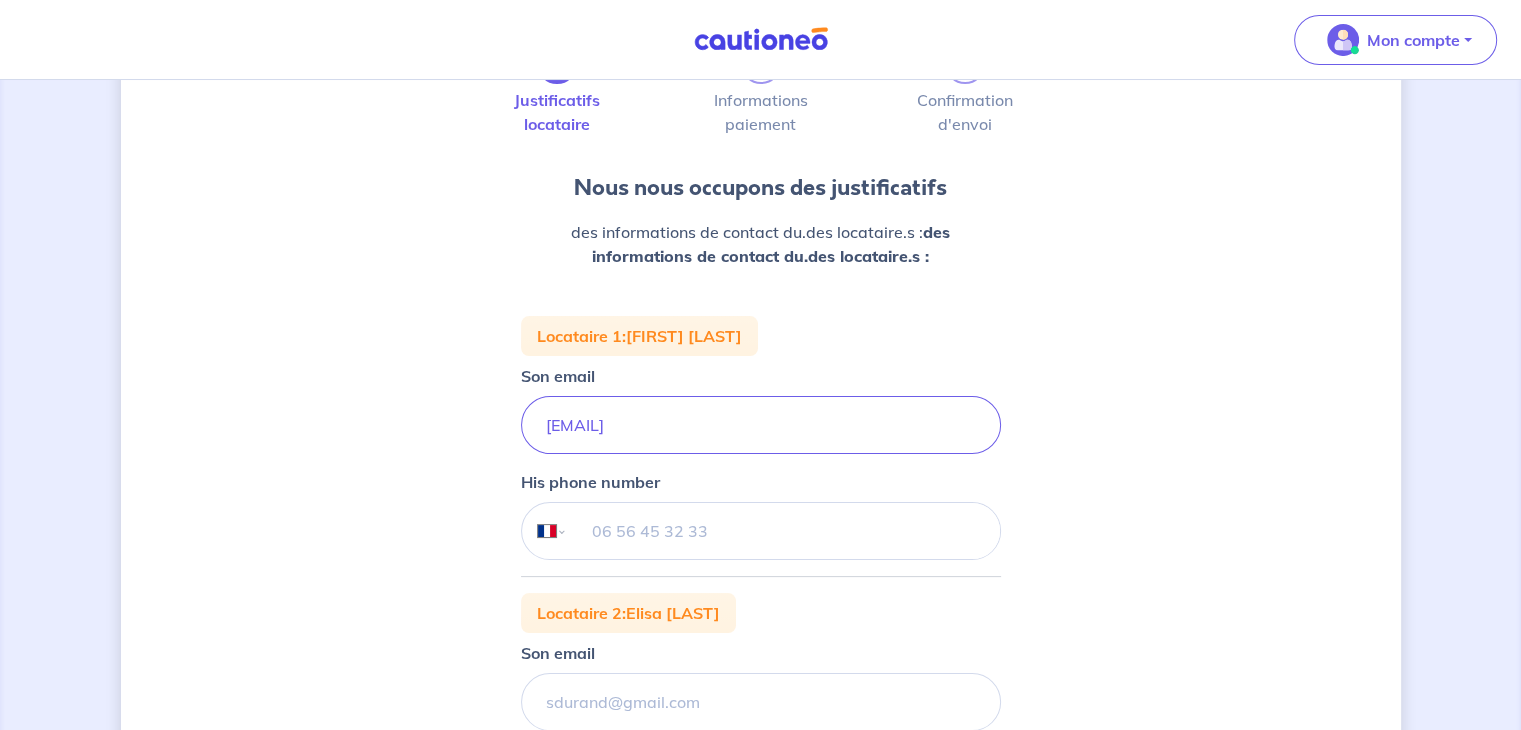 click at bounding box center (783, 531) 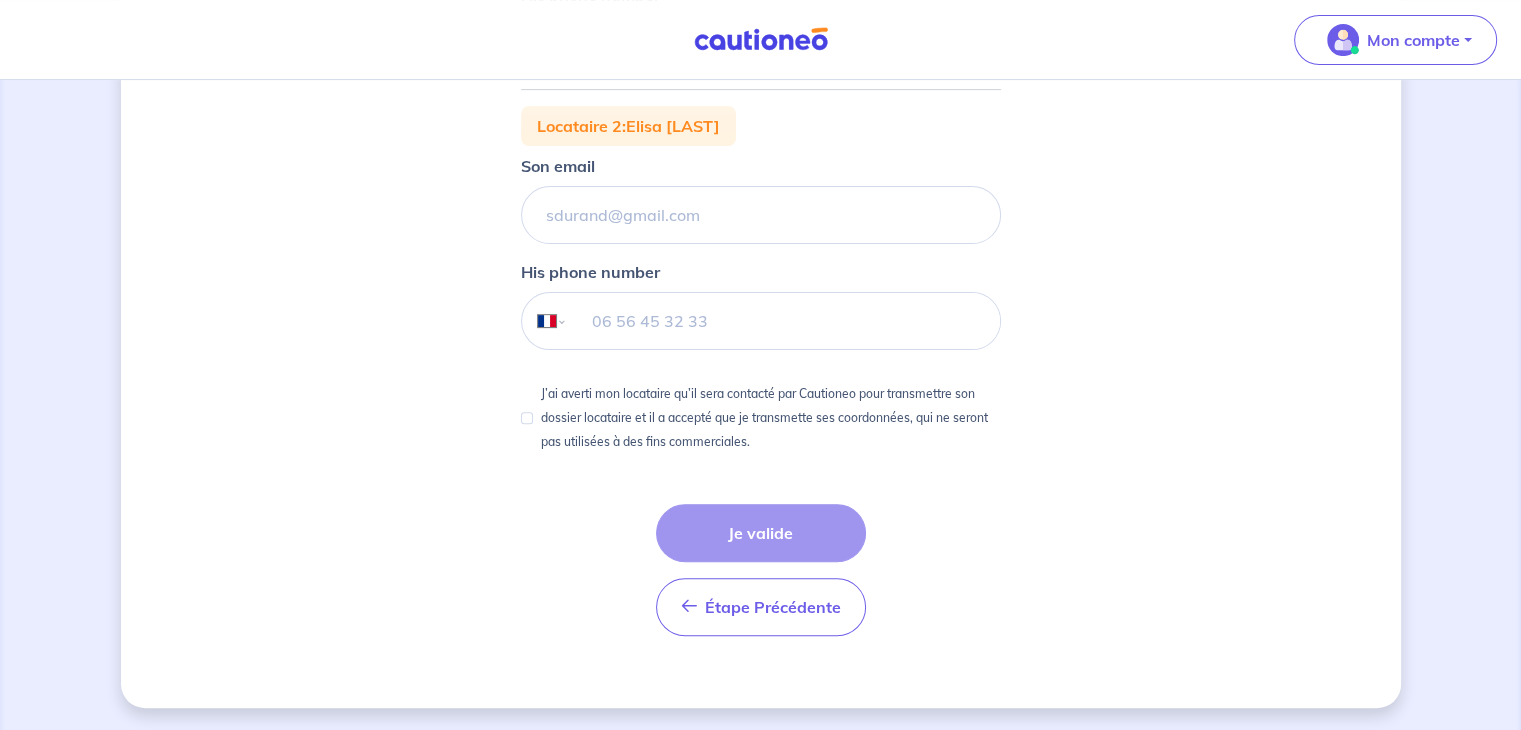 scroll, scrollTop: 594, scrollLeft: 0, axis: vertical 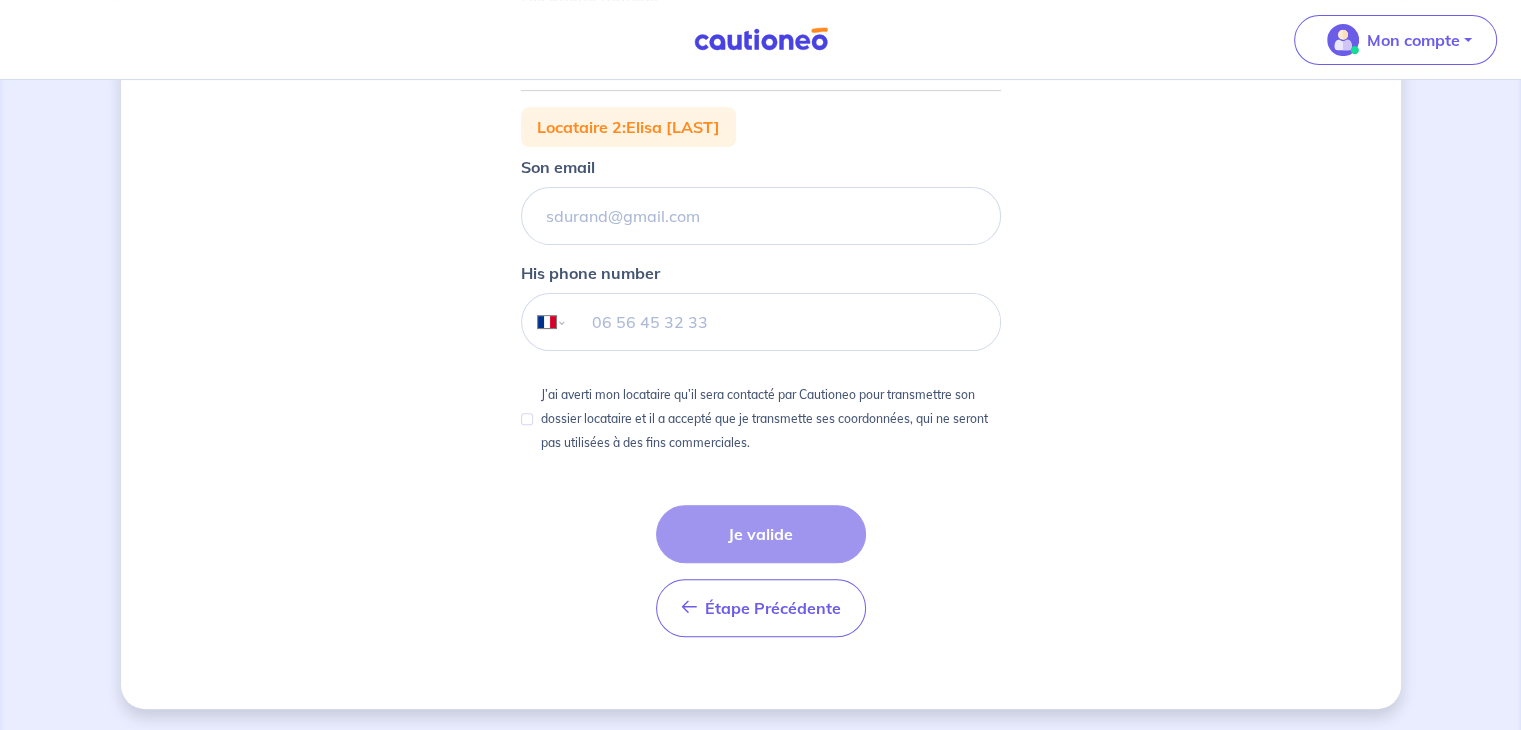 type on "[PHONE]" 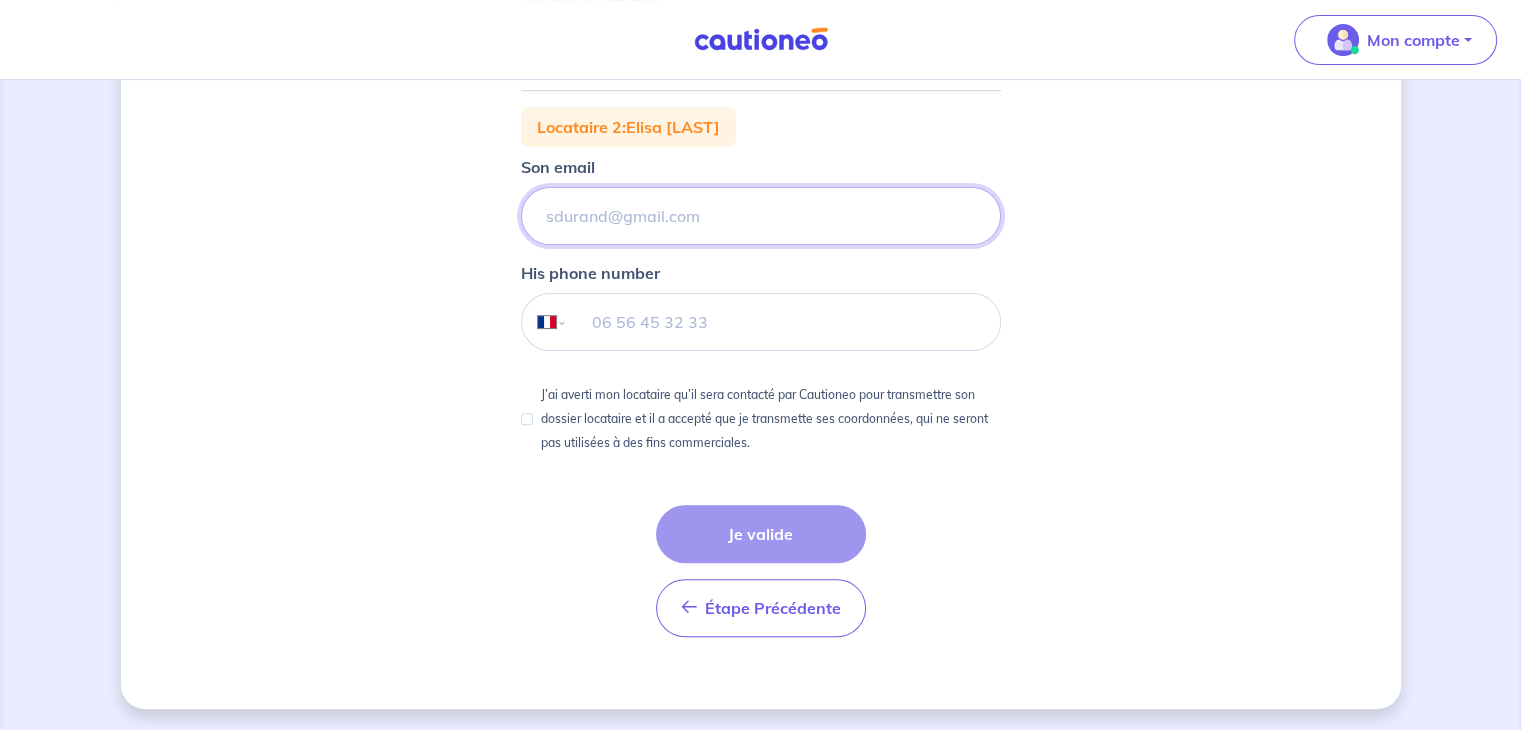 click on "Son email" at bounding box center (761, -61) 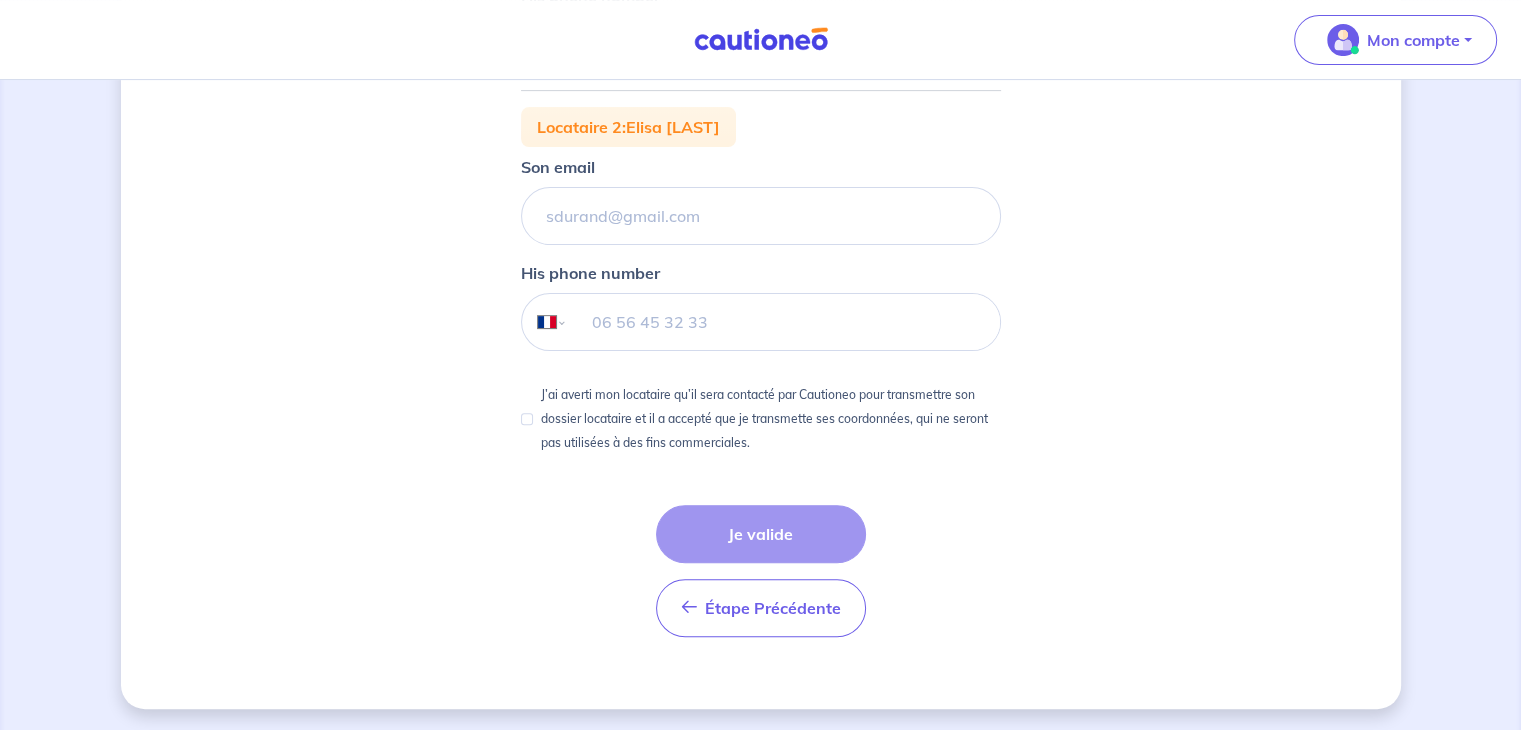 click at bounding box center (783, 322) 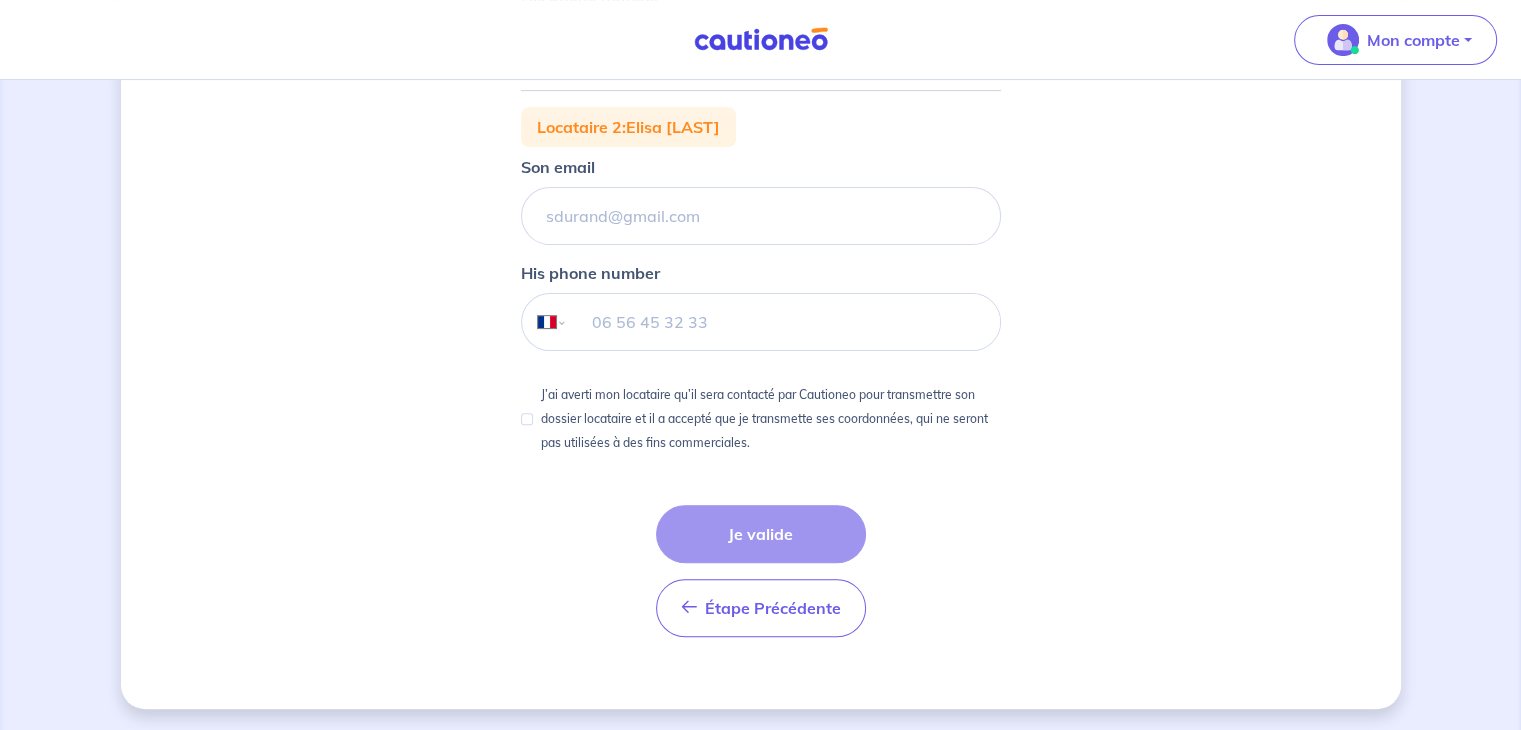 click on "Locataire 1  :  Louis Masse Son email louis.masse45@gmail.com Son numéro de téléphone International Afghanistan Afrique du Sud Albanie Algérie Allemagne Andorre Angola Anguilla Antigua et Barbuda Arabie Saoudite Argentine Arménie Aruba Australie Autriche Azerbaïdjan Bahamas Bahrain Bangladesh Barbade Belgique Belize Bénin Bermudes Bhoutan Biélorussie Bolivie Bosnie-Herzégovine Botswana Brésil Brunéi Bulgarie Burkina Faso Burundi Cambodge Cameroun Canada Cayman Centrafrique Chili Chine (République populaire) Chypre Colombie Comores Congo (République) Corée, République (Corée du Sud) Corée, République populaire démocratique (Corée du Nord) Costa Rica Côte d'Ivoire Croatie Cuba Curaçao Danemark Djibouti Dominicaine (République) Dominique Egypte Equateur" at bounding box center [761, 109] 